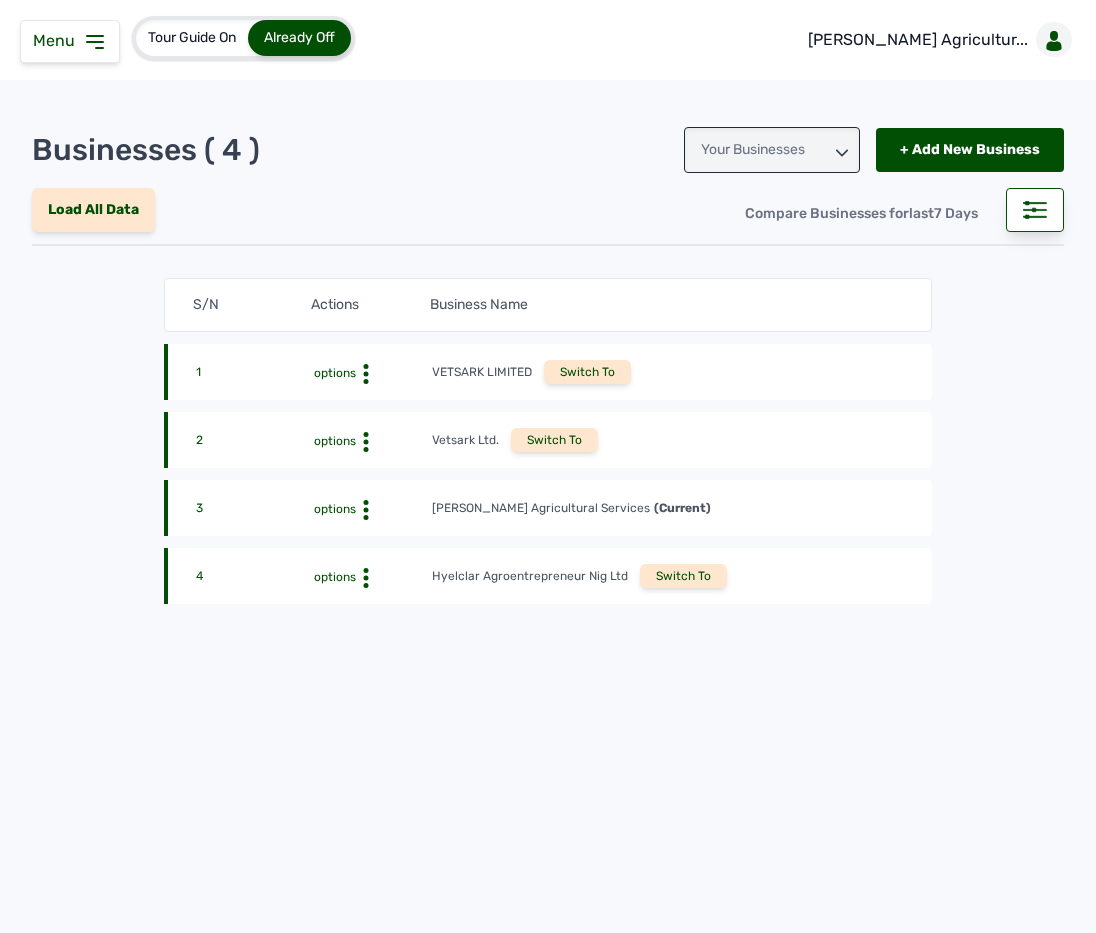 scroll, scrollTop: 0, scrollLeft: 0, axis: both 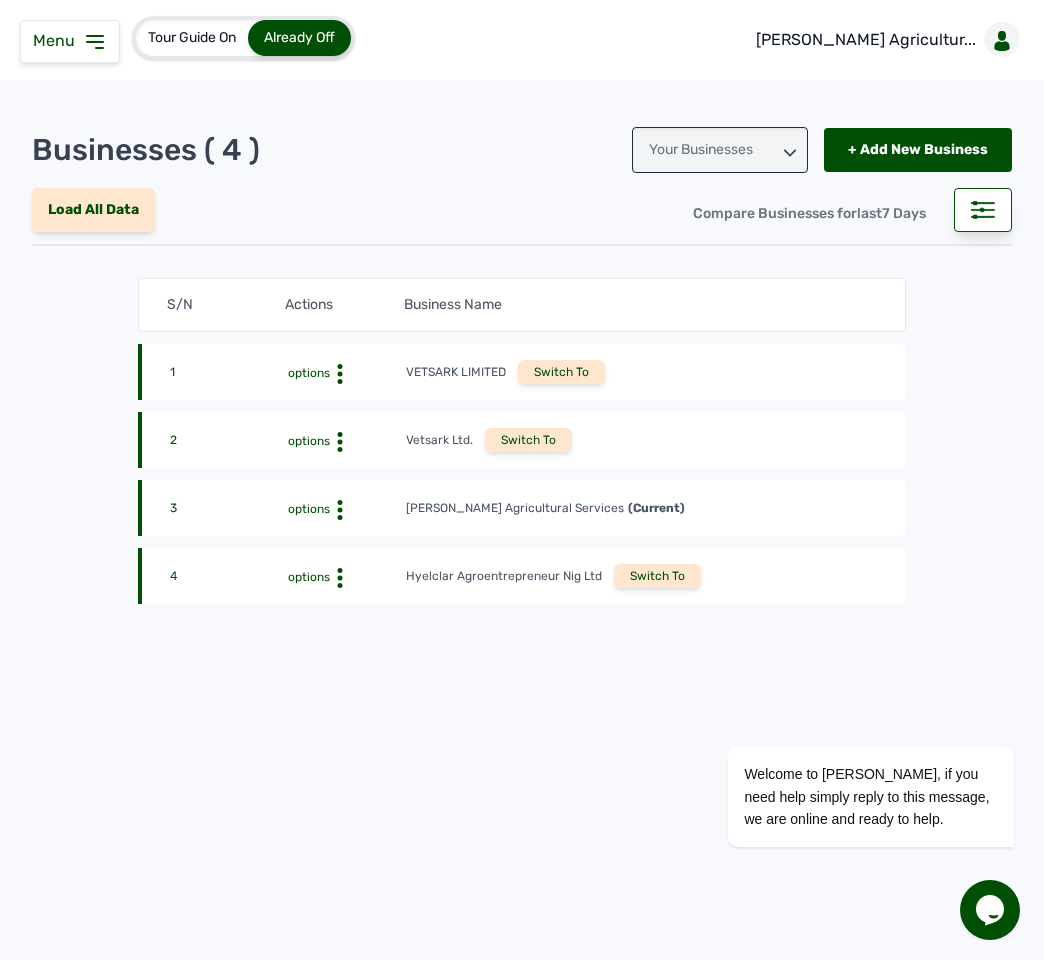 click 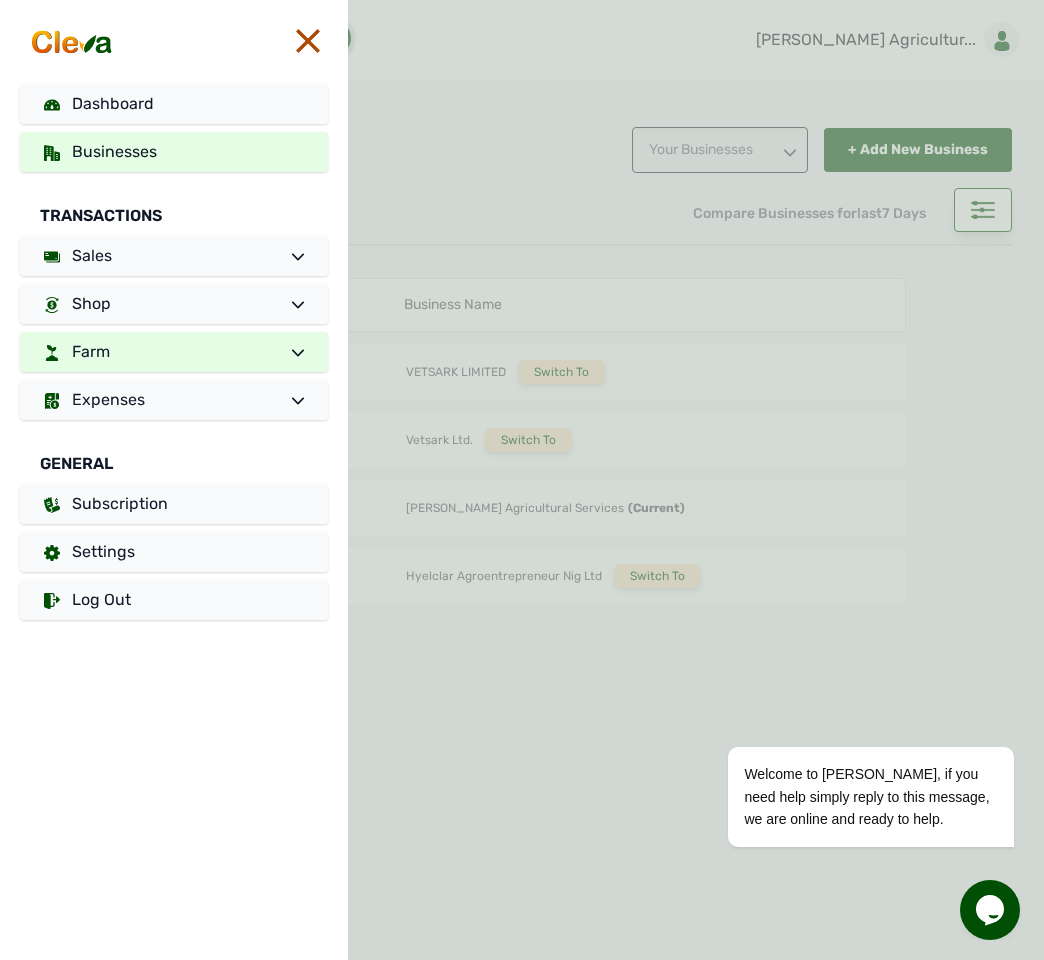 click on "Farm" at bounding box center (174, 352) 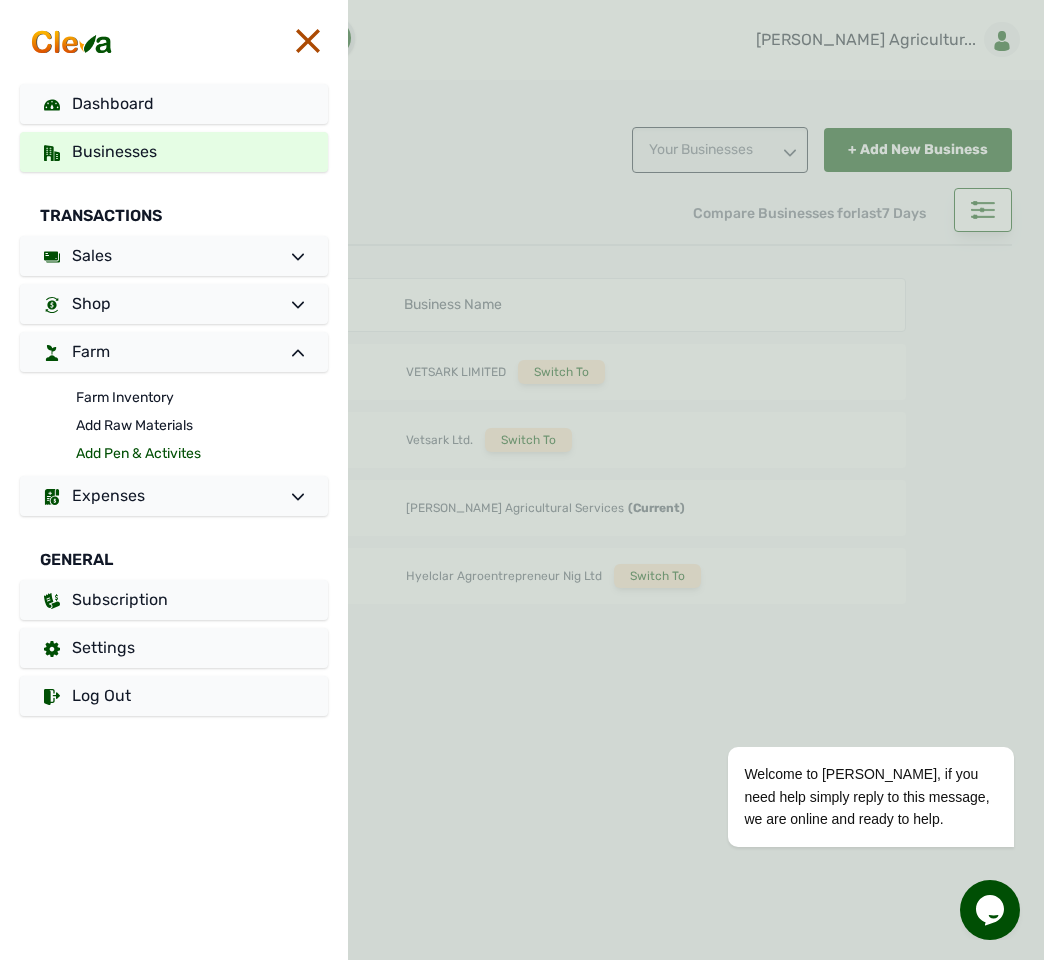 click on "Add Pen & Activites" at bounding box center [202, 454] 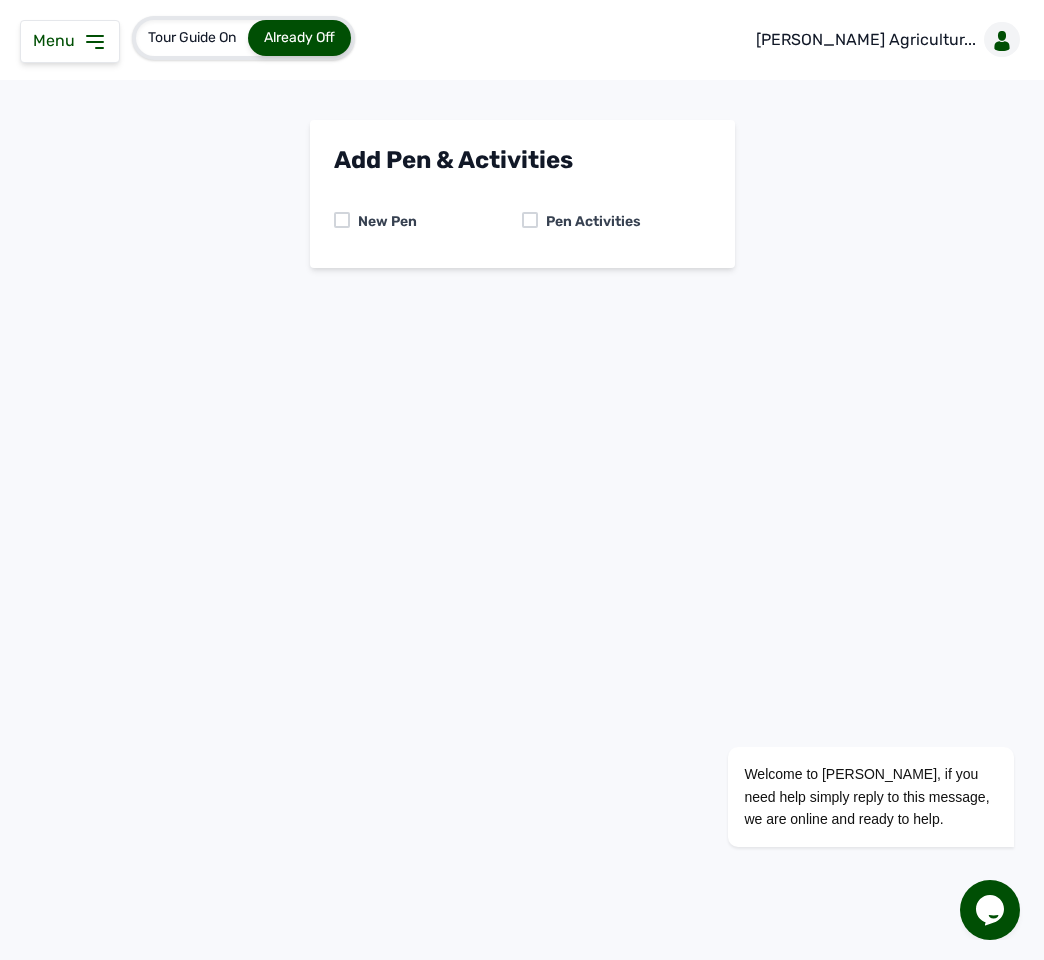 click on "Pen Activities" at bounding box center [589, 222] 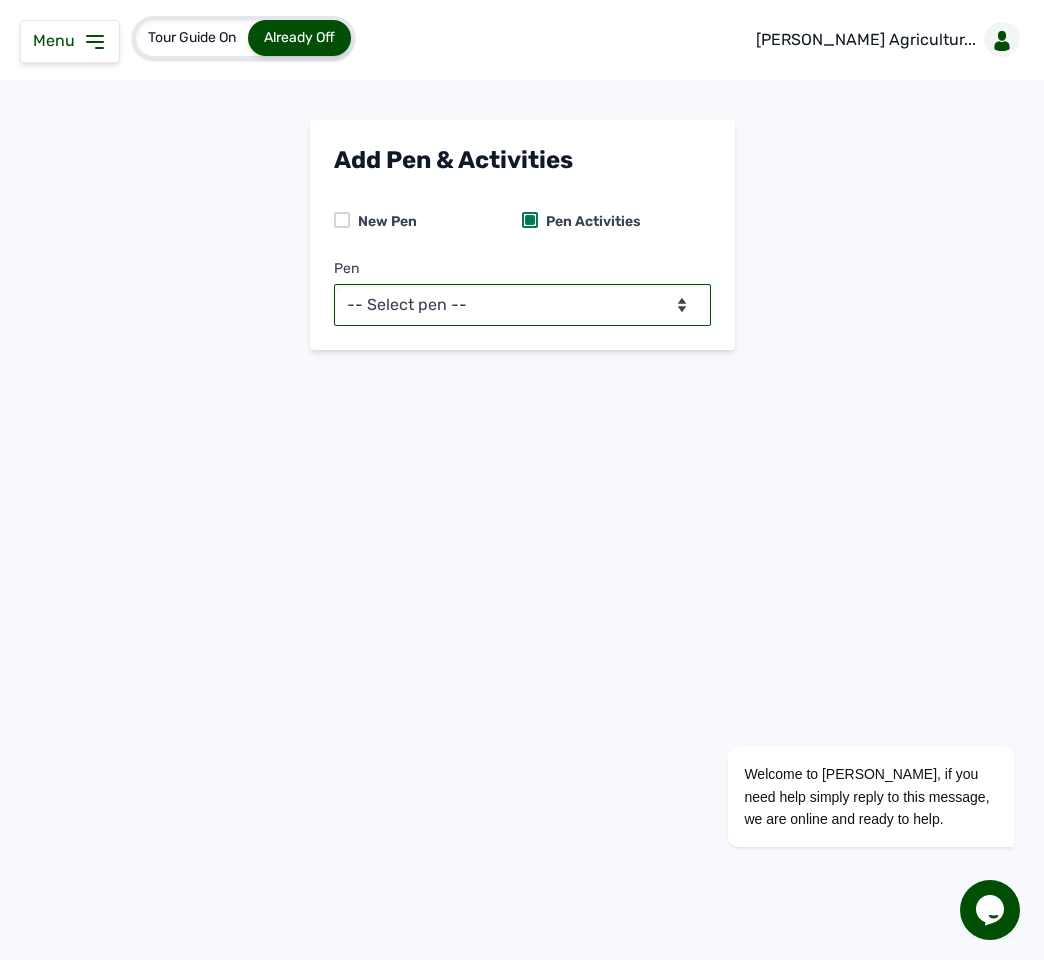 click on "-- Select pen -- Pen B (Broilers) PEN C (Broilers)" at bounding box center (522, 305) 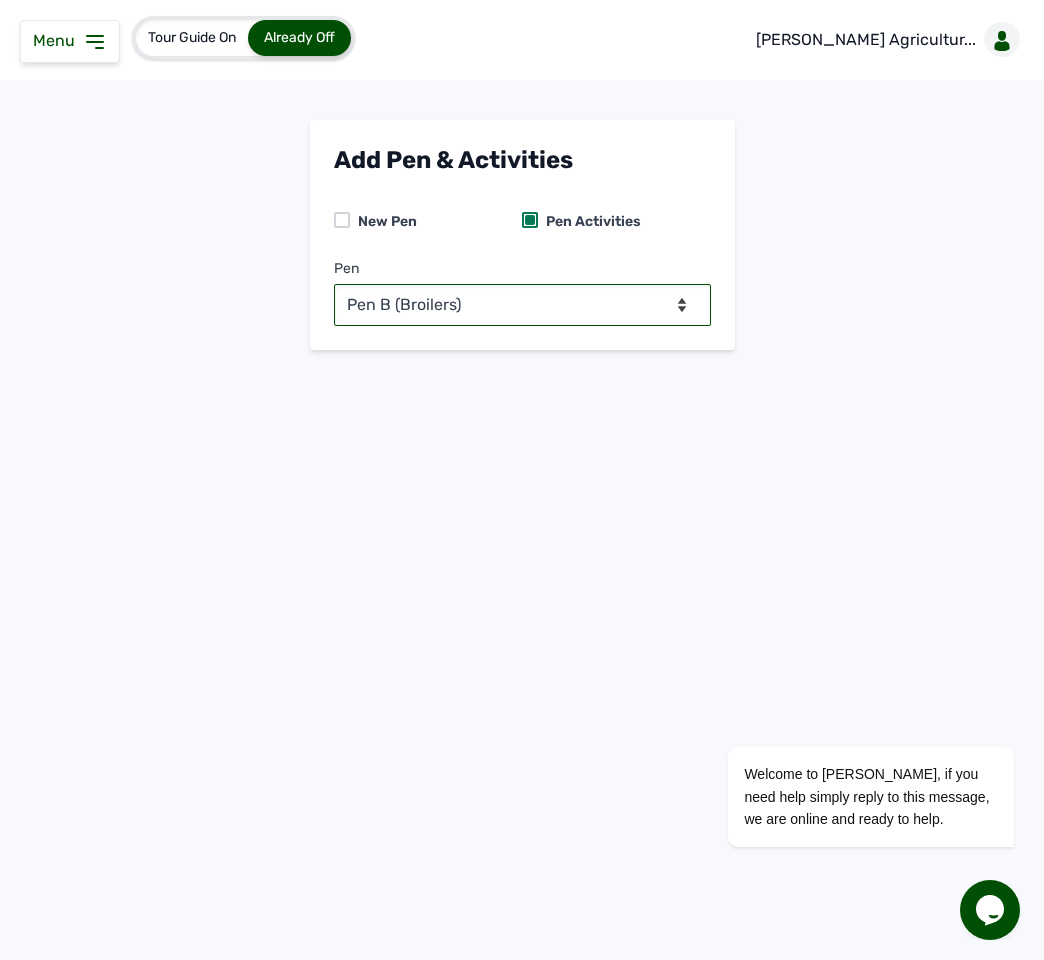 click on "-- Select pen -- Pen B (Broilers) PEN C (Broilers)" at bounding box center (522, 305) 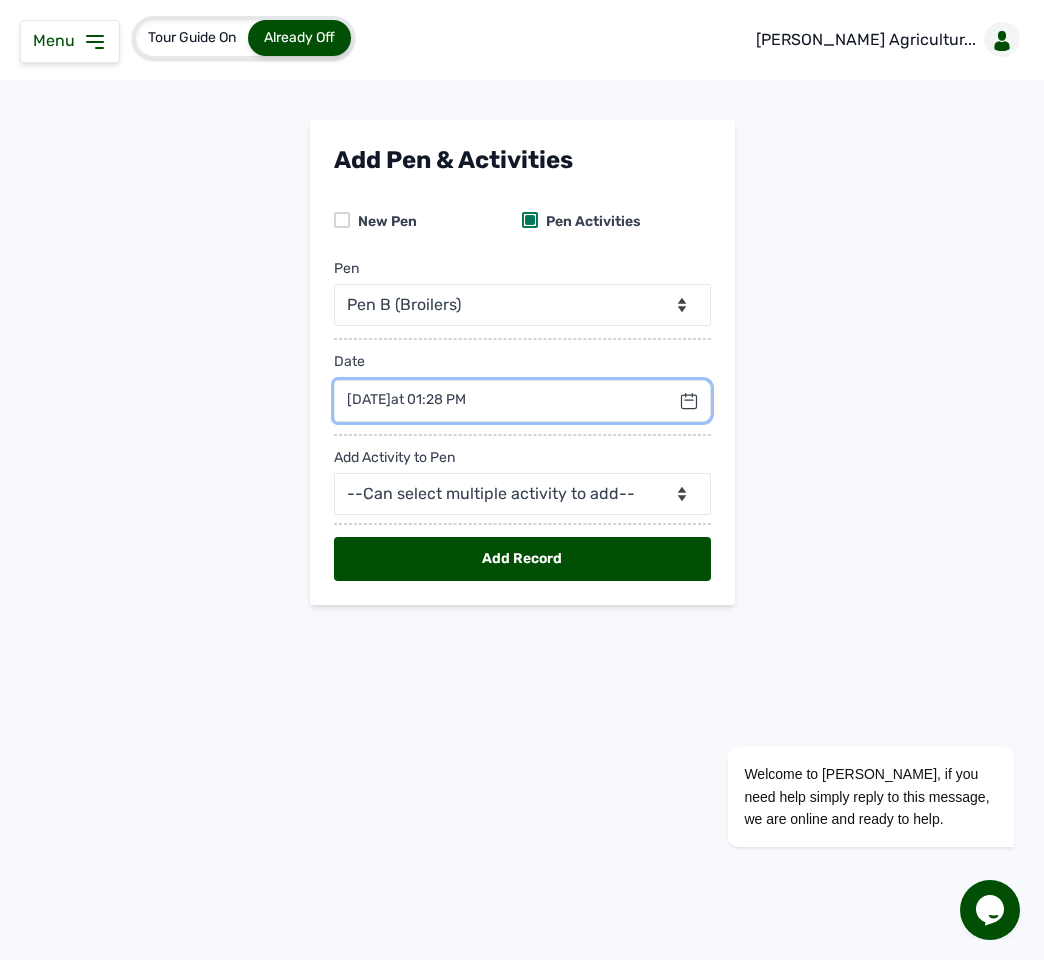 click at bounding box center (522, 401) 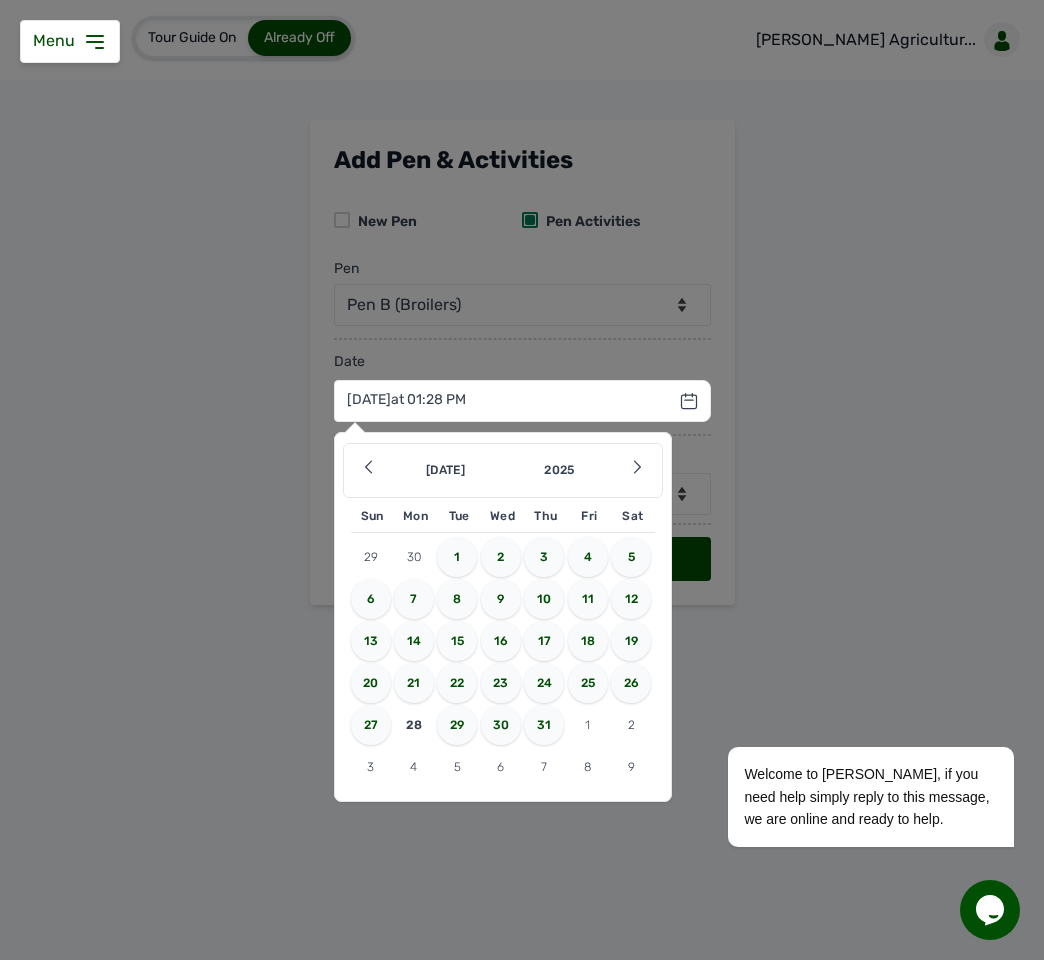 click on "25" at bounding box center (588, 683) 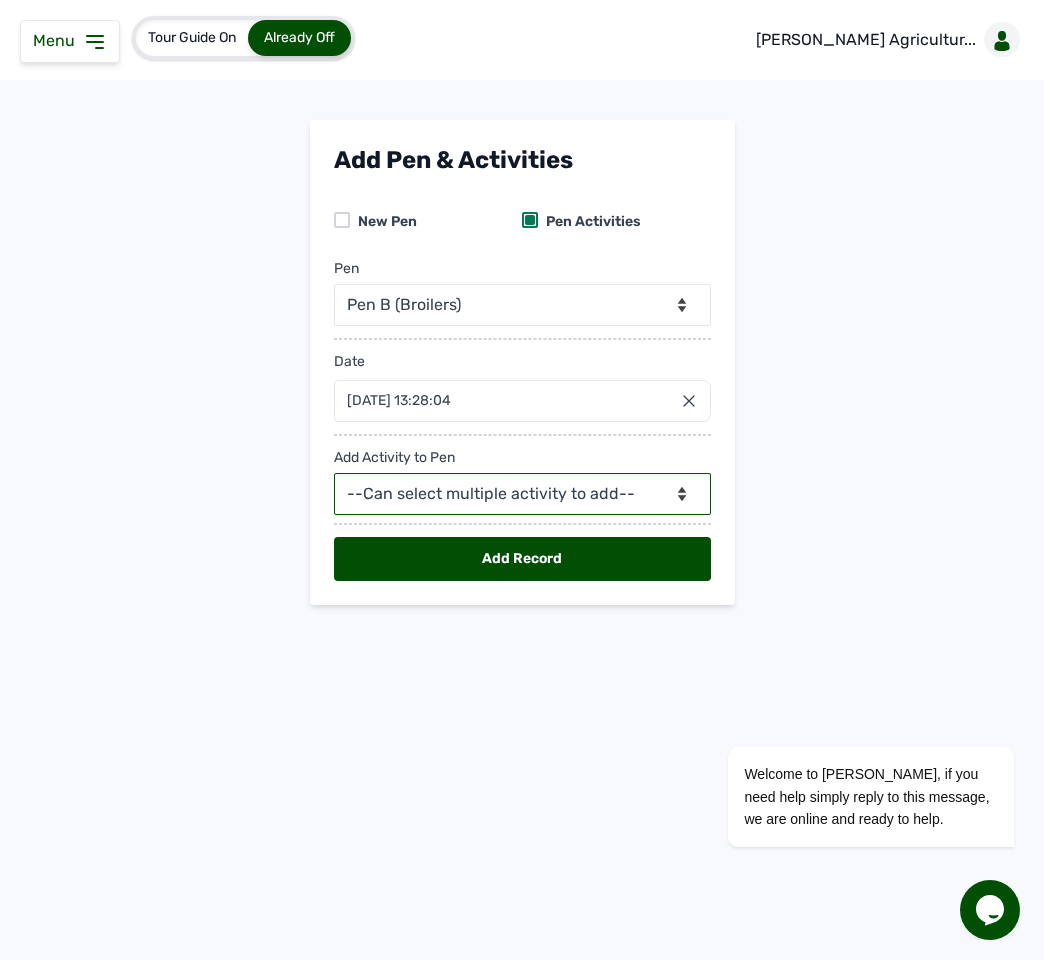 click on "--Can select multiple activity to add-- Raw Material Losses Weight" at bounding box center [522, 494] 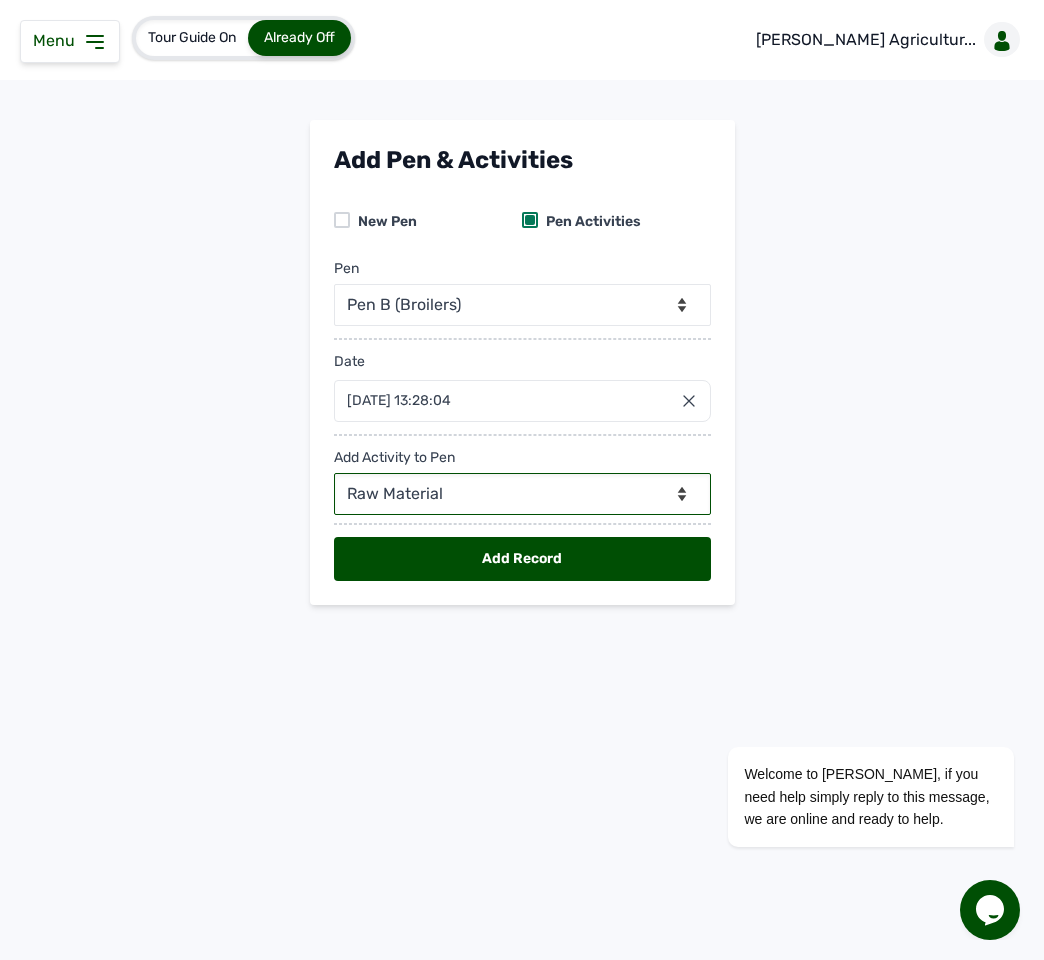 click on "--Can select multiple activity to add-- Raw Material Losses Weight" at bounding box center [522, 494] 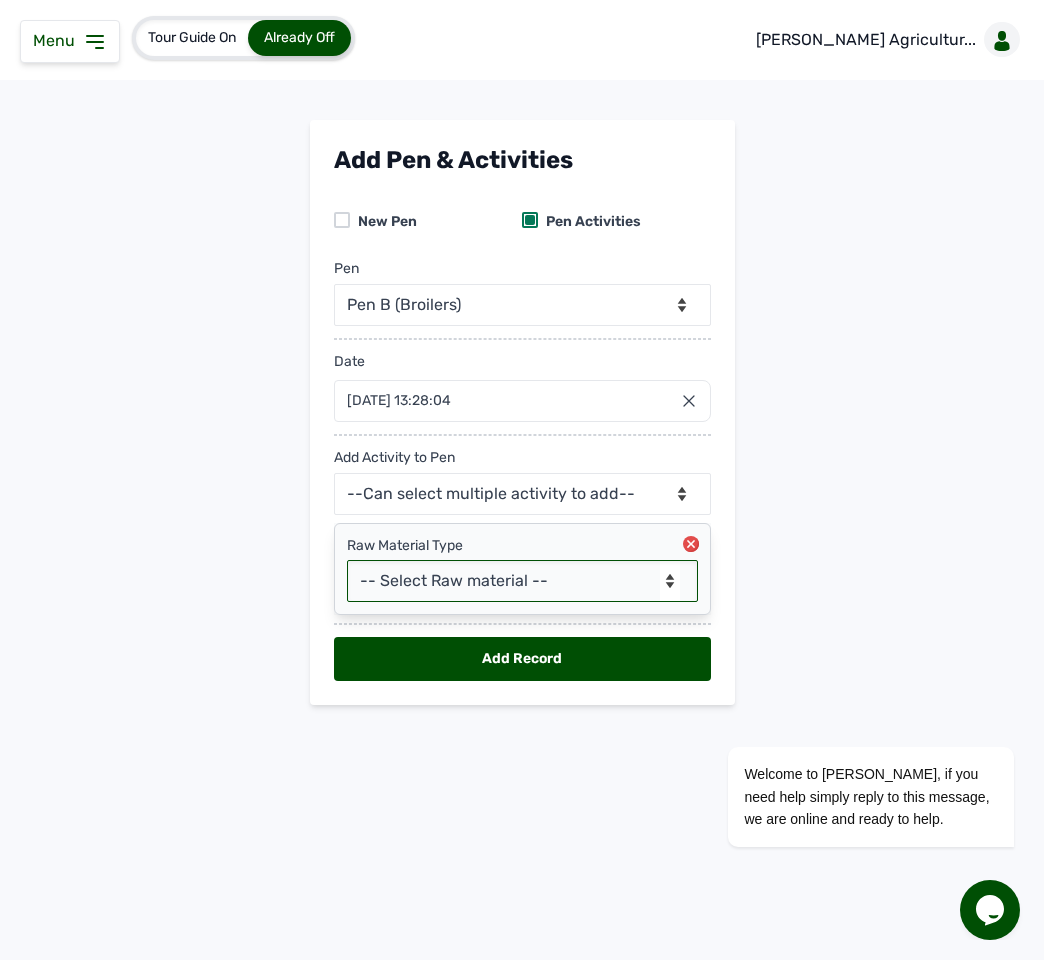 click on "-- Select Raw material -- feeds medications vaccines Biomass Fuel" at bounding box center (522, 581) 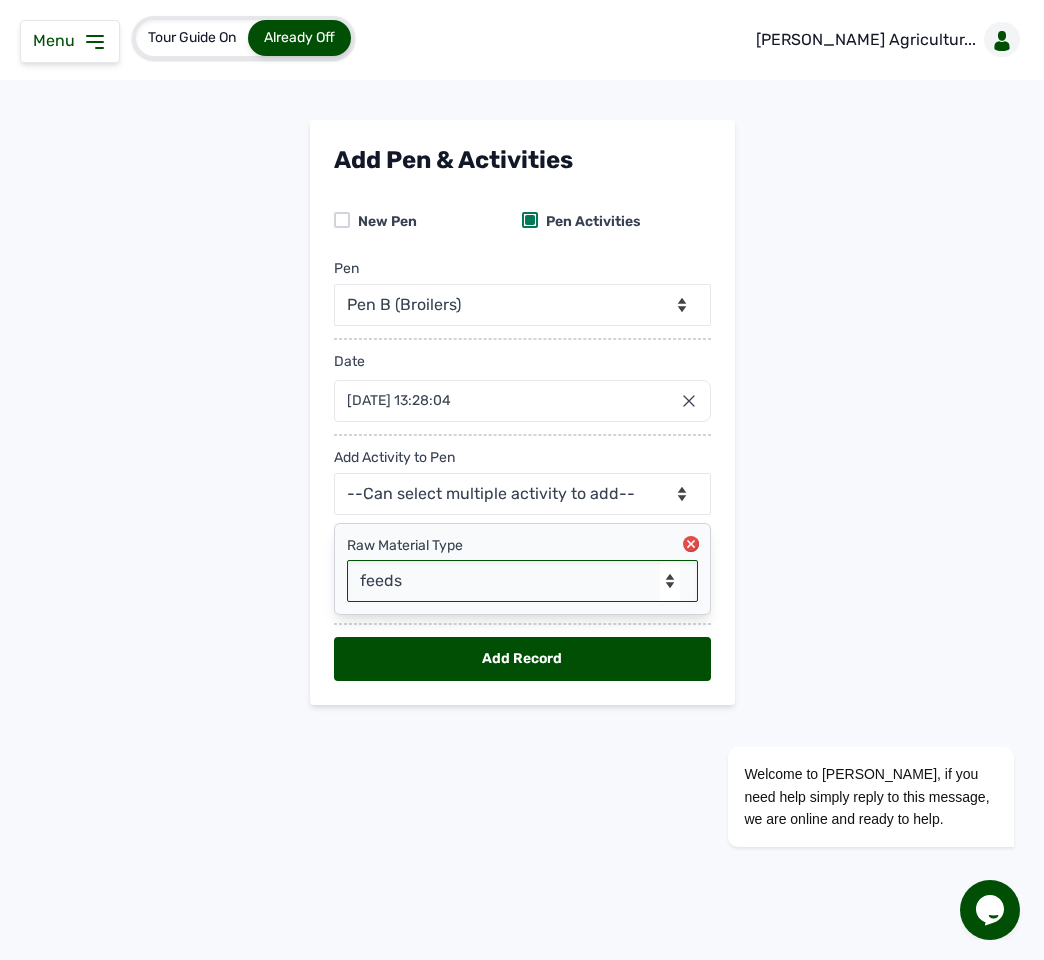 click on "-- Select Raw material -- feeds medications vaccines Biomass Fuel" at bounding box center [522, 581] 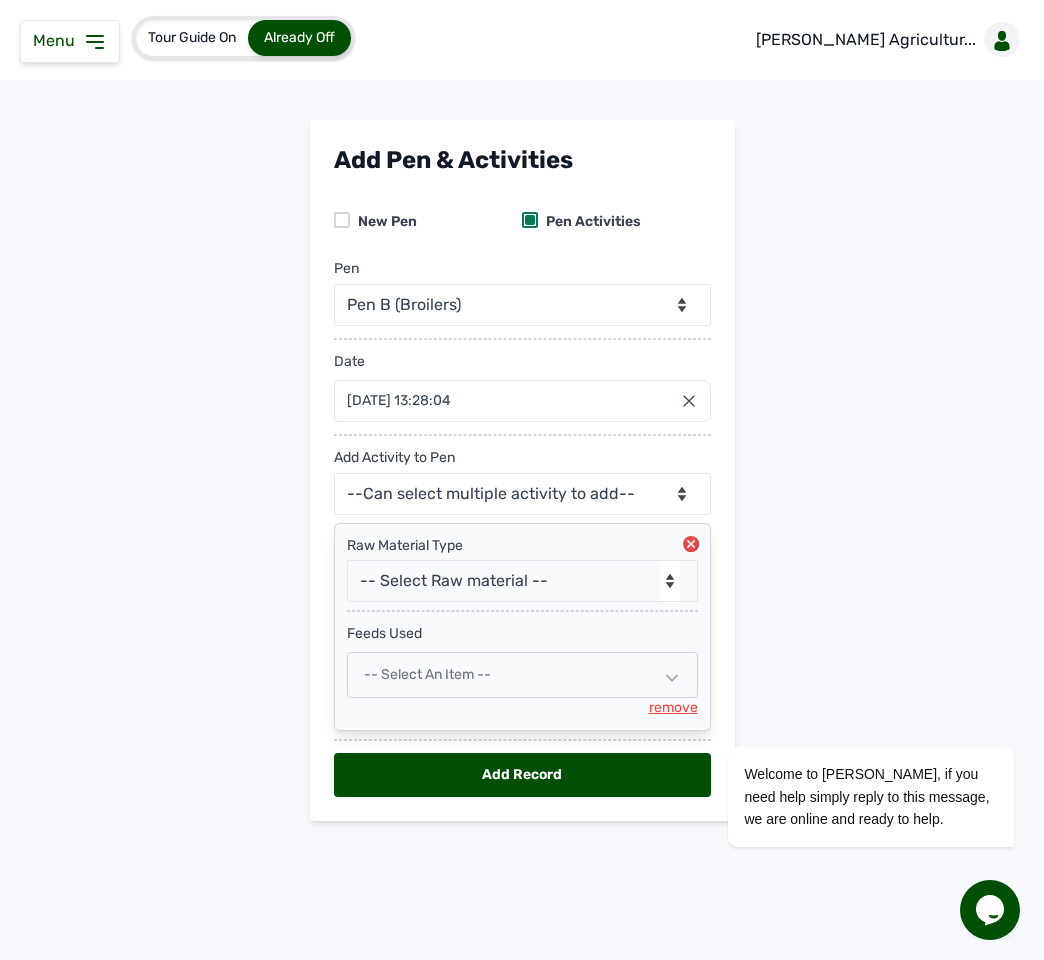click on "-- Select an Item --" at bounding box center [522, 675] 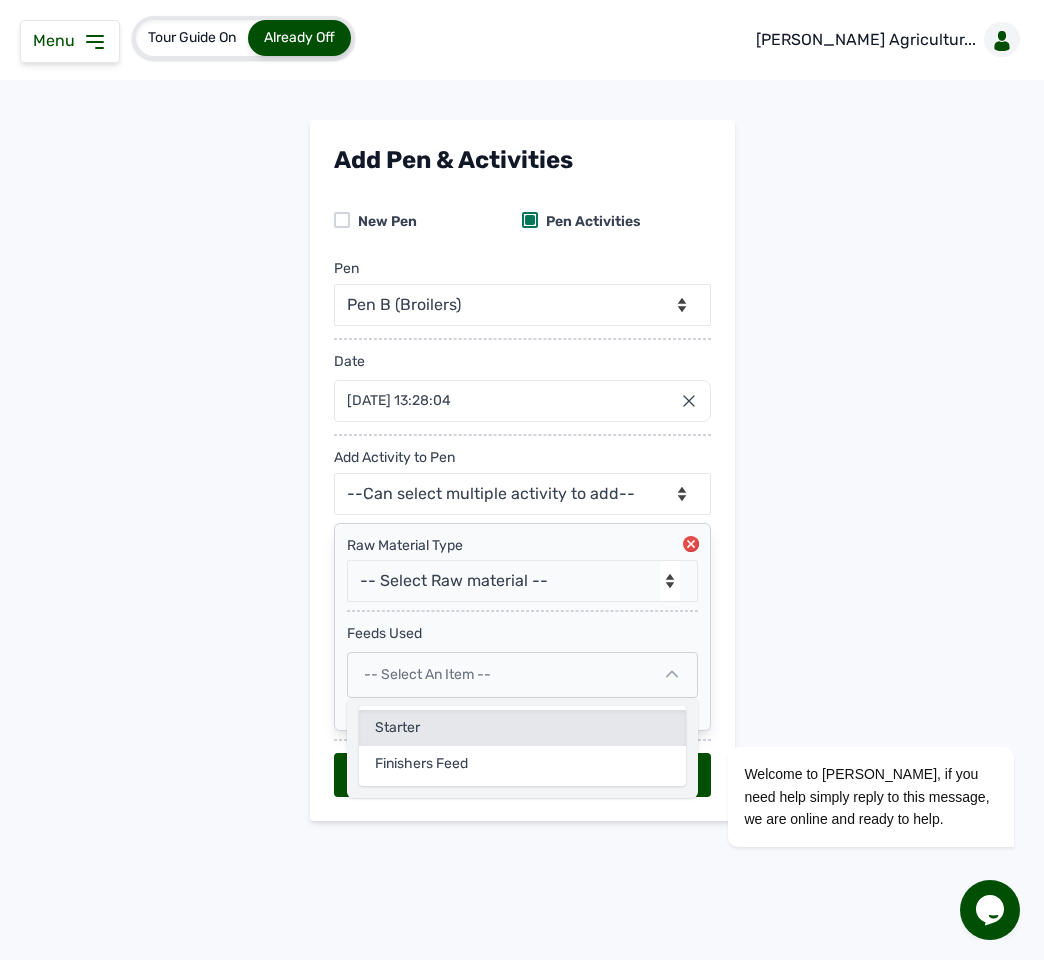 click on "Starter" 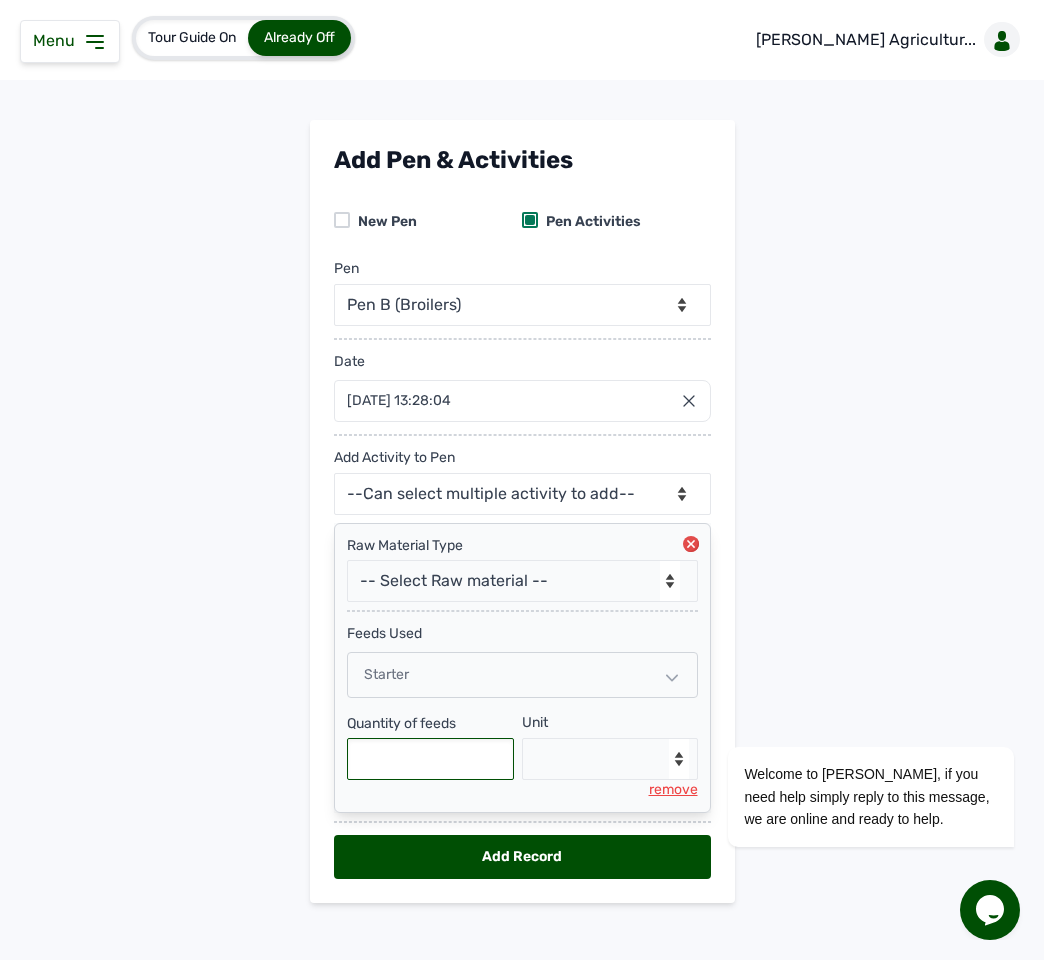 click at bounding box center (431, 759) 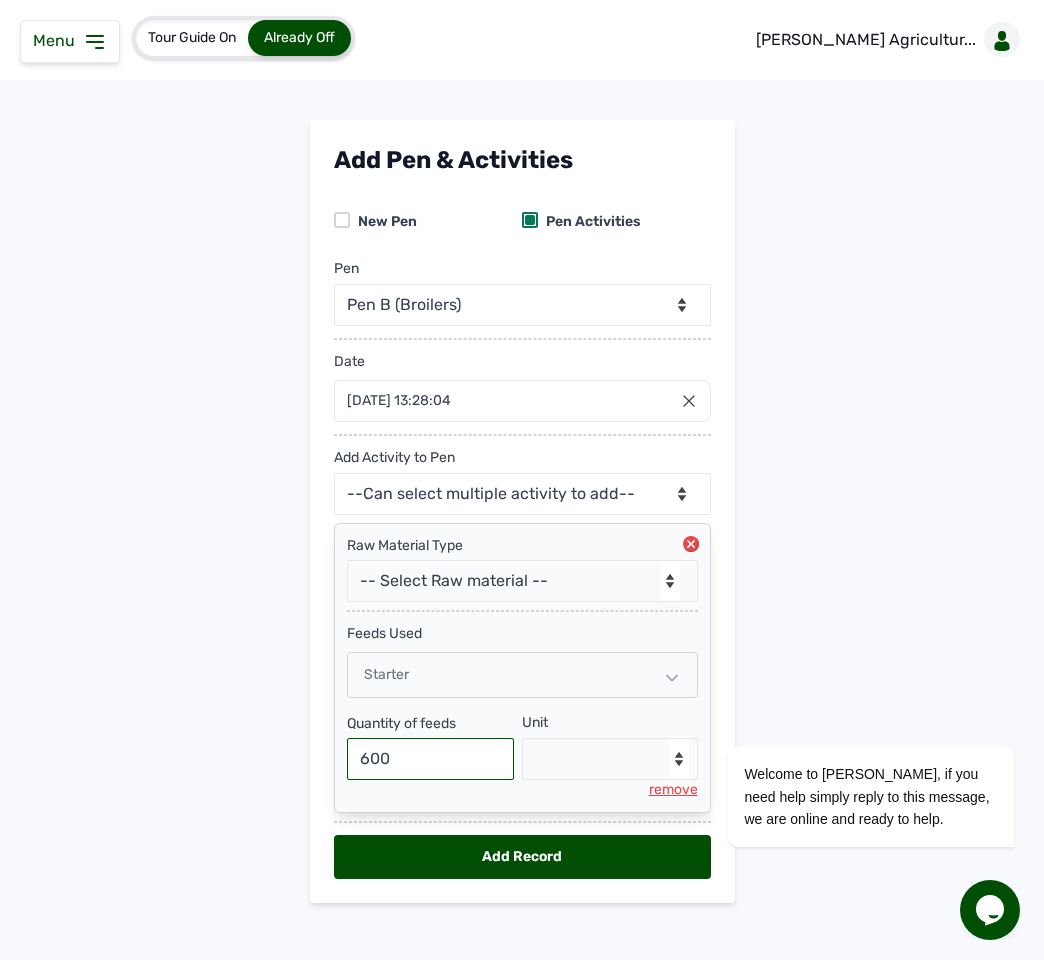 type on "600" 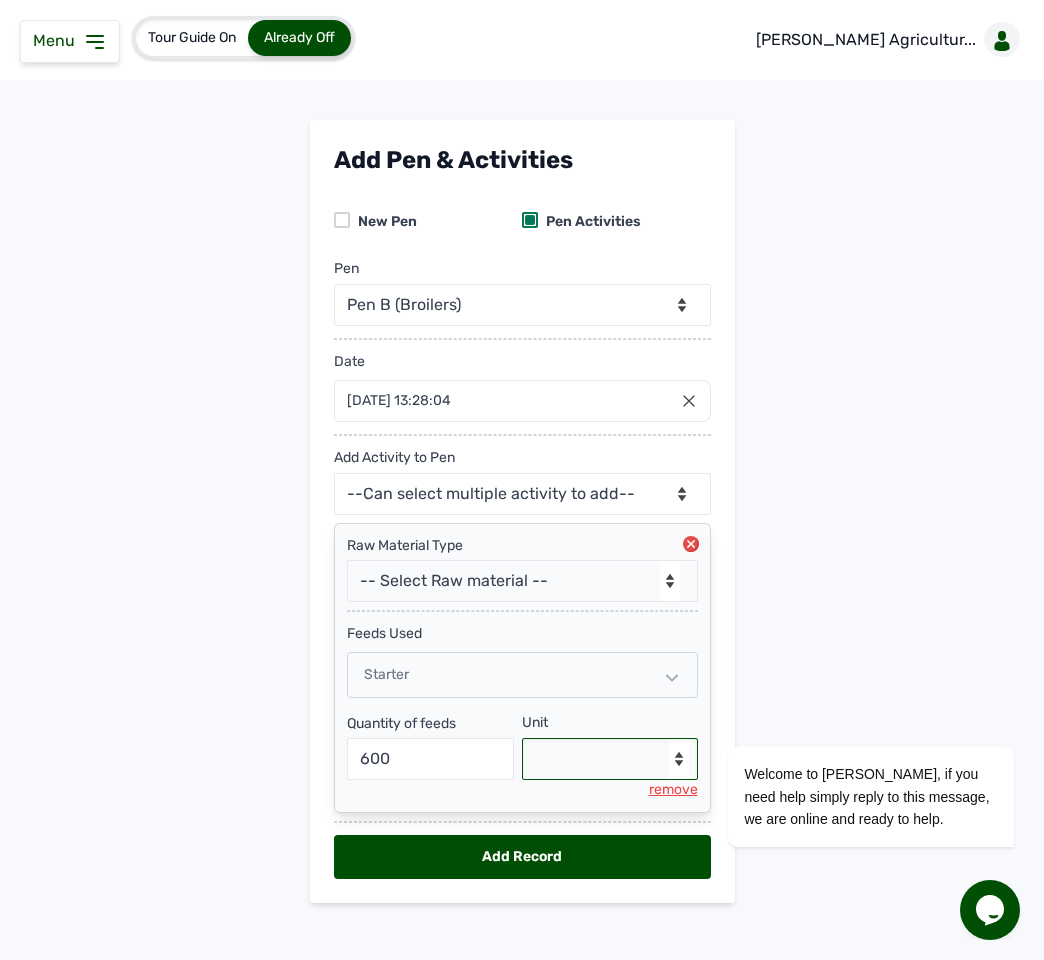 click on "--Select unit-- Bag(s) Kg" at bounding box center (610, 759) 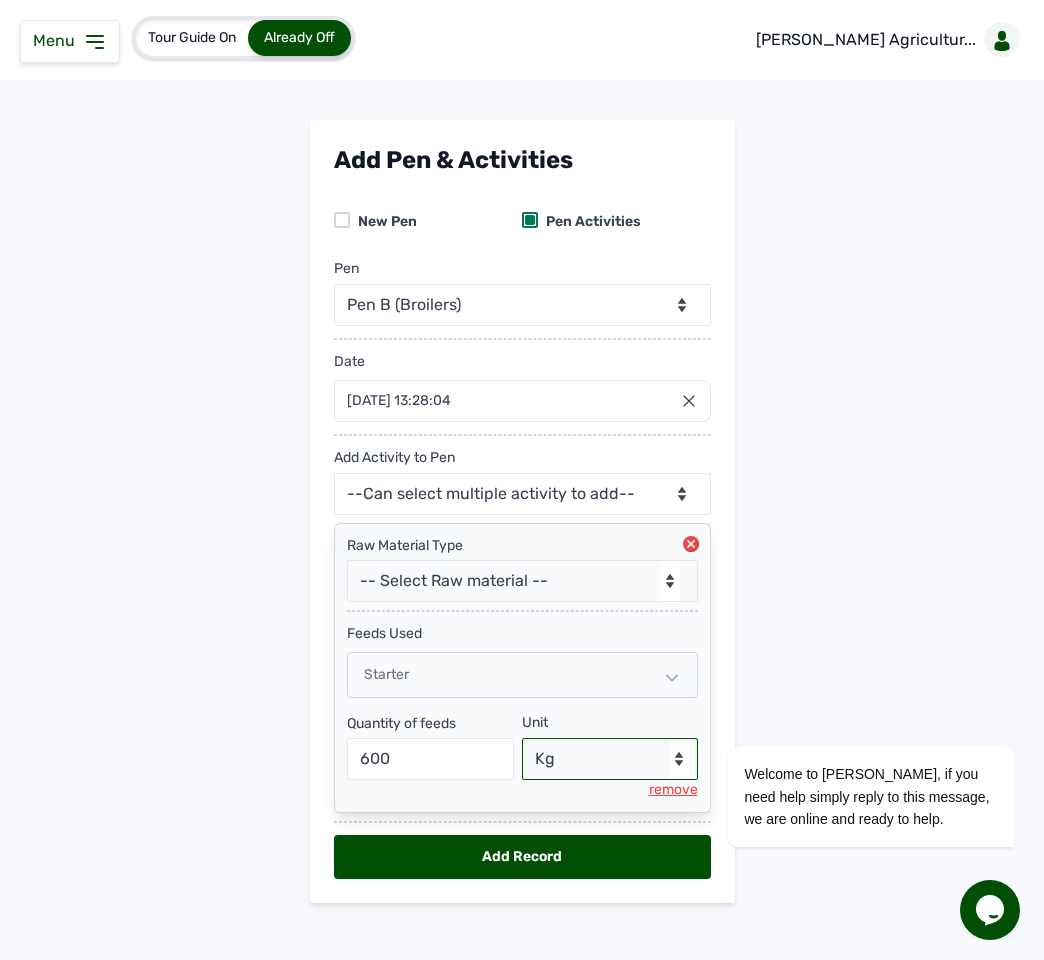 click on "--Select unit-- Bag(s) Kg" at bounding box center [610, 759] 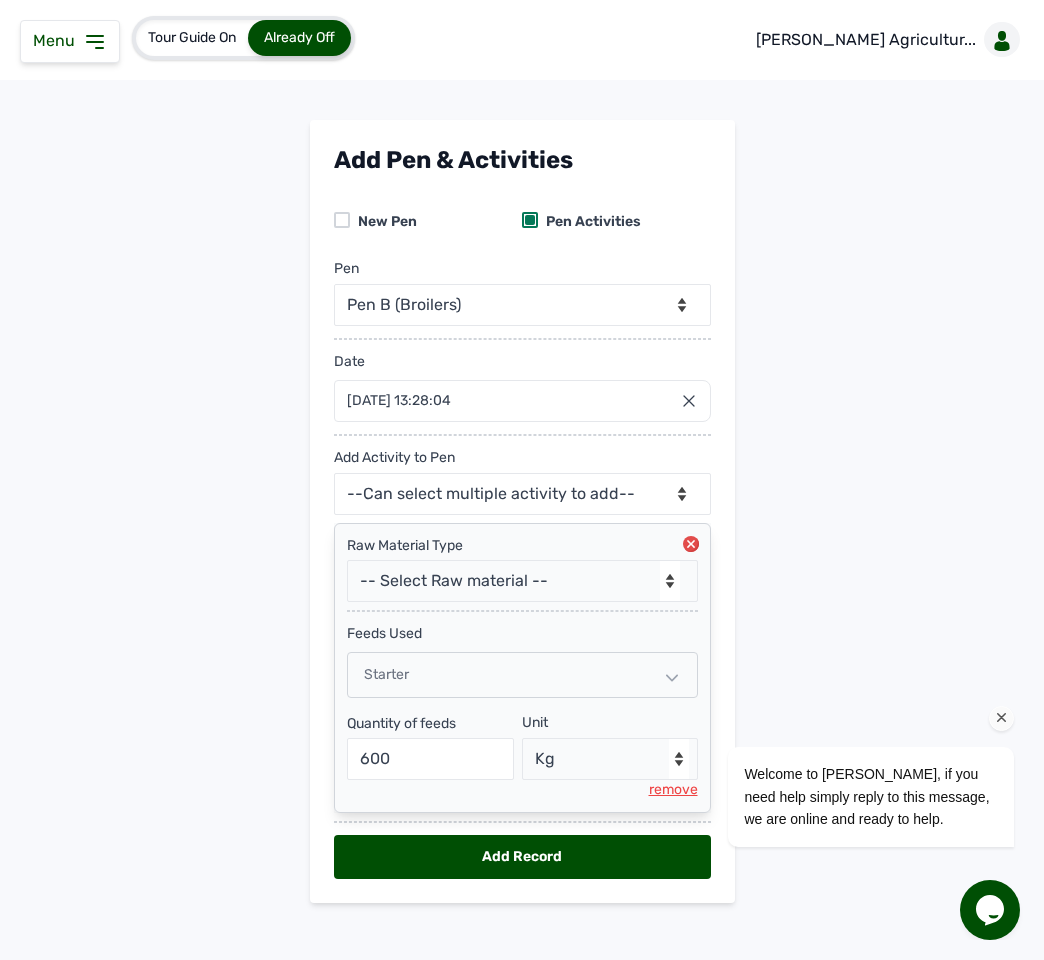 click on "Welcome to [PERSON_NAME], if you need help simply reply to this message, we are online and ready to help." at bounding box center (844, 714) 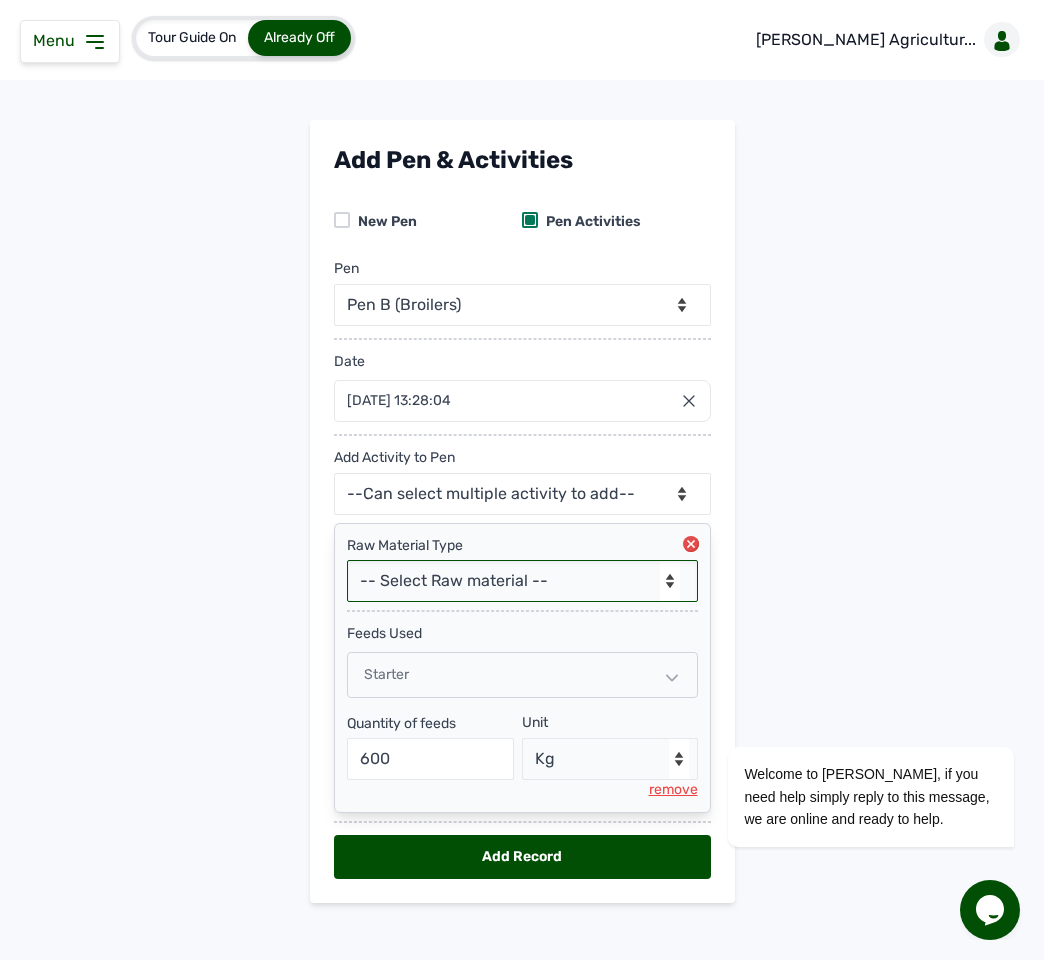 click on "-- Select Raw material -- feeds medications vaccines Biomass Fuel" at bounding box center [522, 581] 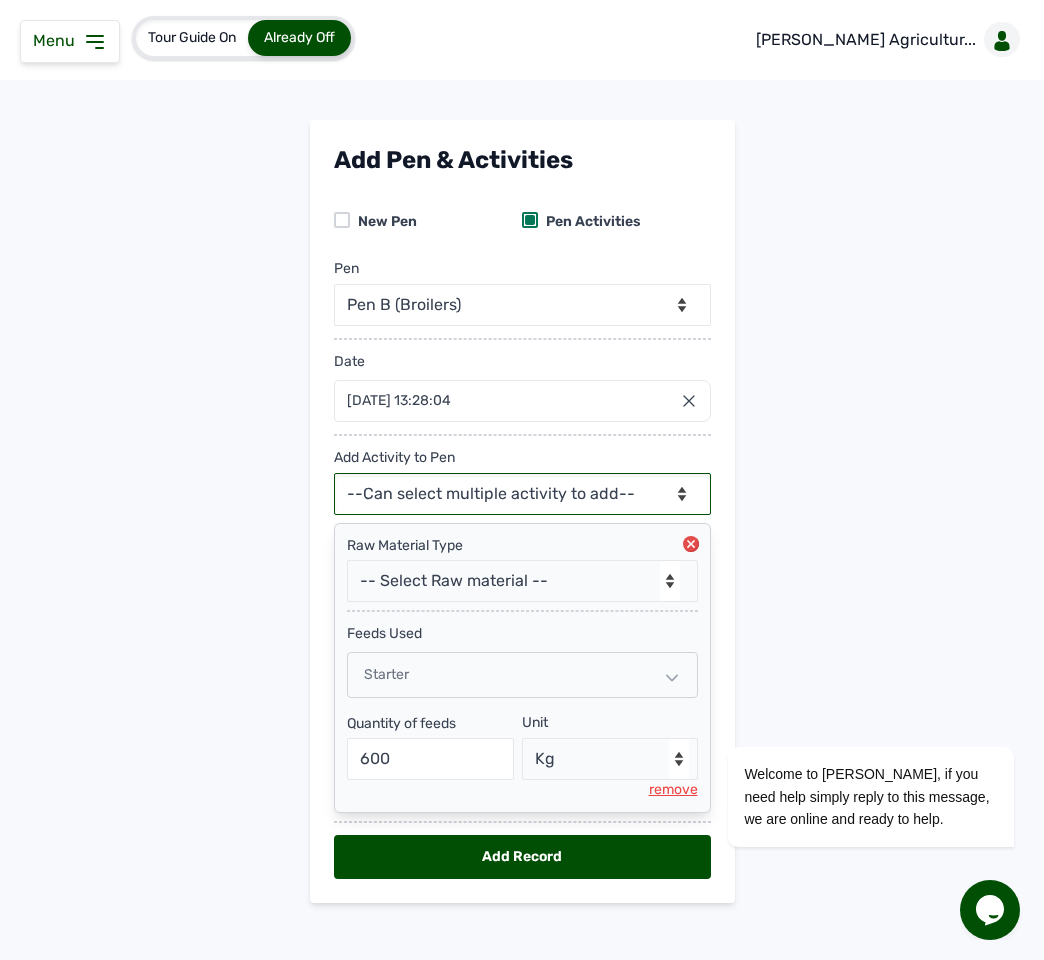 click on "--Can select multiple activity to add-- Raw Material Losses Weight" at bounding box center [522, 494] 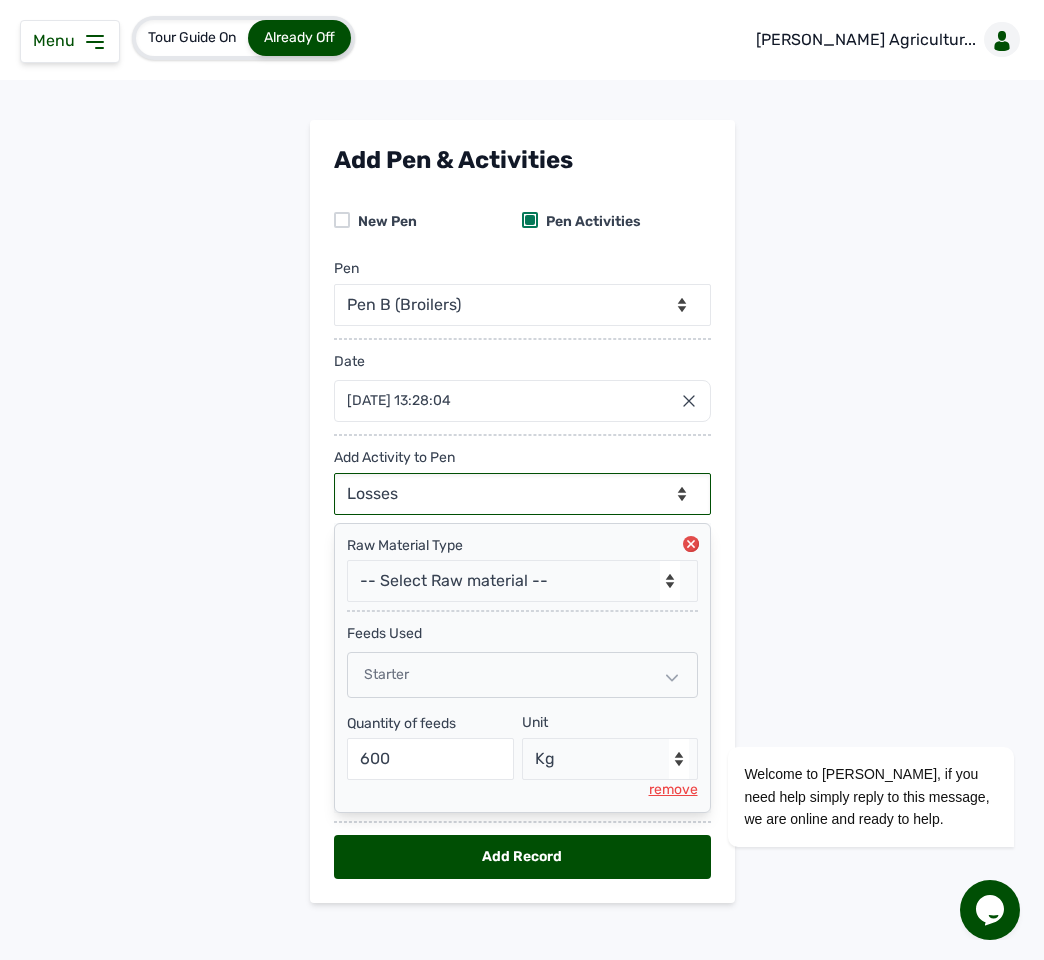 click on "--Can select multiple activity to add-- Raw Material Losses Weight" at bounding box center [522, 494] 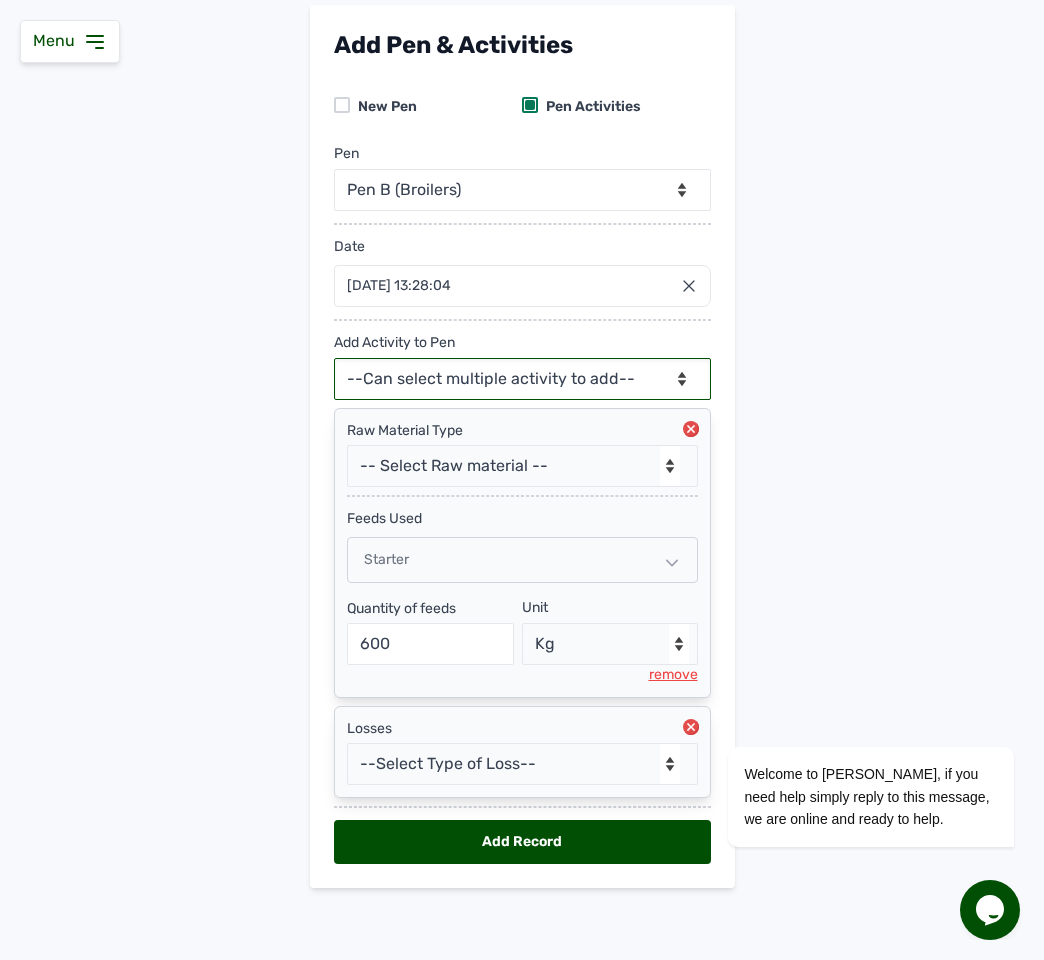 scroll, scrollTop: 129, scrollLeft: 0, axis: vertical 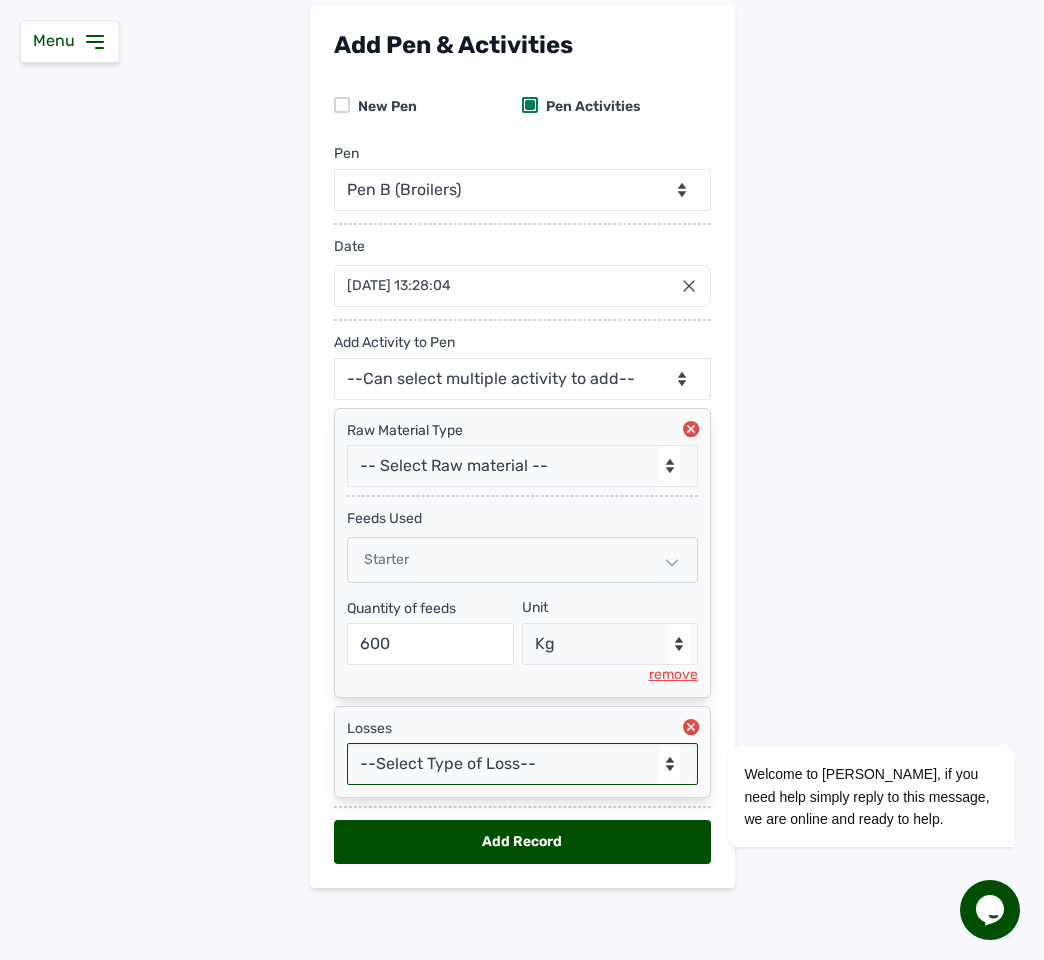 click on "--Select Type of Loss-- Mortality Culled Theft" at bounding box center (522, 764) 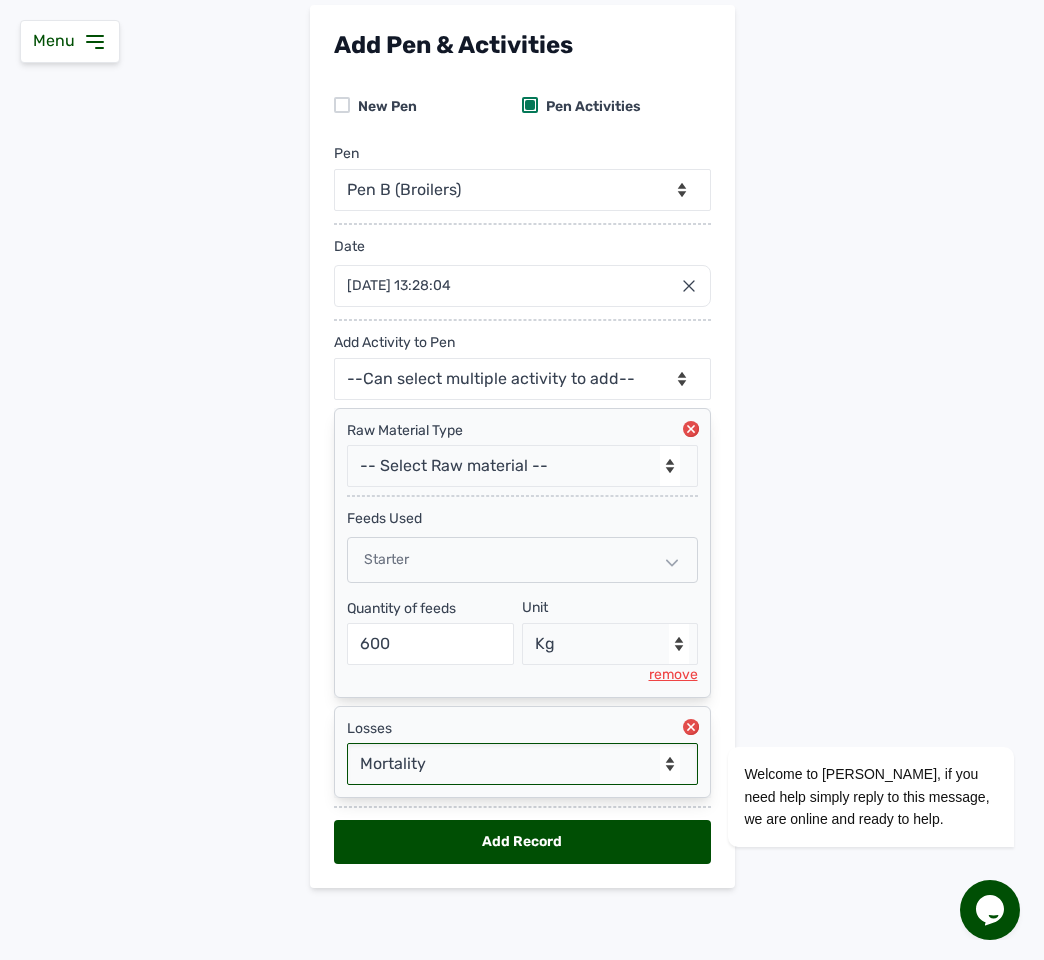 click on "--Select Type of Loss-- Mortality Culled Theft" at bounding box center (522, 764) 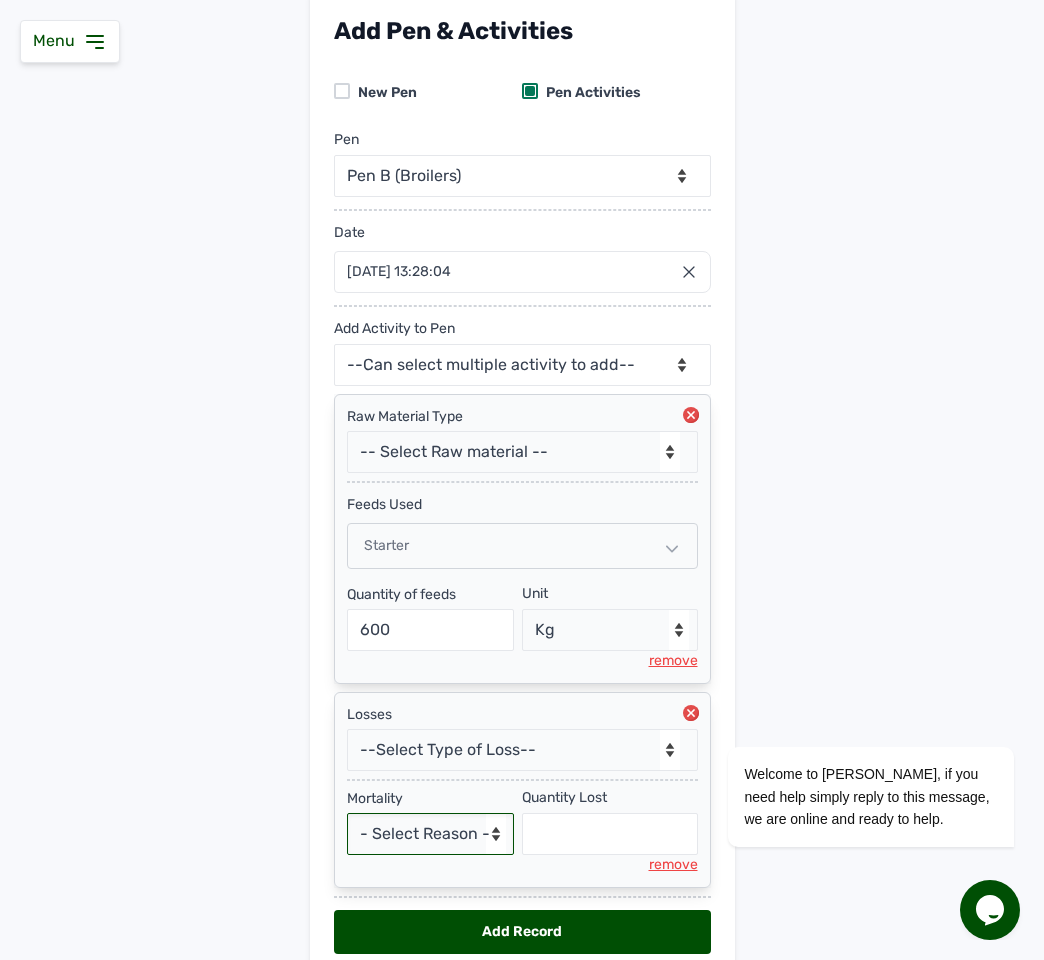 click on "- Select Reason - Disease Late Vaccination Wrong Vaccination Heat [MEDICAL_DATA] Others" at bounding box center [431, 834] 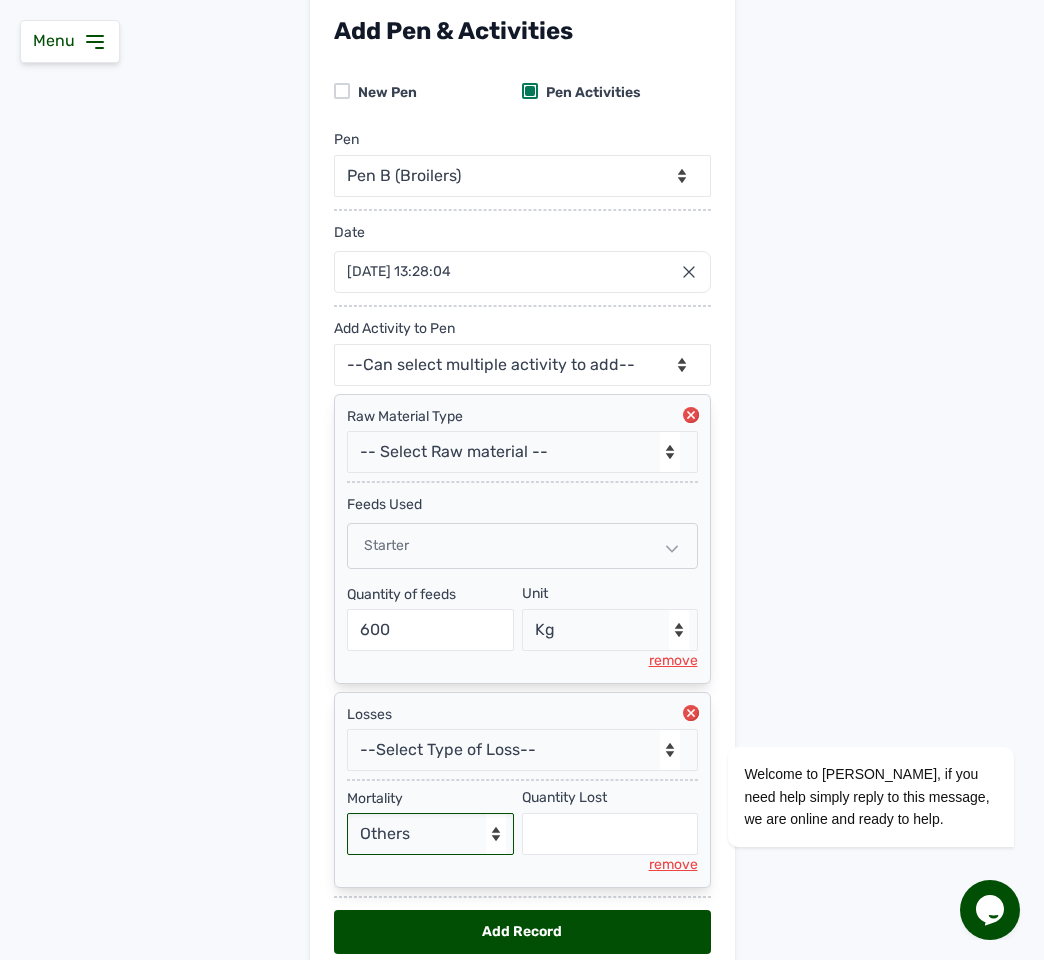 click on "- Select Reason - Disease Late Vaccination Wrong Vaccination Heat [MEDICAL_DATA] Others" at bounding box center [431, 834] 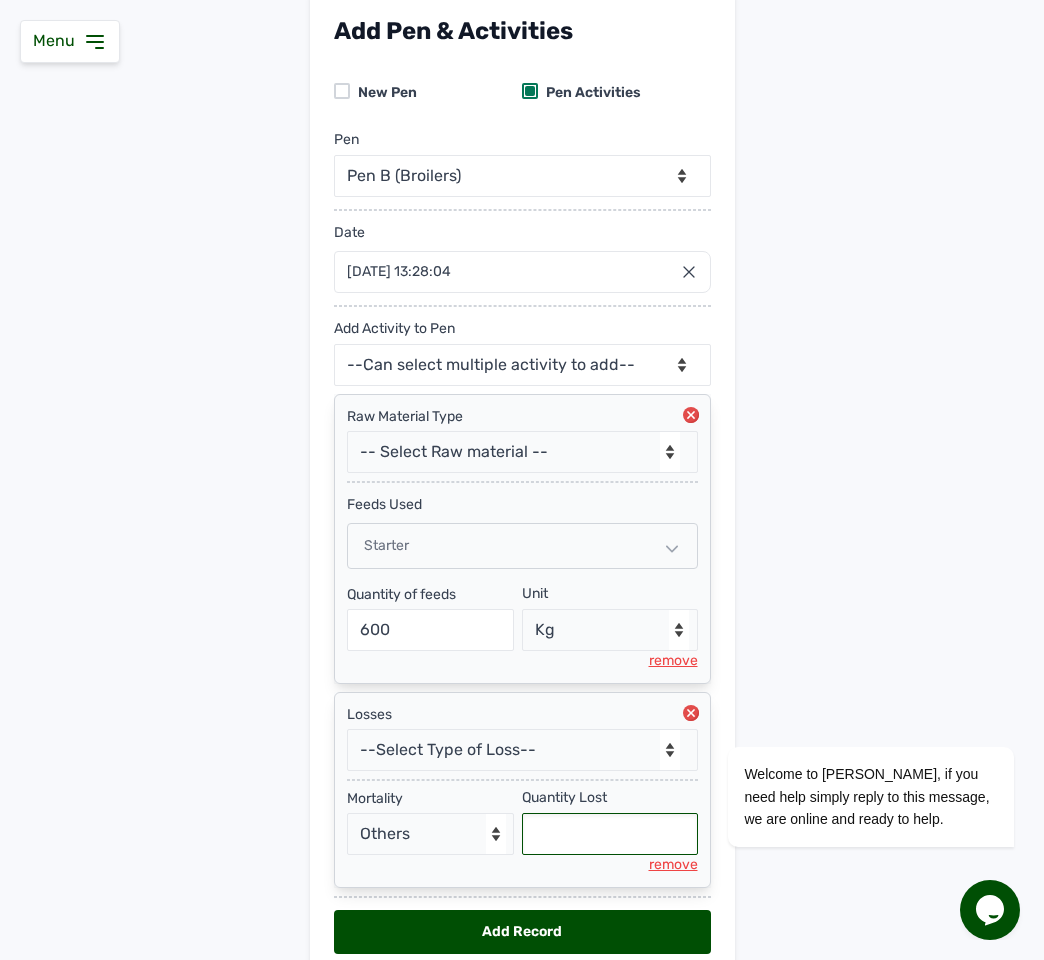 click at bounding box center (610, 834) 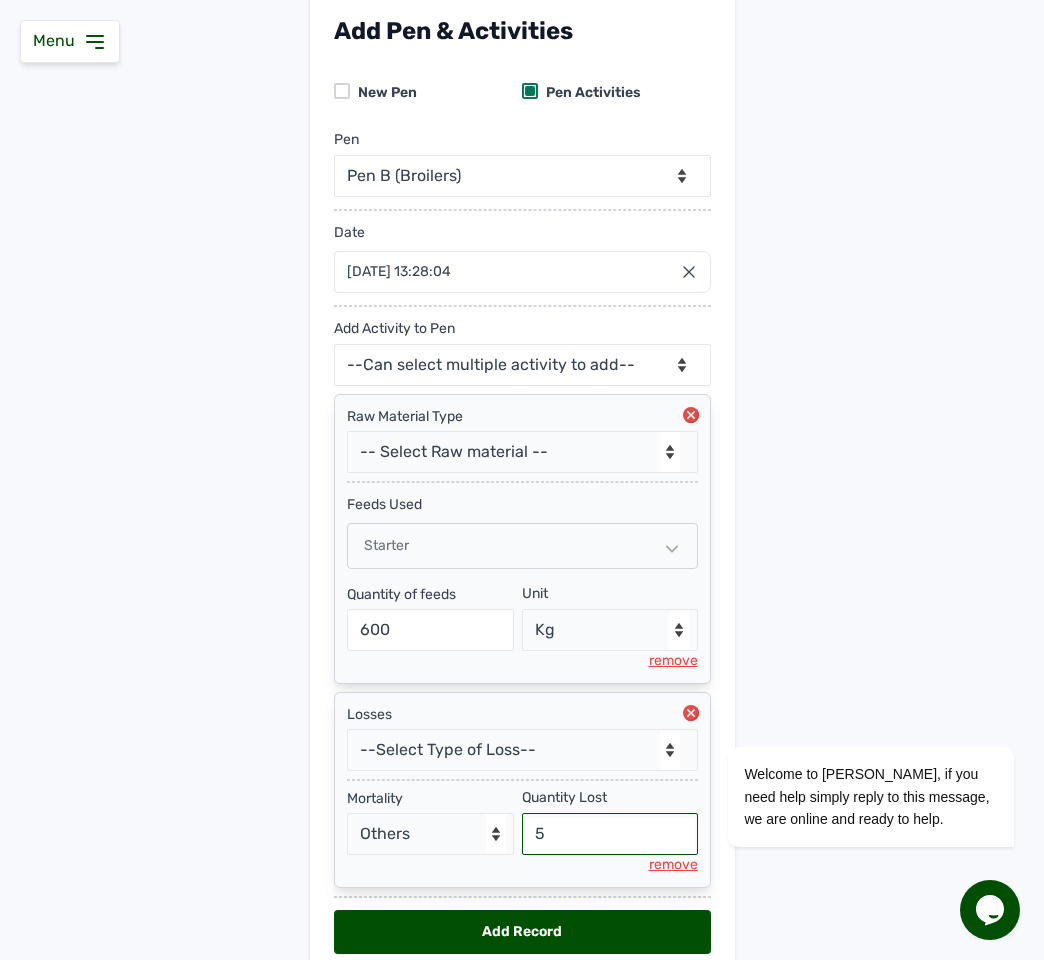type on "5" 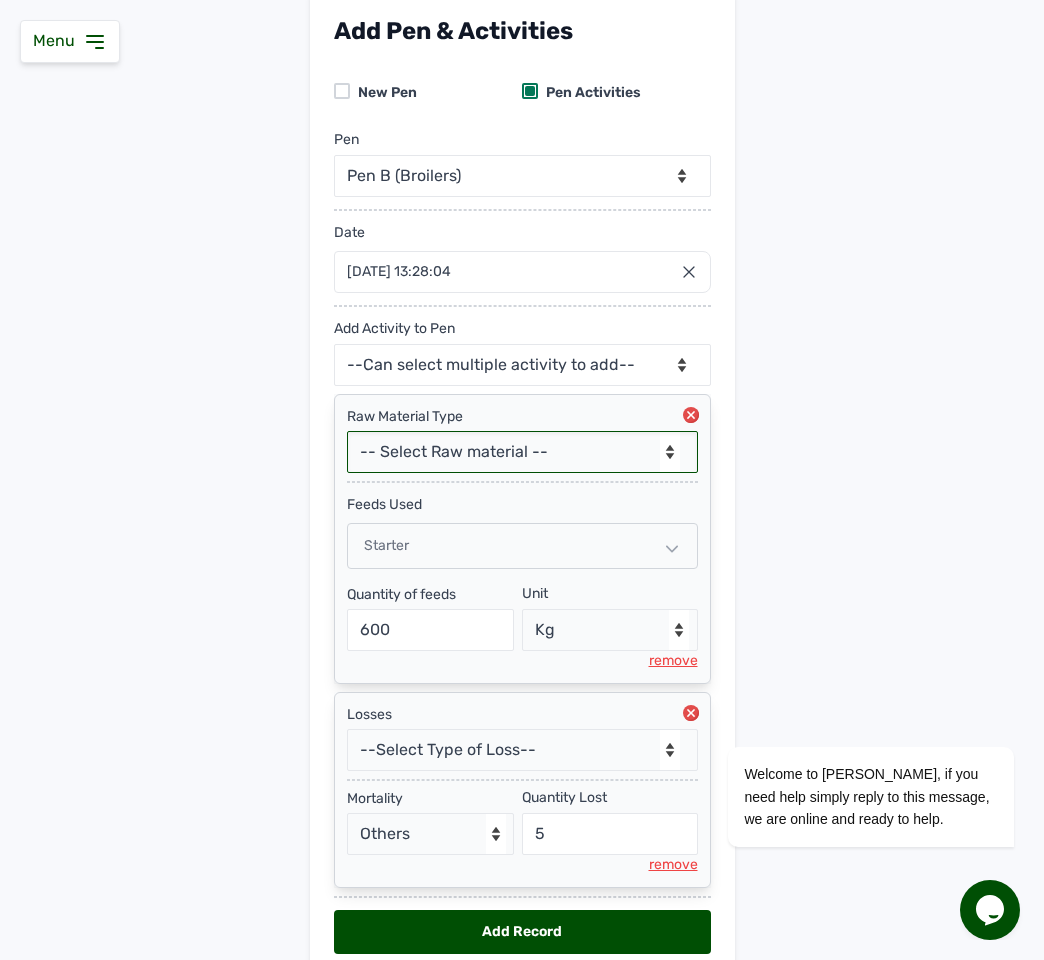 click on "-- Select Raw material -- feeds medications vaccines Biomass Fuel" at bounding box center [522, 452] 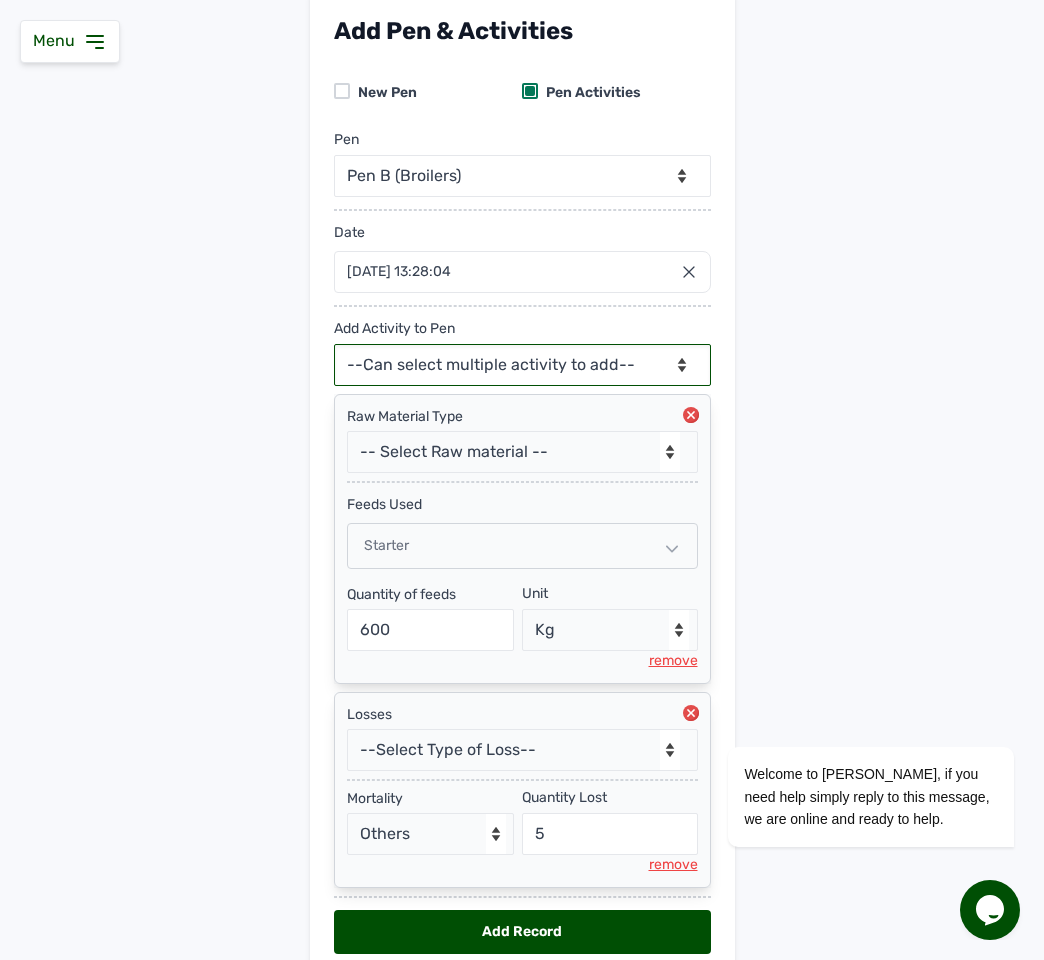 click on "--Can select multiple activity to add-- Raw Material Losses Weight" at bounding box center (522, 365) 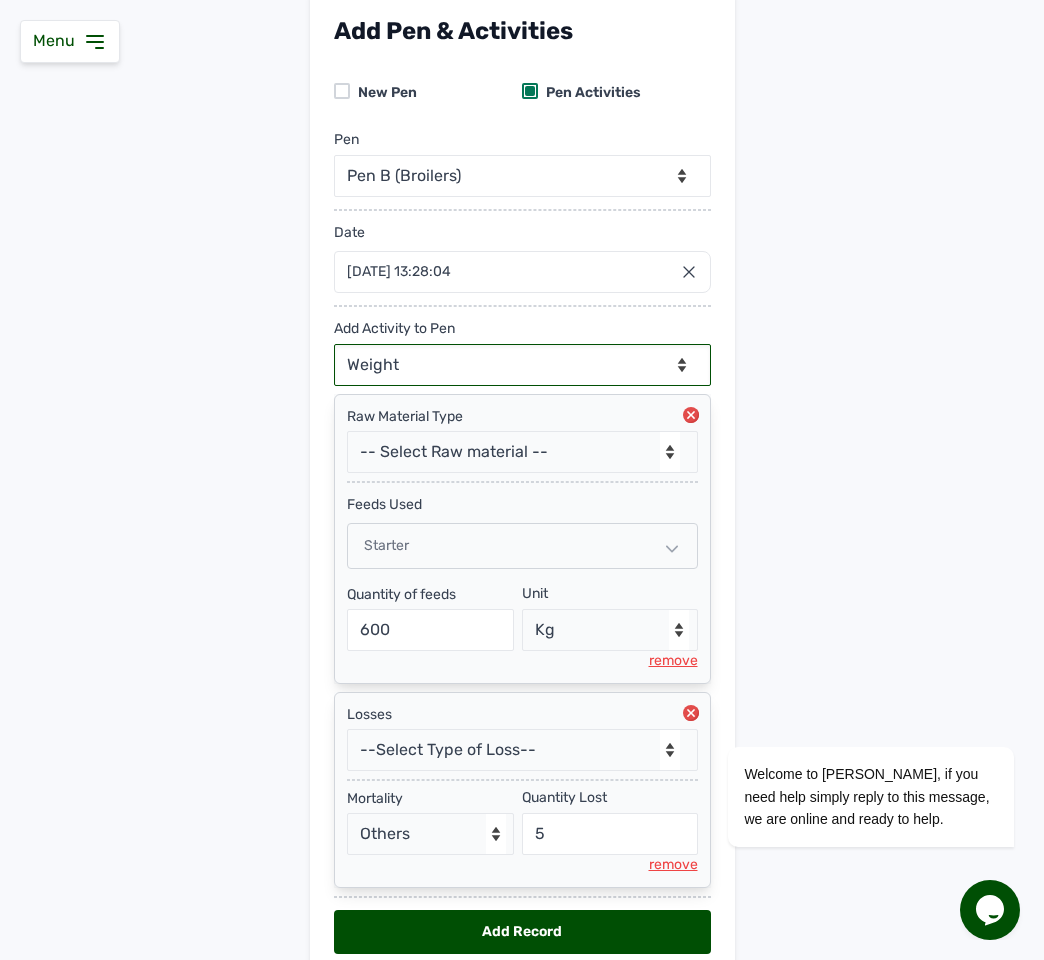 click on "--Can select multiple activity to add-- Raw Material Losses Weight" at bounding box center [522, 365] 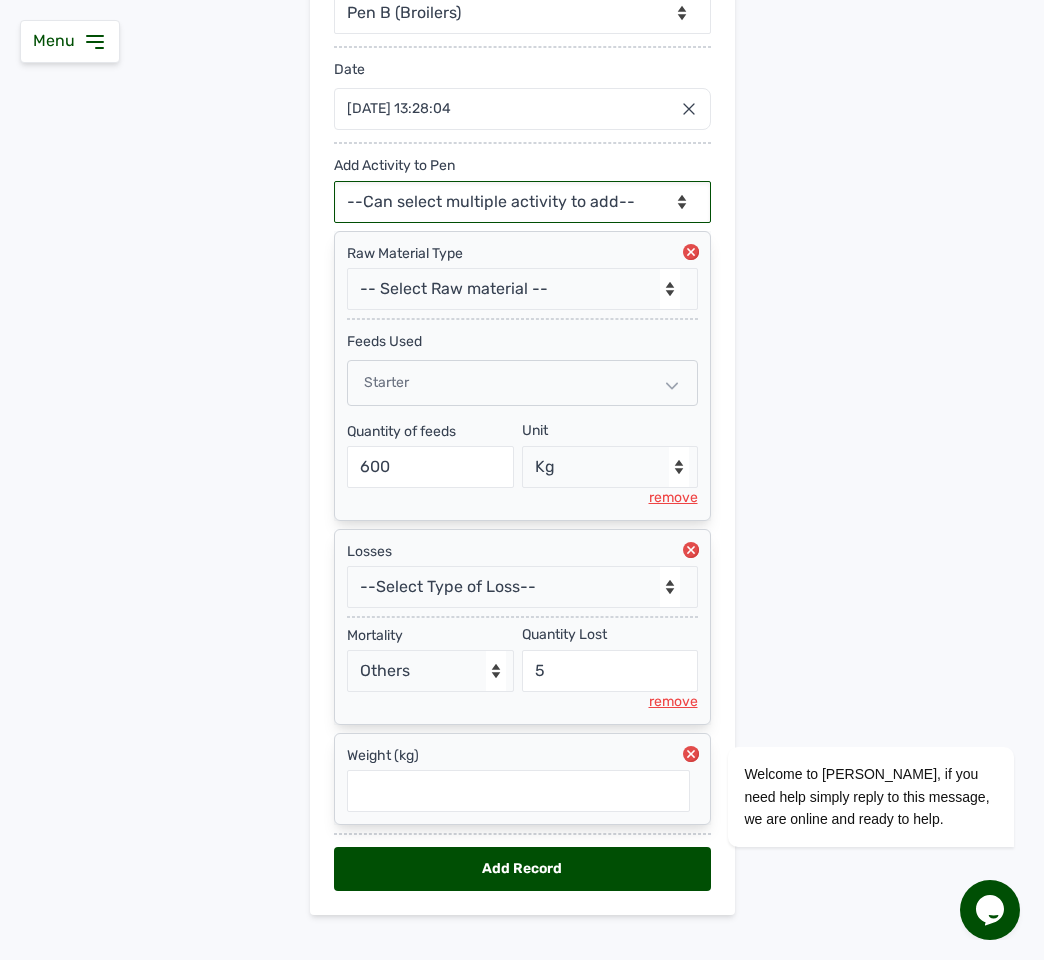 scroll, scrollTop: 337, scrollLeft: 0, axis: vertical 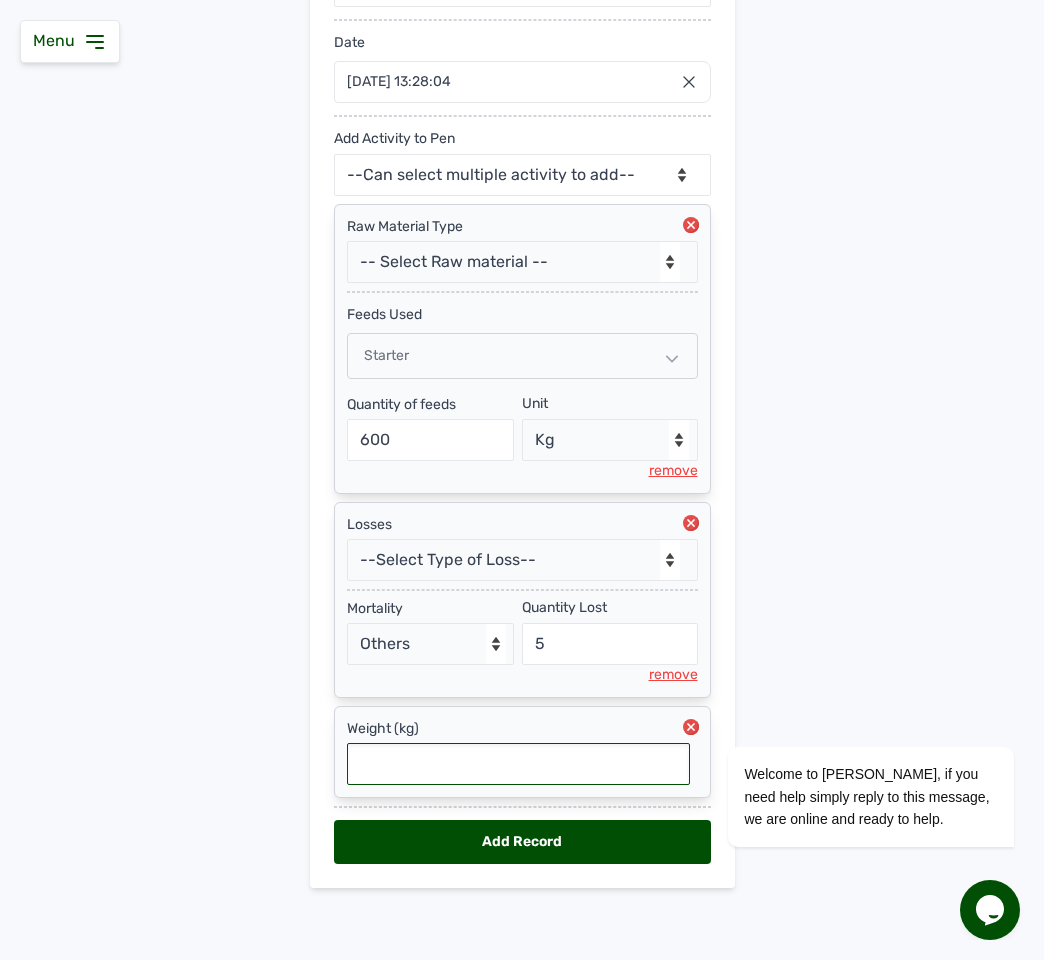 click at bounding box center [518, 764] 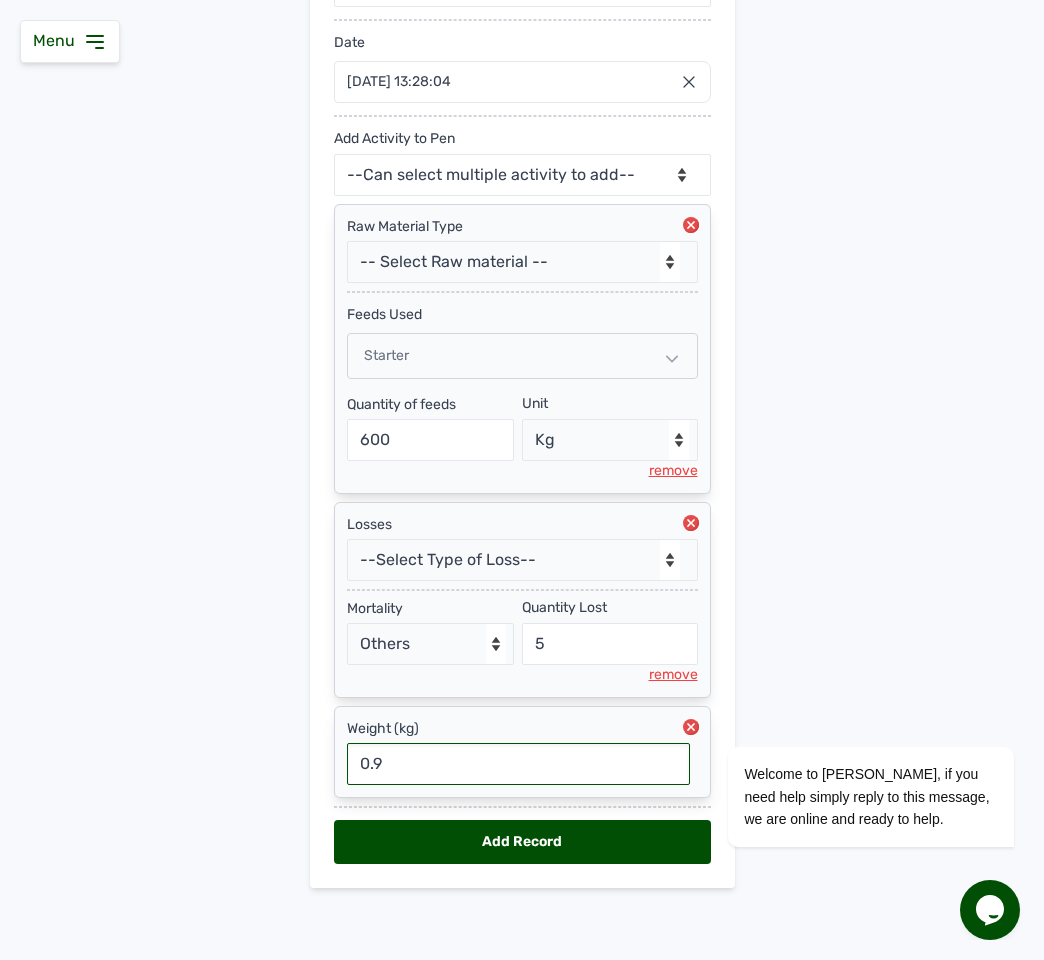 type on "0.95" 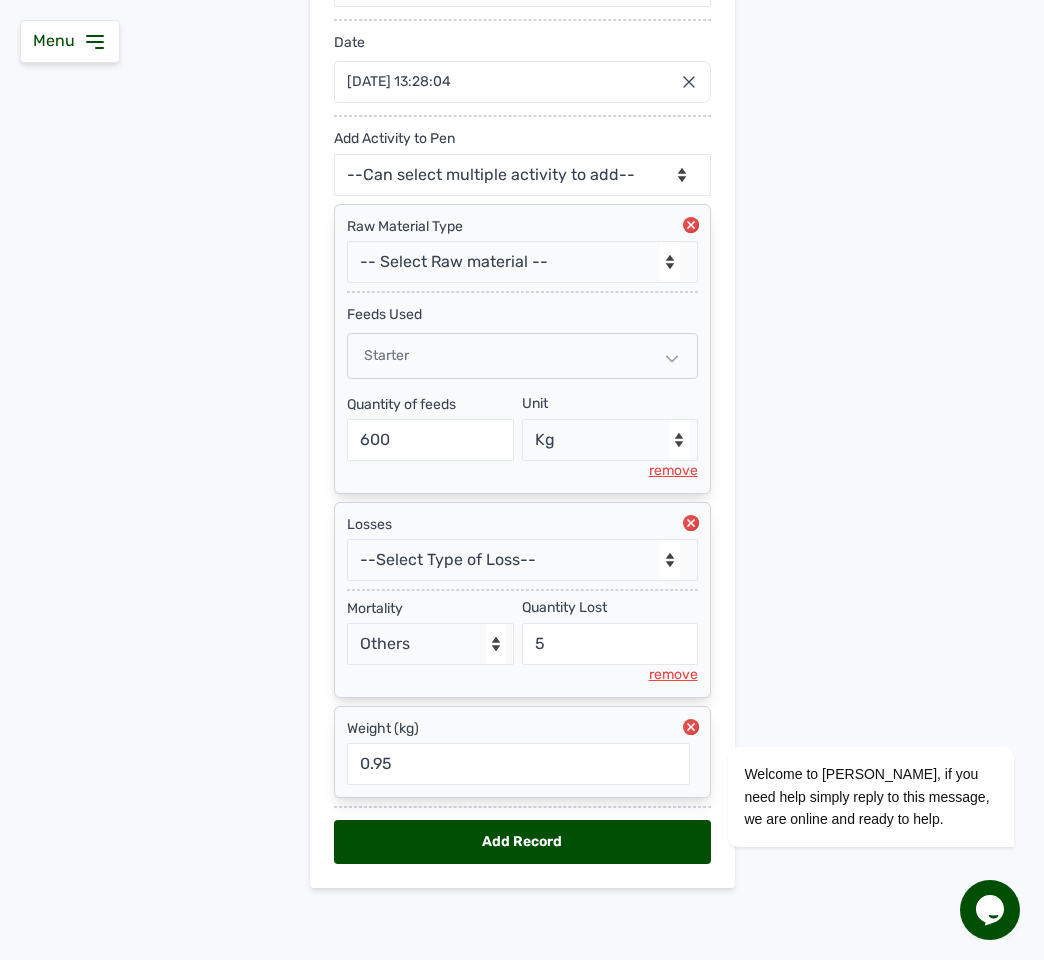 click on "Add Record" at bounding box center (522, 842) 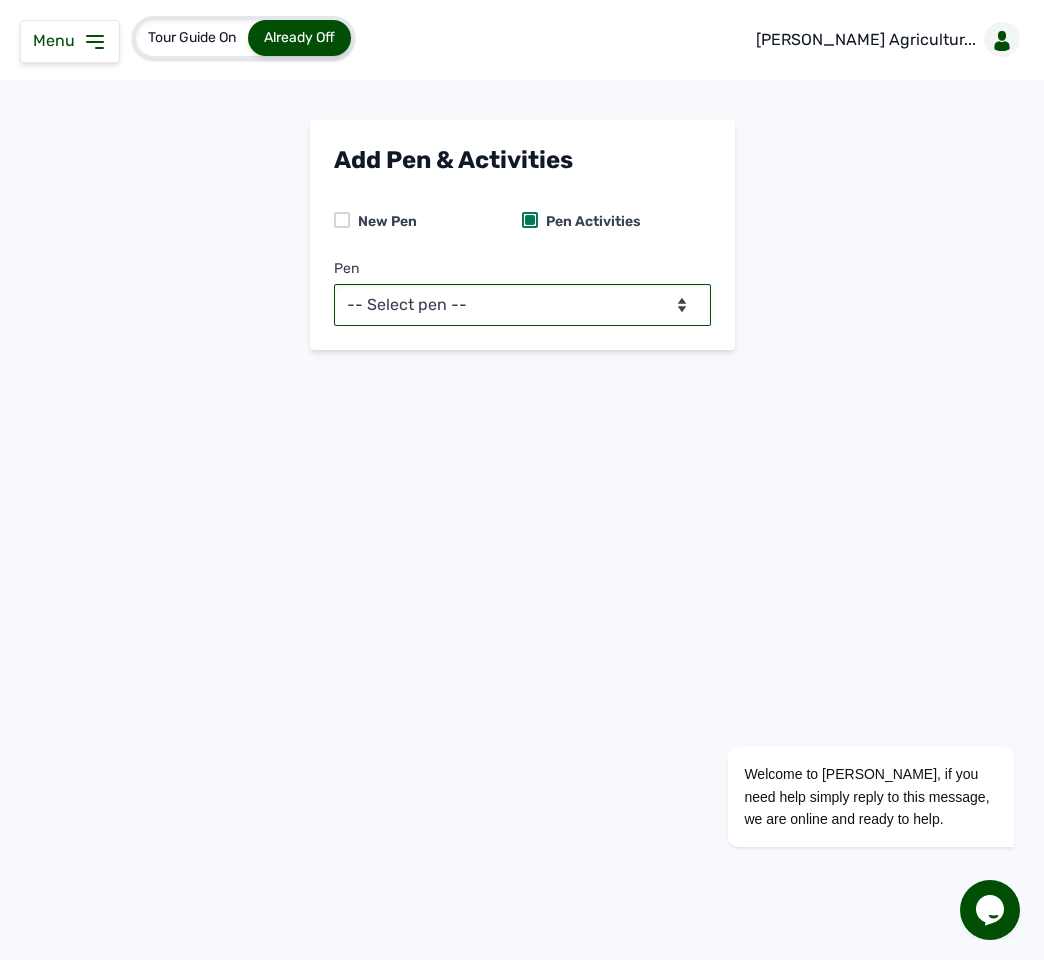 click on "-- Select pen -- Pen B (Broilers) PEN C (Broilers)" at bounding box center [522, 305] 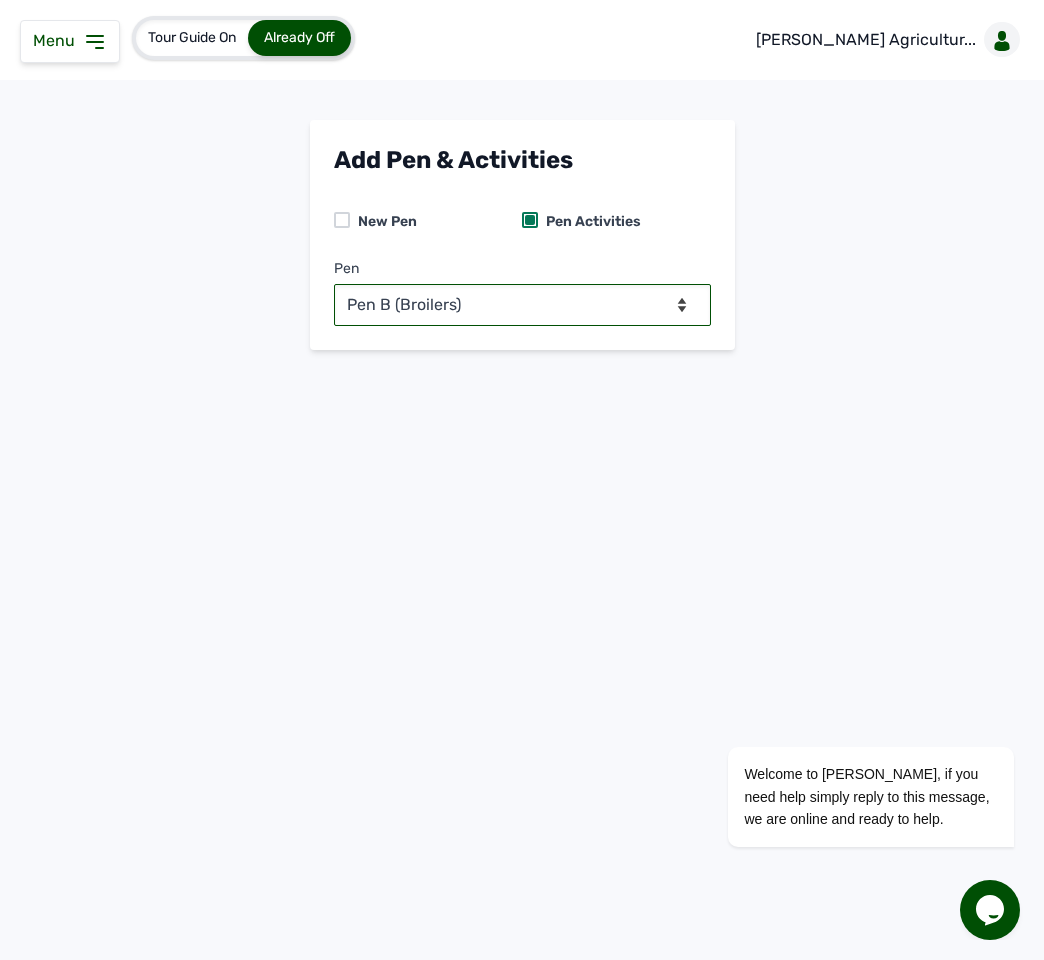 click on "-- Select pen -- Pen B (Broilers) PEN C (Broilers)" at bounding box center (522, 305) 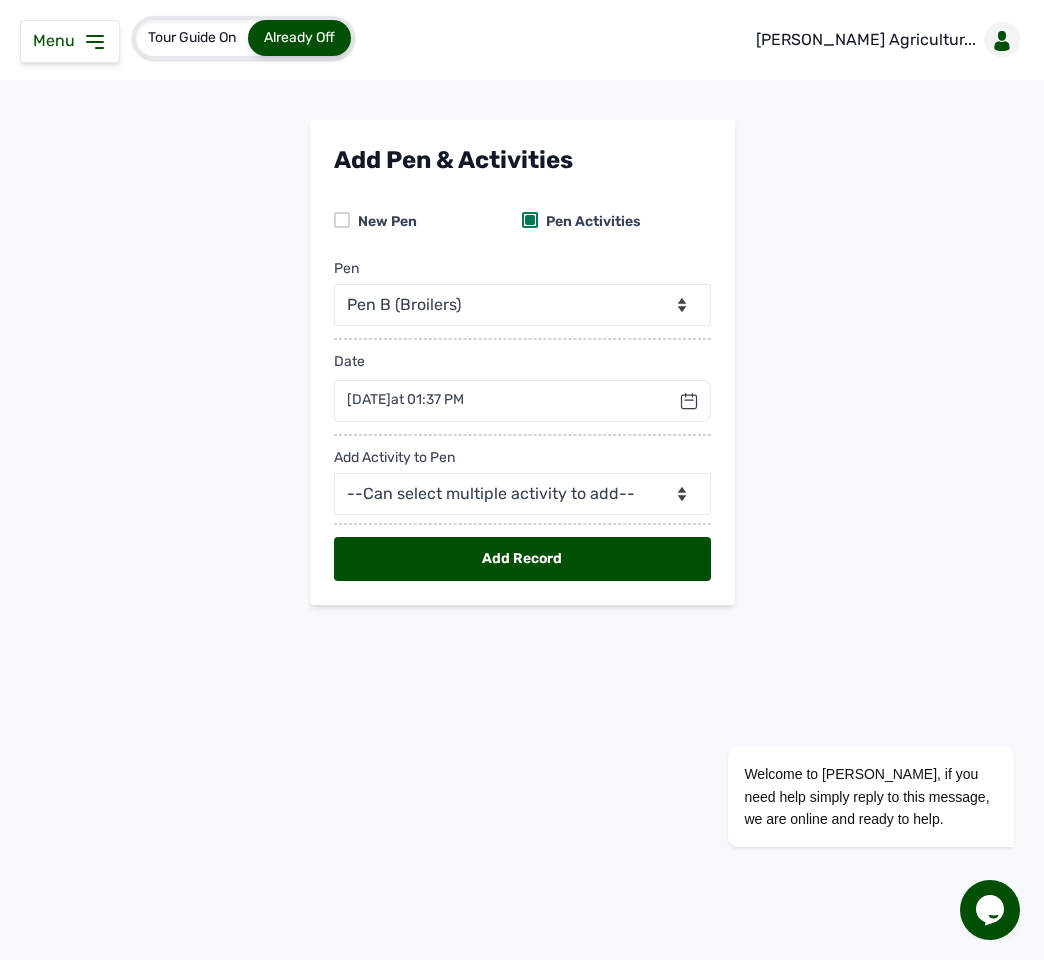 click on "at 01:37 PM" at bounding box center (427, 399) 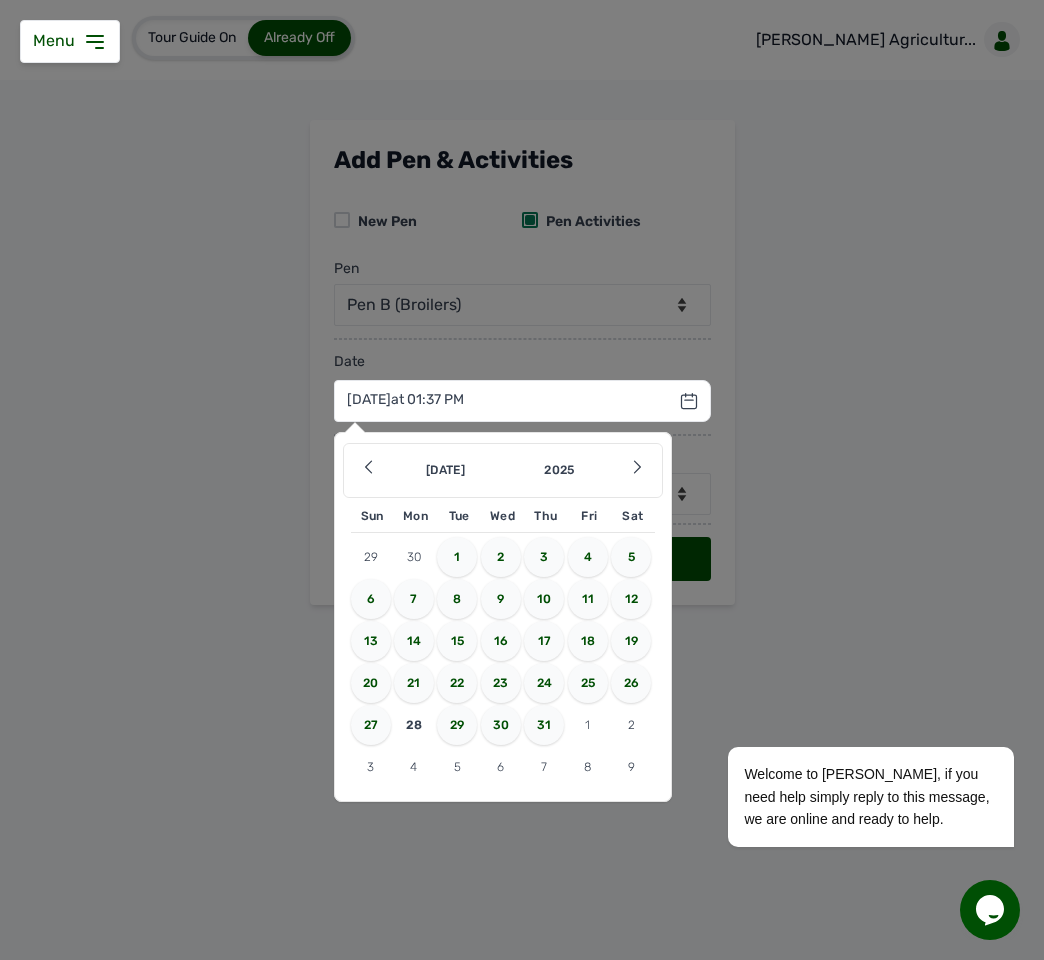 click on "26" at bounding box center (631, 683) 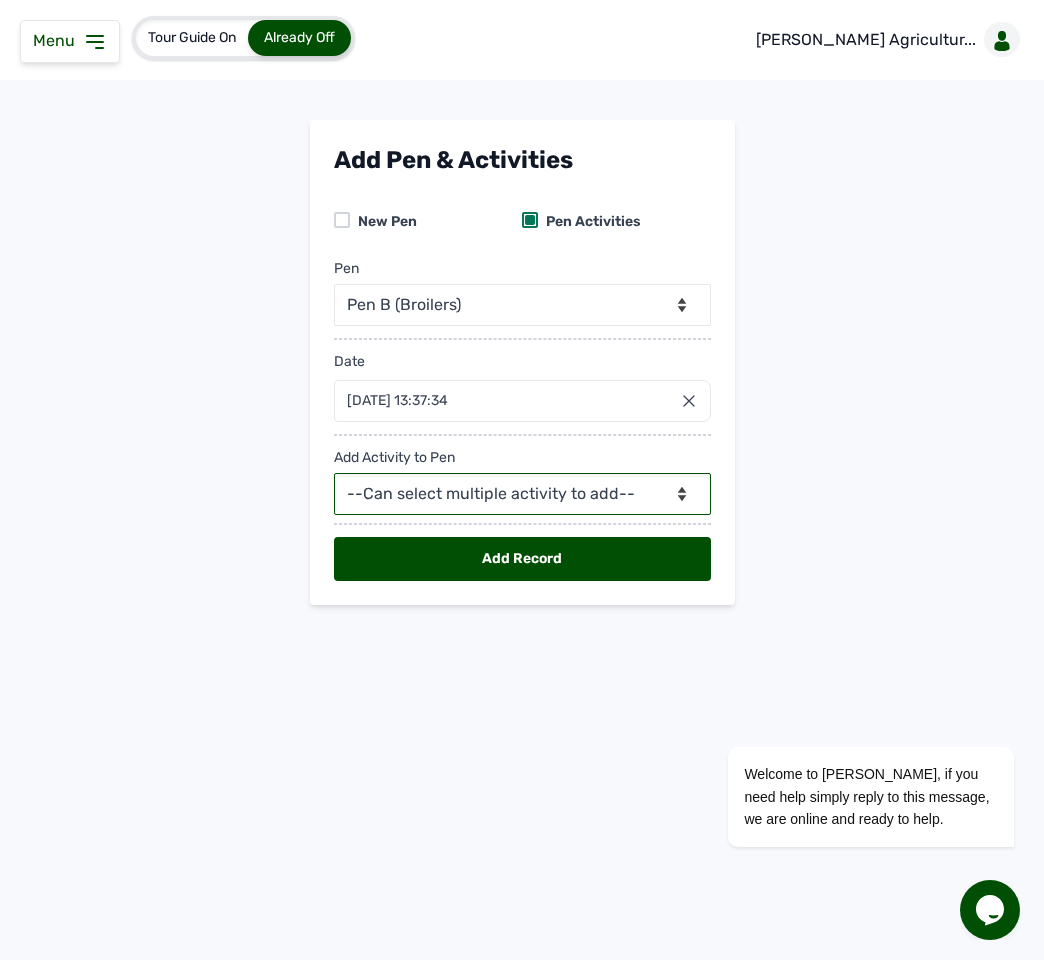 click on "--Can select multiple activity to add-- Raw Material Losses Weight" at bounding box center [522, 494] 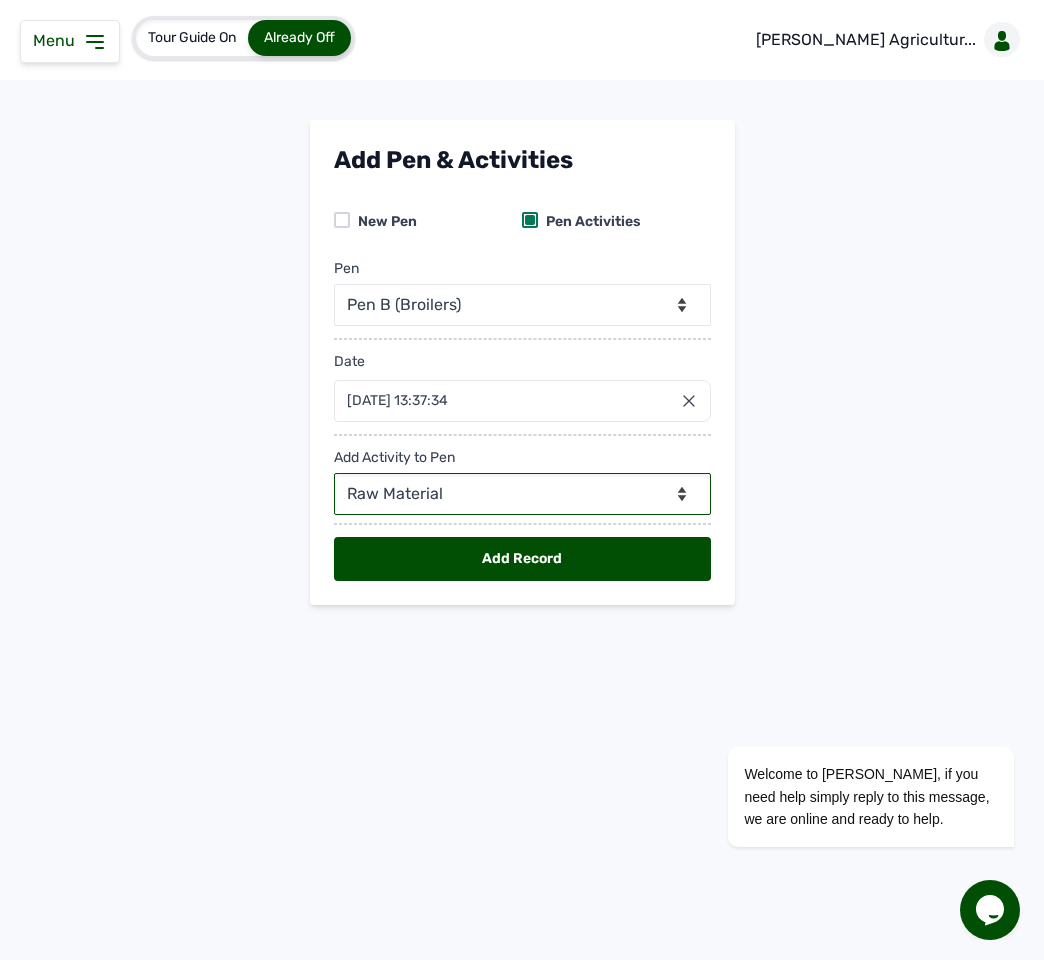 click on "--Can select multiple activity to add-- Raw Material Losses Weight" at bounding box center (522, 494) 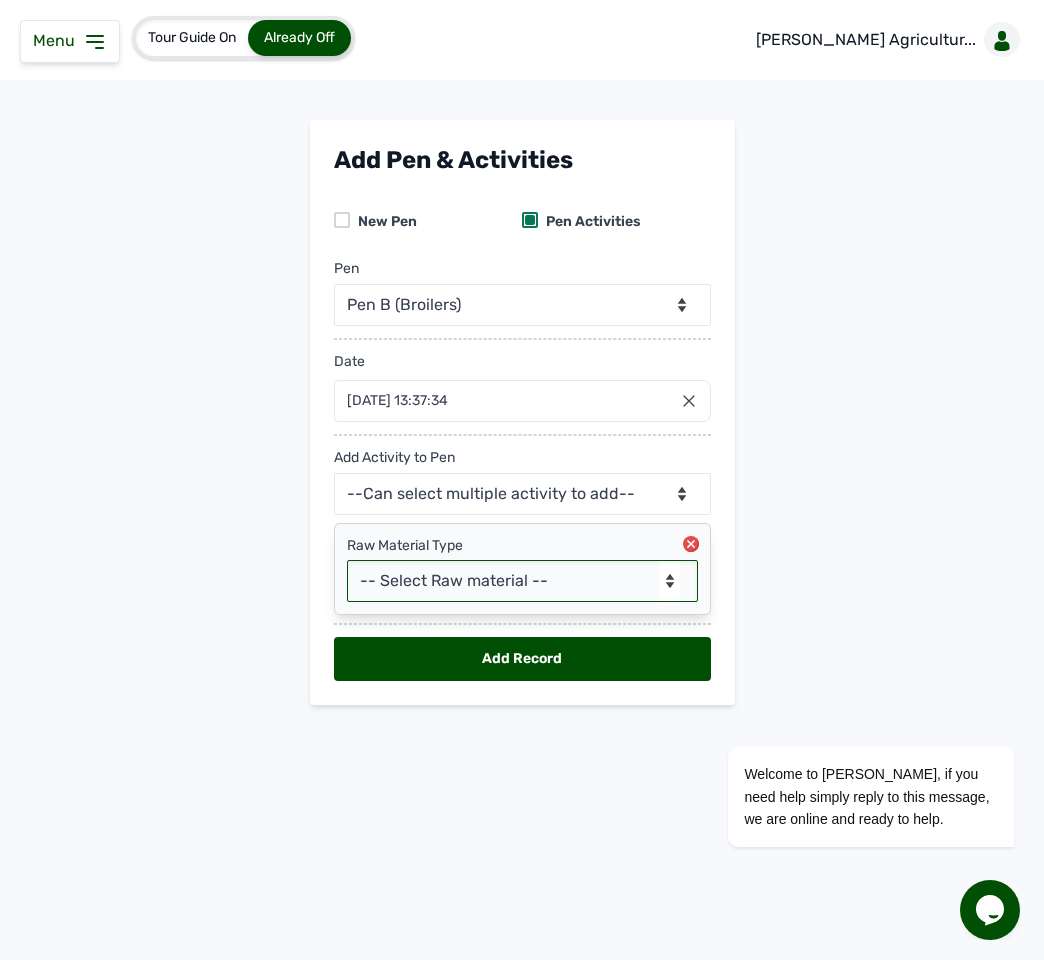 click on "-- Select Raw material -- feeds medications vaccines Biomass Fuel" at bounding box center (522, 581) 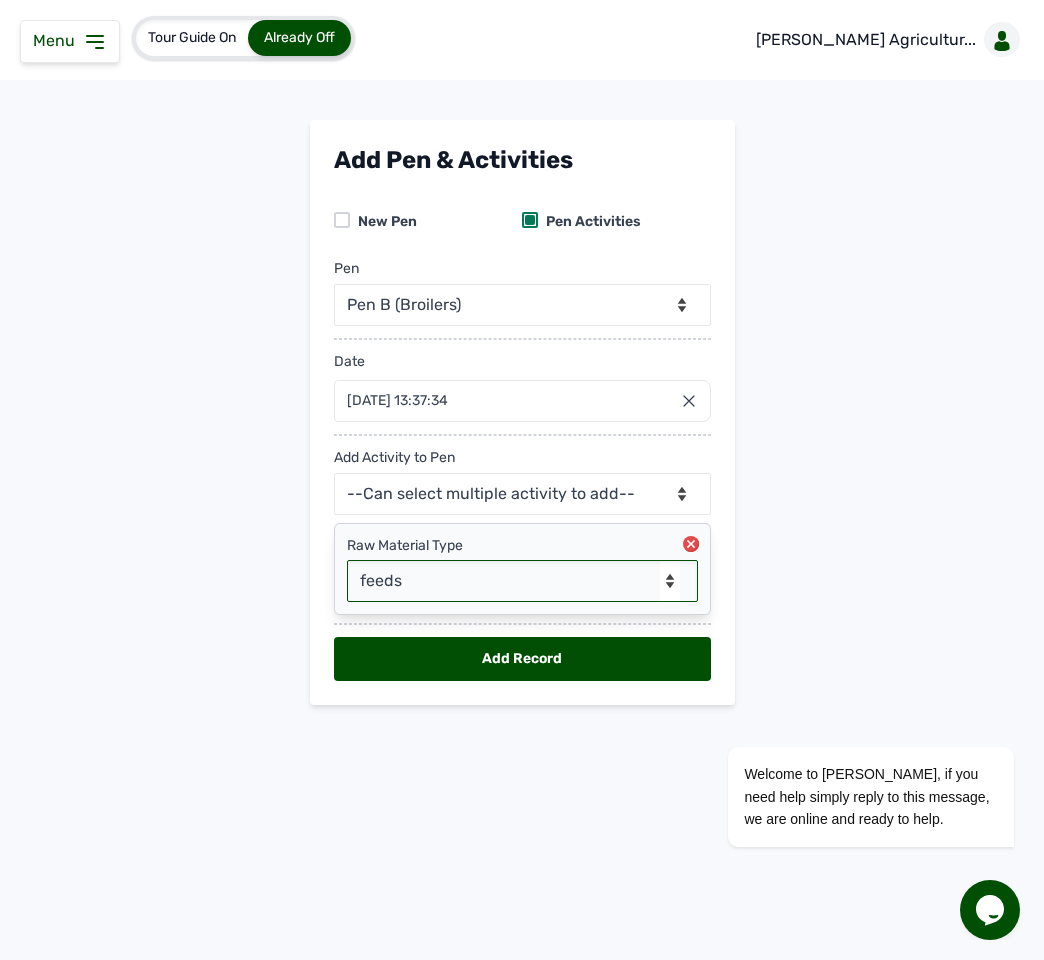 click on "-- Select Raw material -- feeds medications vaccines Biomass Fuel" at bounding box center (522, 581) 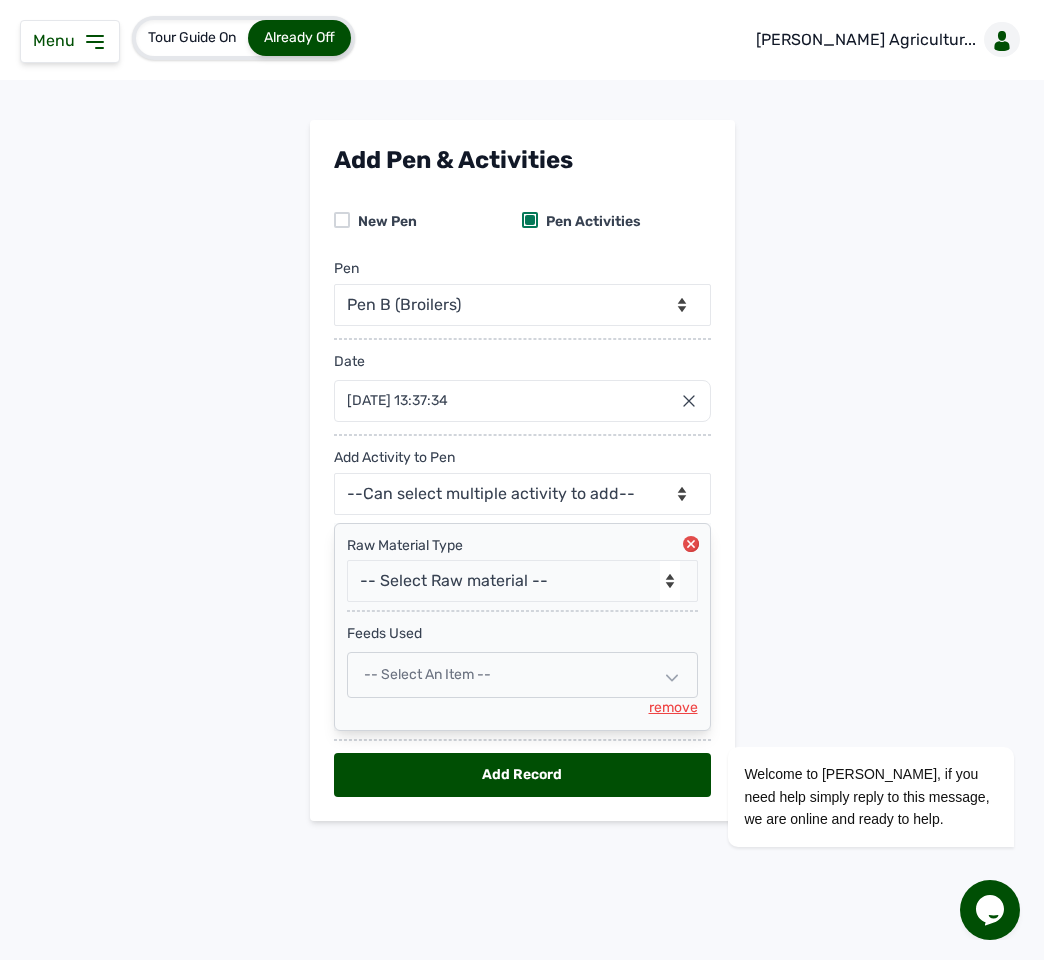click on "-- Select an Item --" at bounding box center [522, 675] 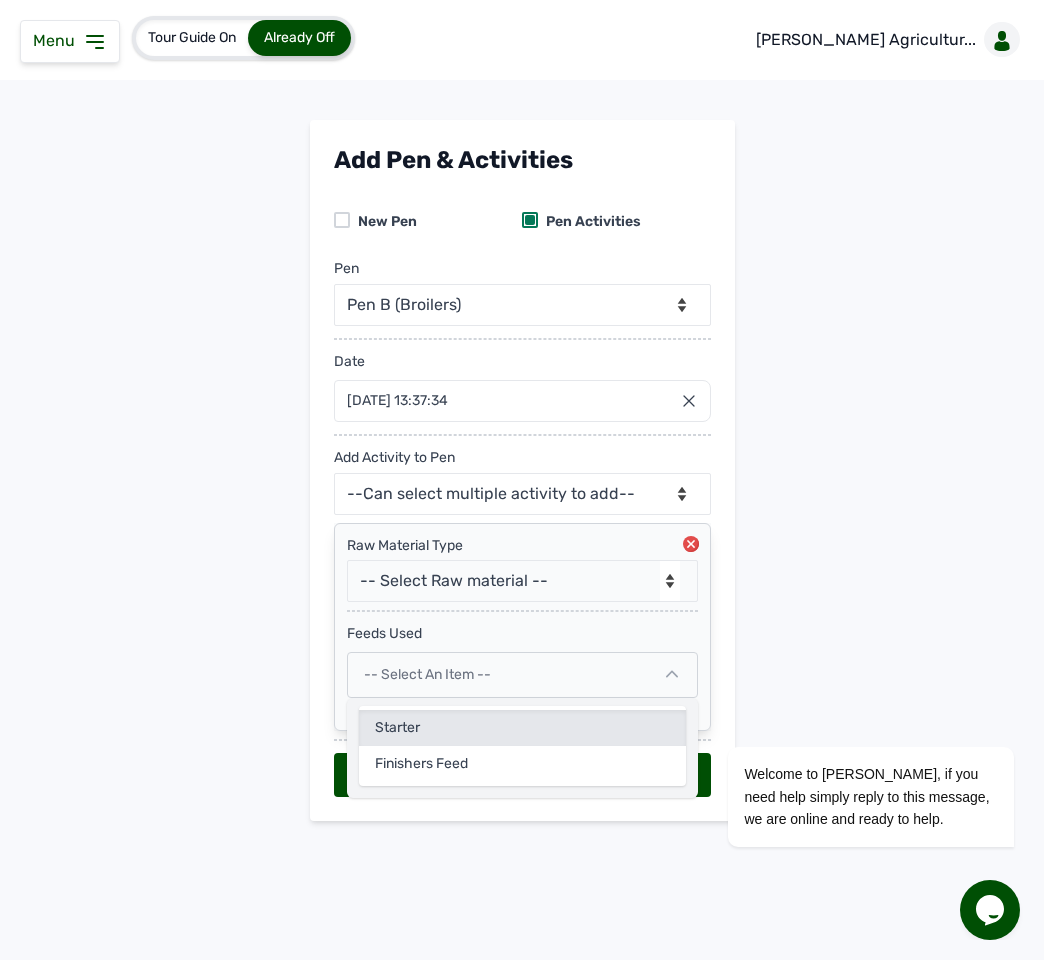 click on "Starter" 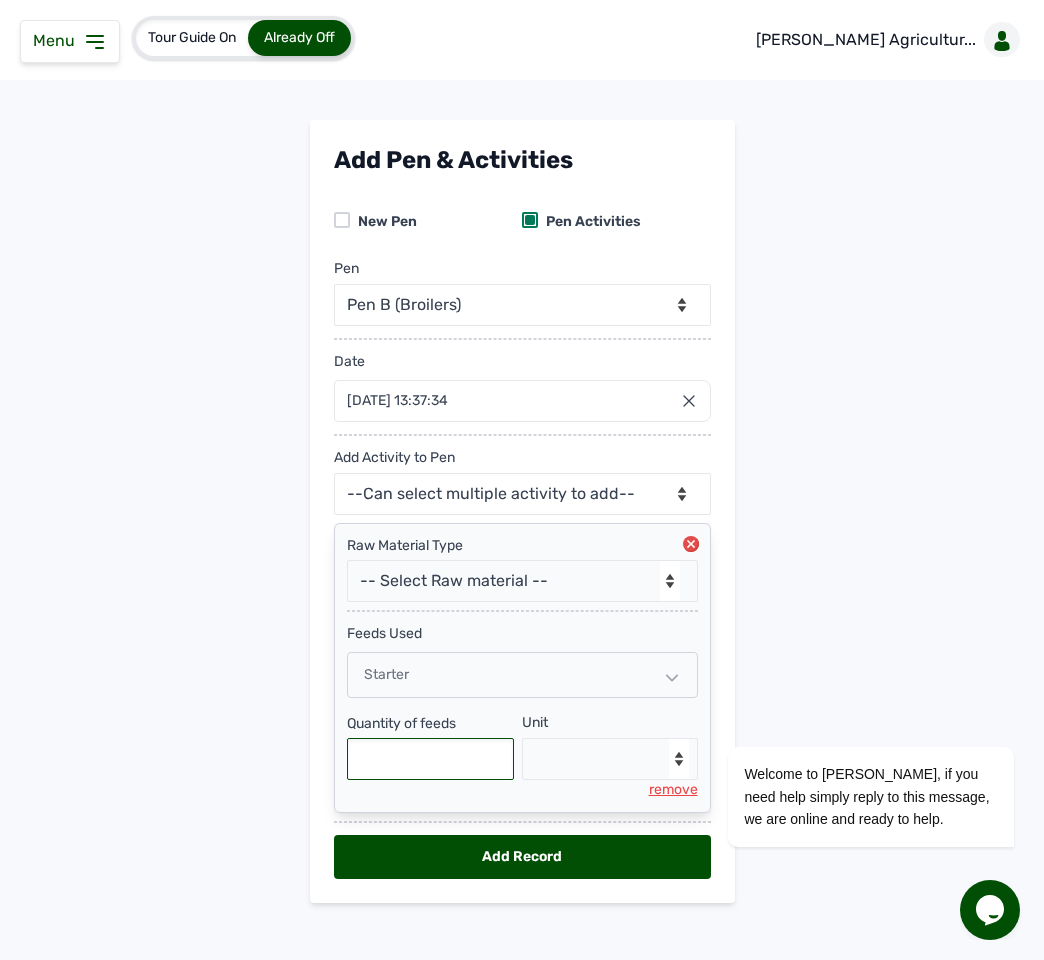 click at bounding box center (431, 759) 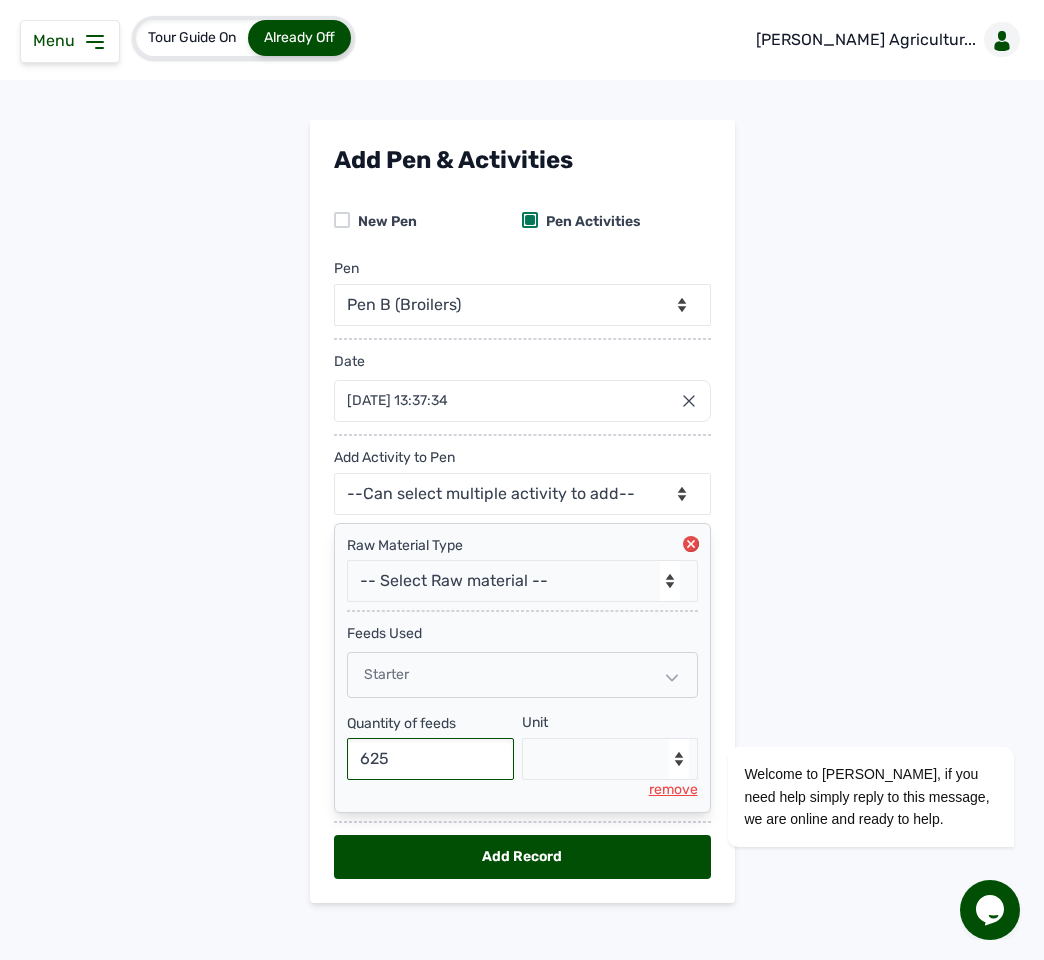 type on "625" 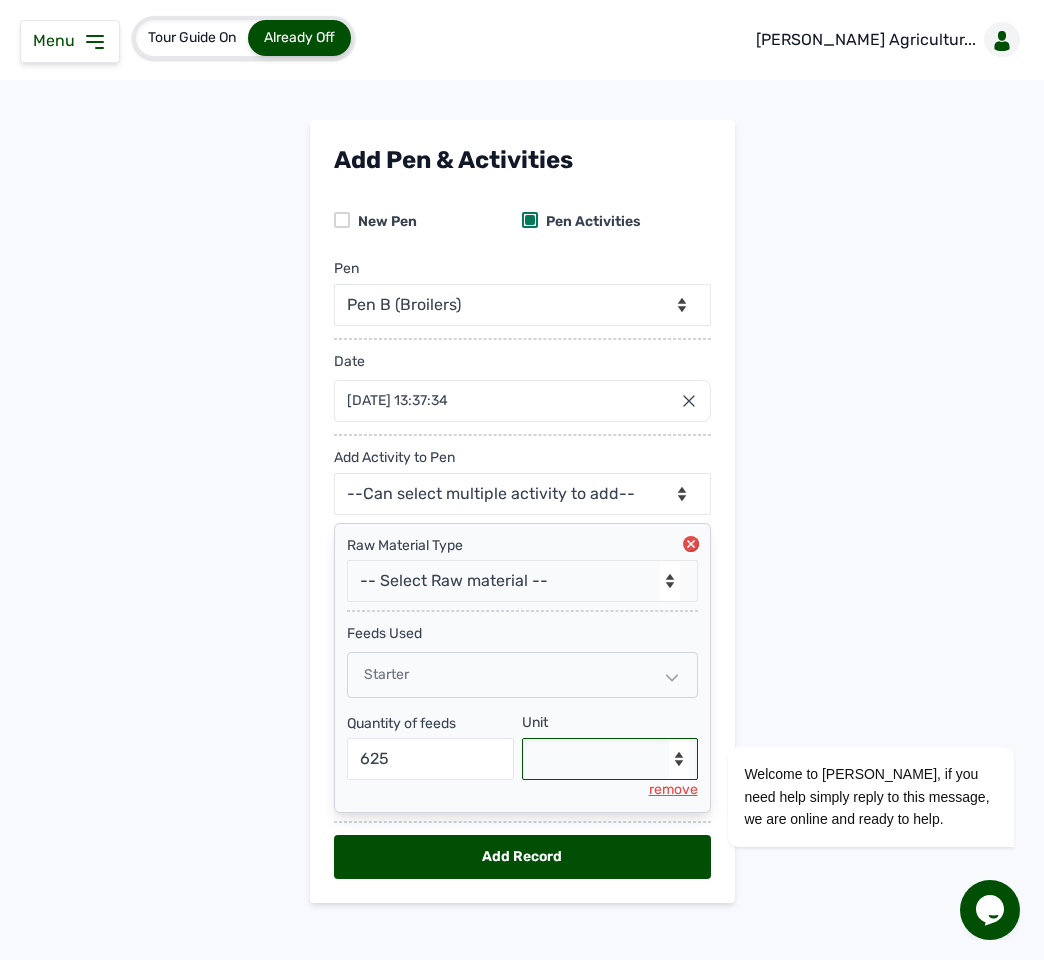 click on "--Select unit-- Bag(s) Kg" at bounding box center (610, 759) 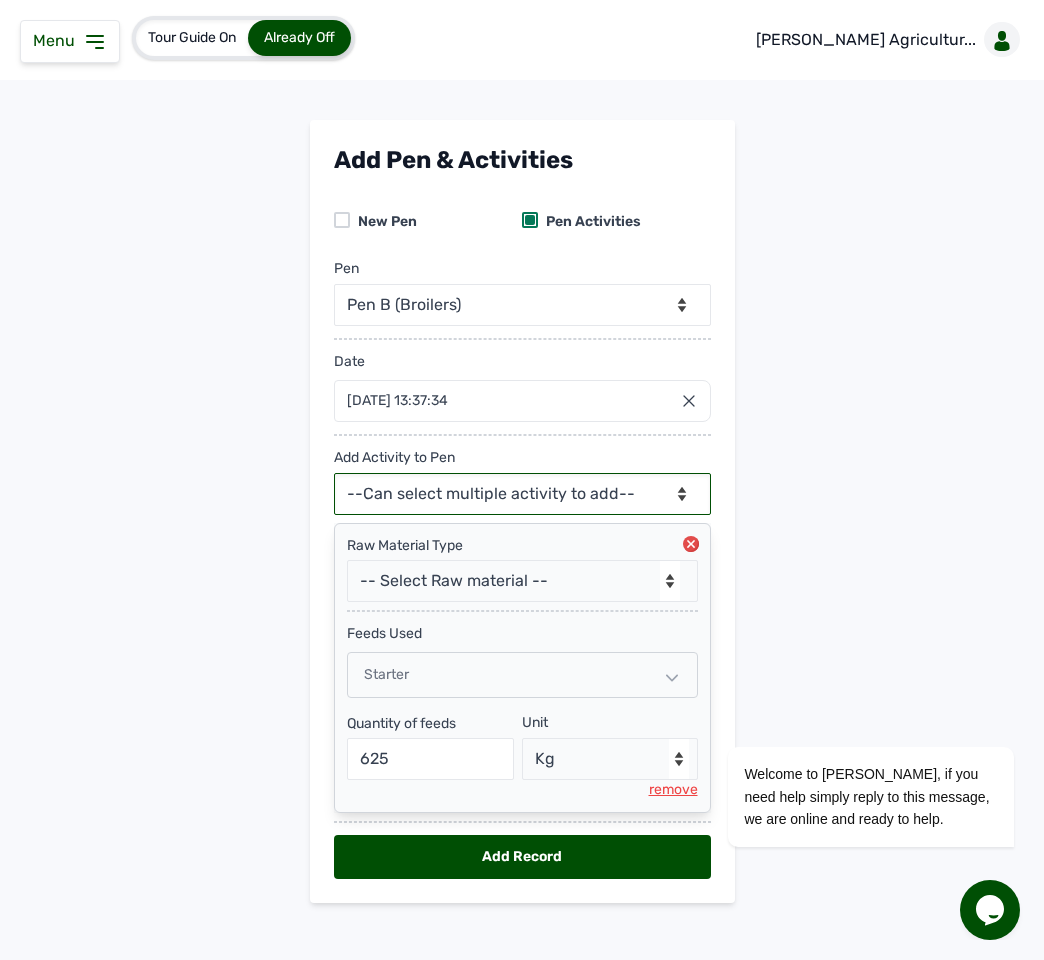 click on "--Can select multiple activity to add-- Raw Material Losses Weight" at bounding box center (522, 494) 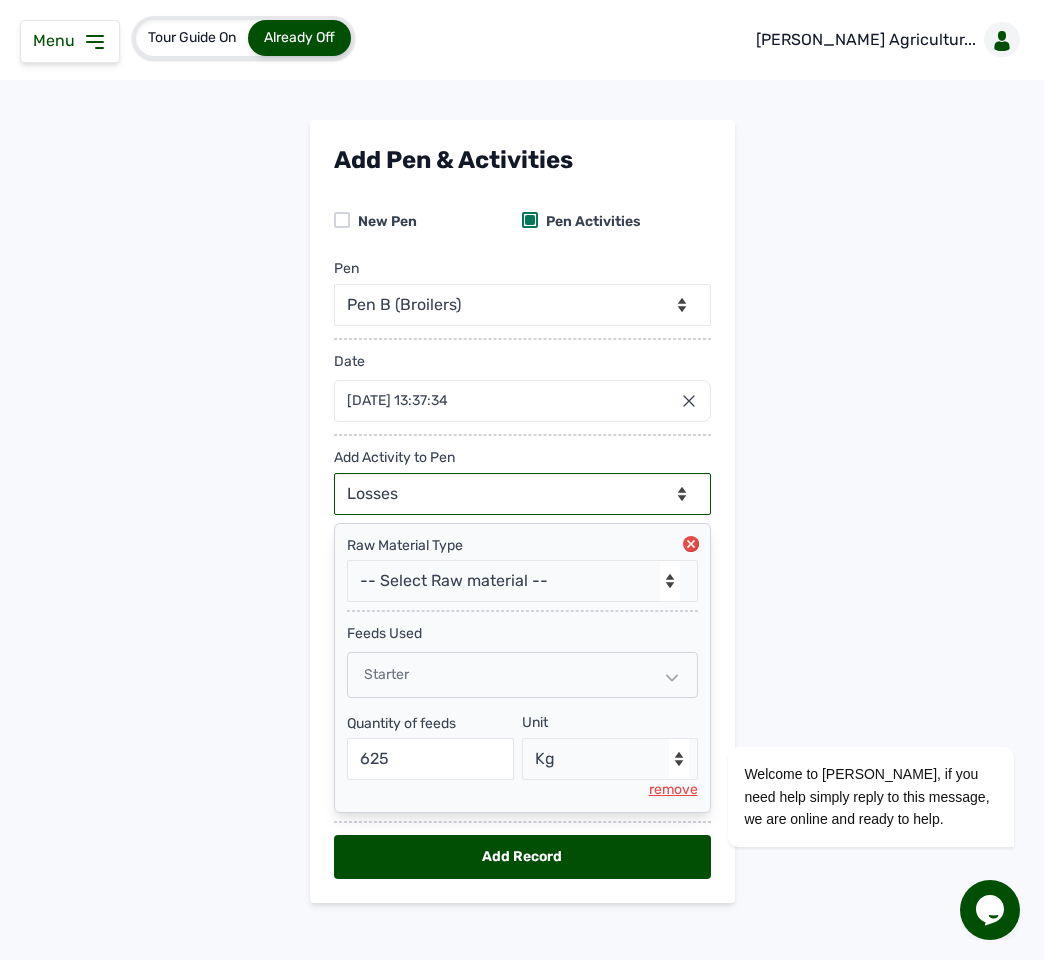 click on "--Can select multiple activity to add-- Raw Material Losses Weight" at bounding box center (522, 494) 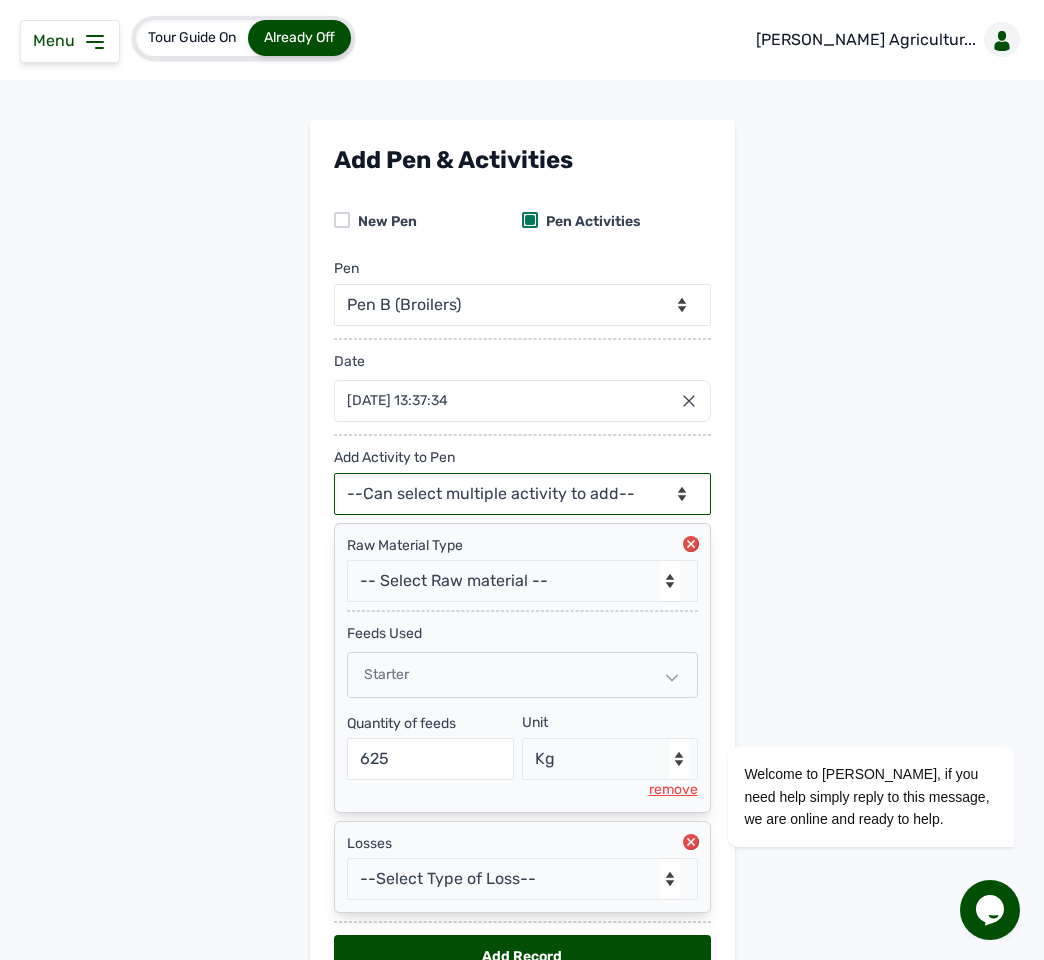 scroll, scrollTop: 129, scrollLeft: 0, axis: vertical 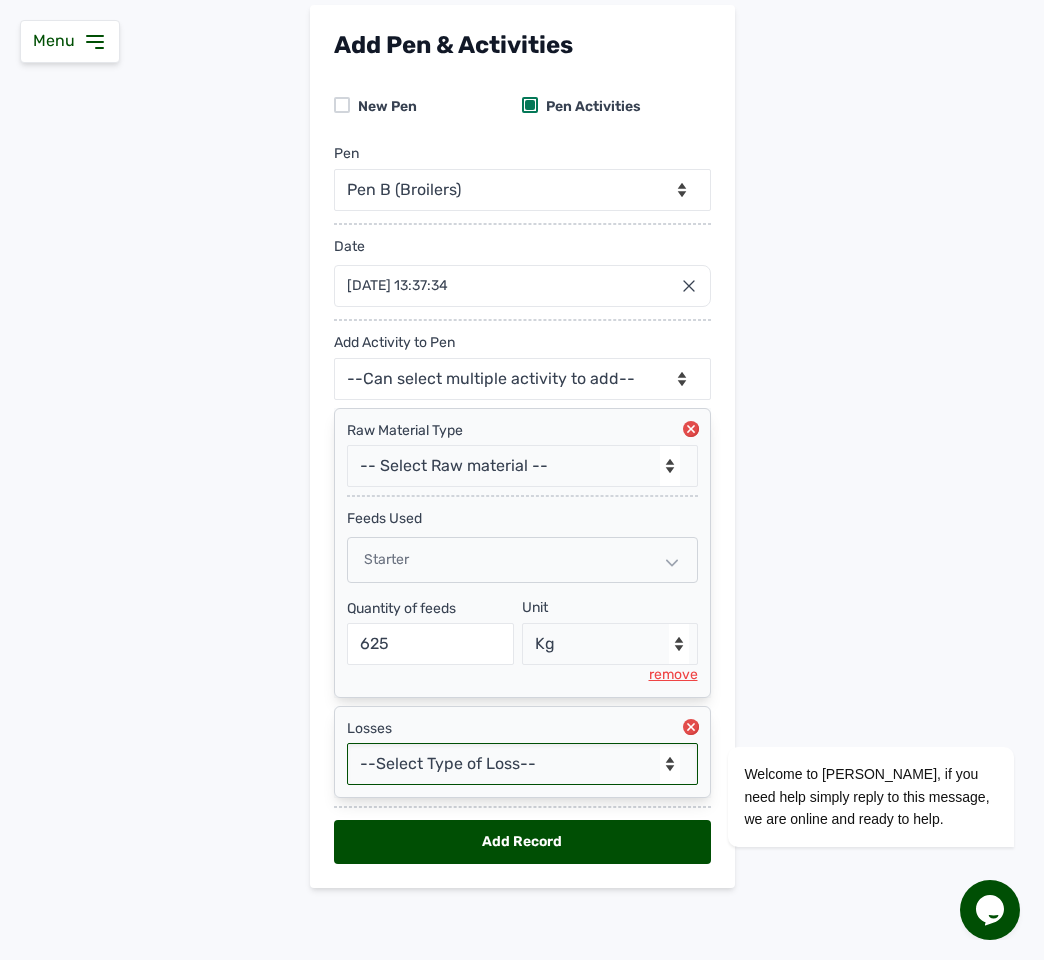 click on "--Select Type of Loss-- Mortality Culled Theft" at bounding box center [522, 764] 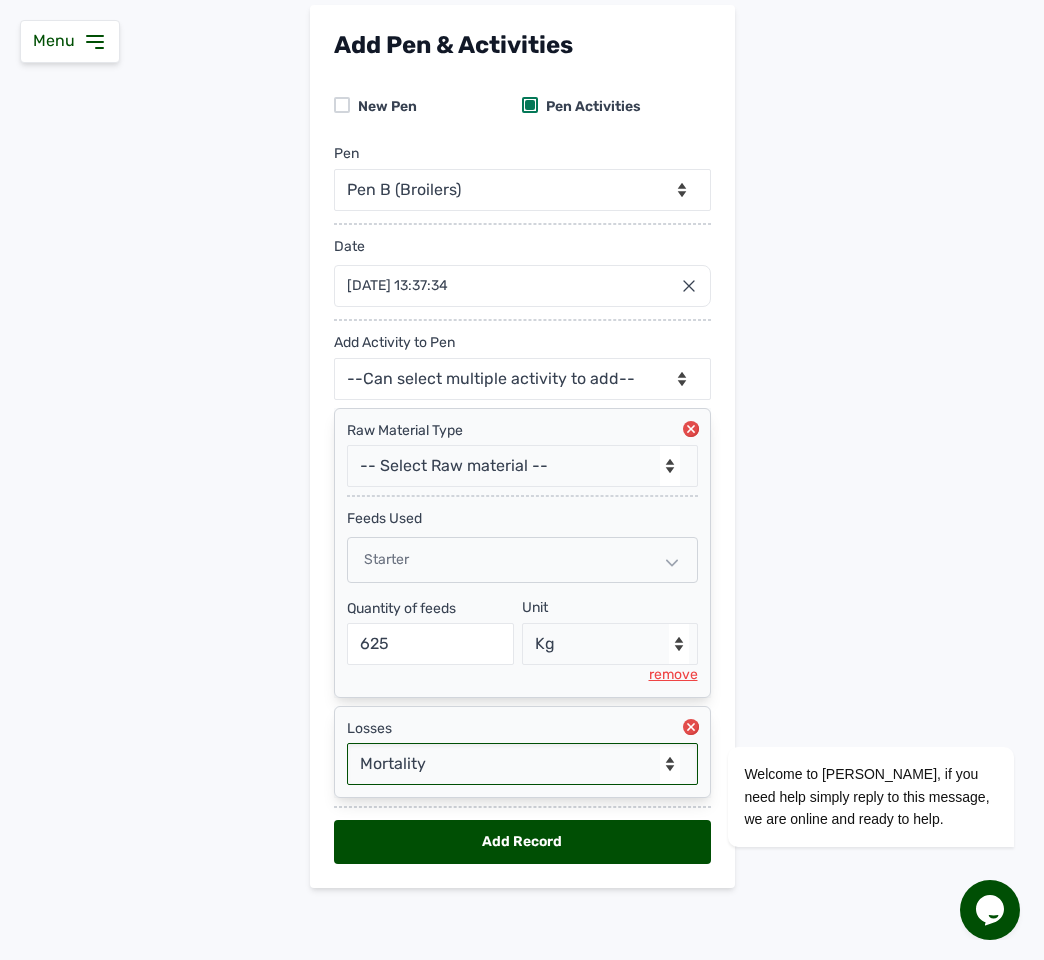 click on "--Select Type of Loss-- Mortality Culled Theft" at bounding box center [522, 764] 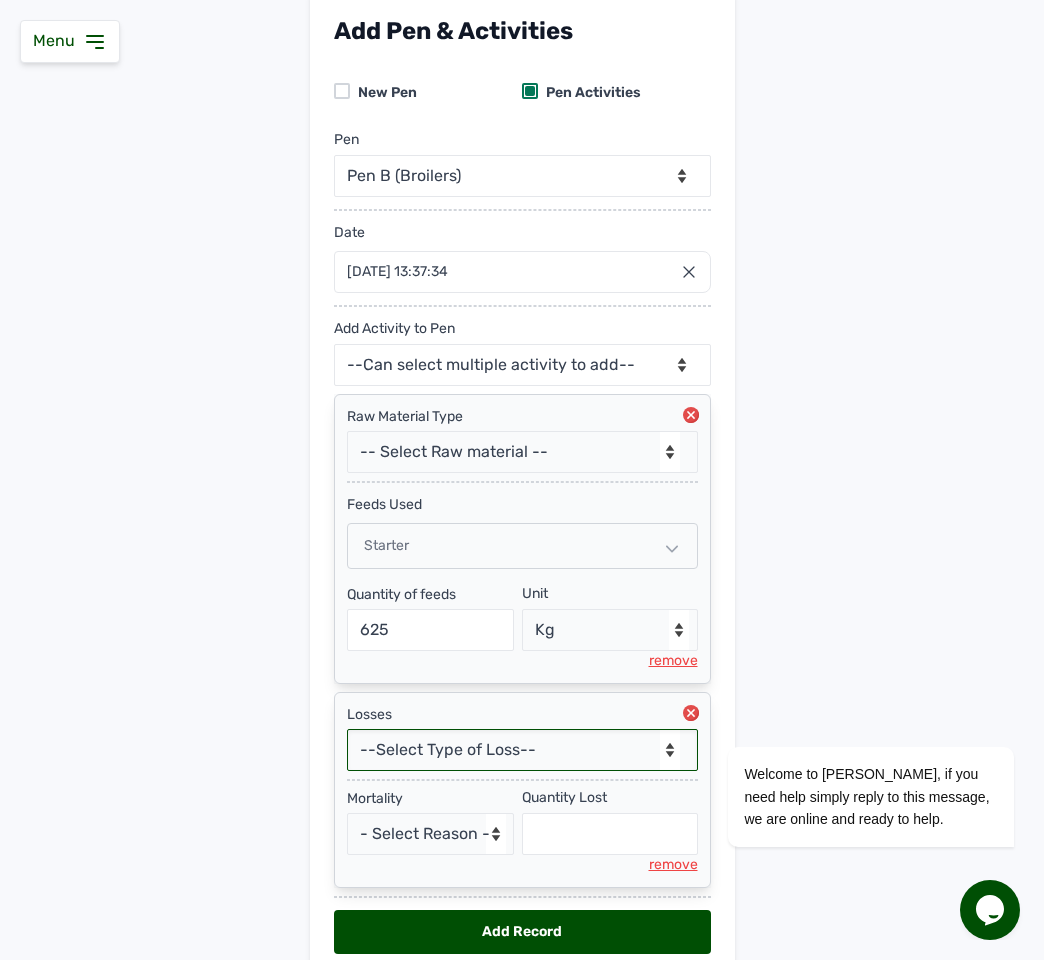 scroll, scrollTop: 235, scrollLeft: 0, axis: vertical 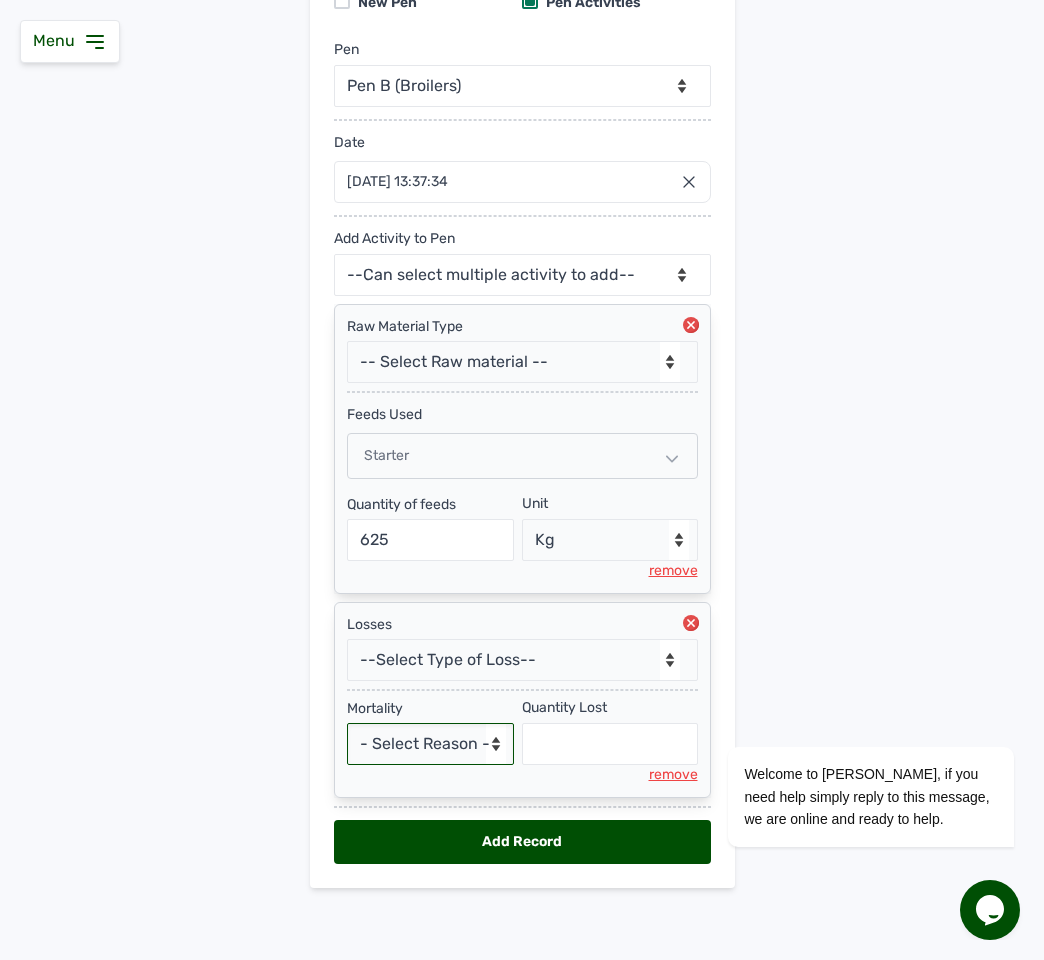 click on "- Select Reason - Disease Late Vaccination Wrong Vaccination Heat [MEDICAL_DATA] Others" at bounding box center (431, 744) 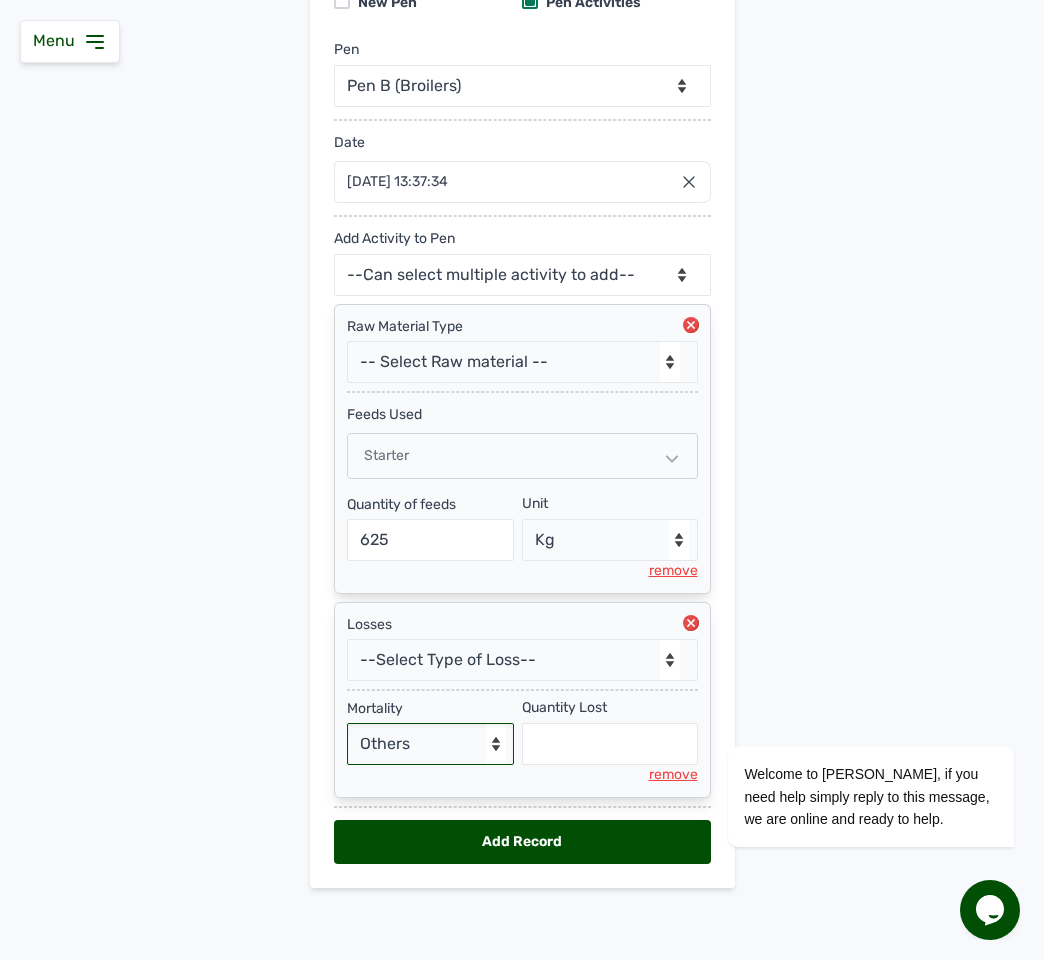 click on "- Select Reason - Disease Late Vaccination Wrong Vaccination Heat [MEDICAL_DATA] Others" at bounding box center (431, 744) 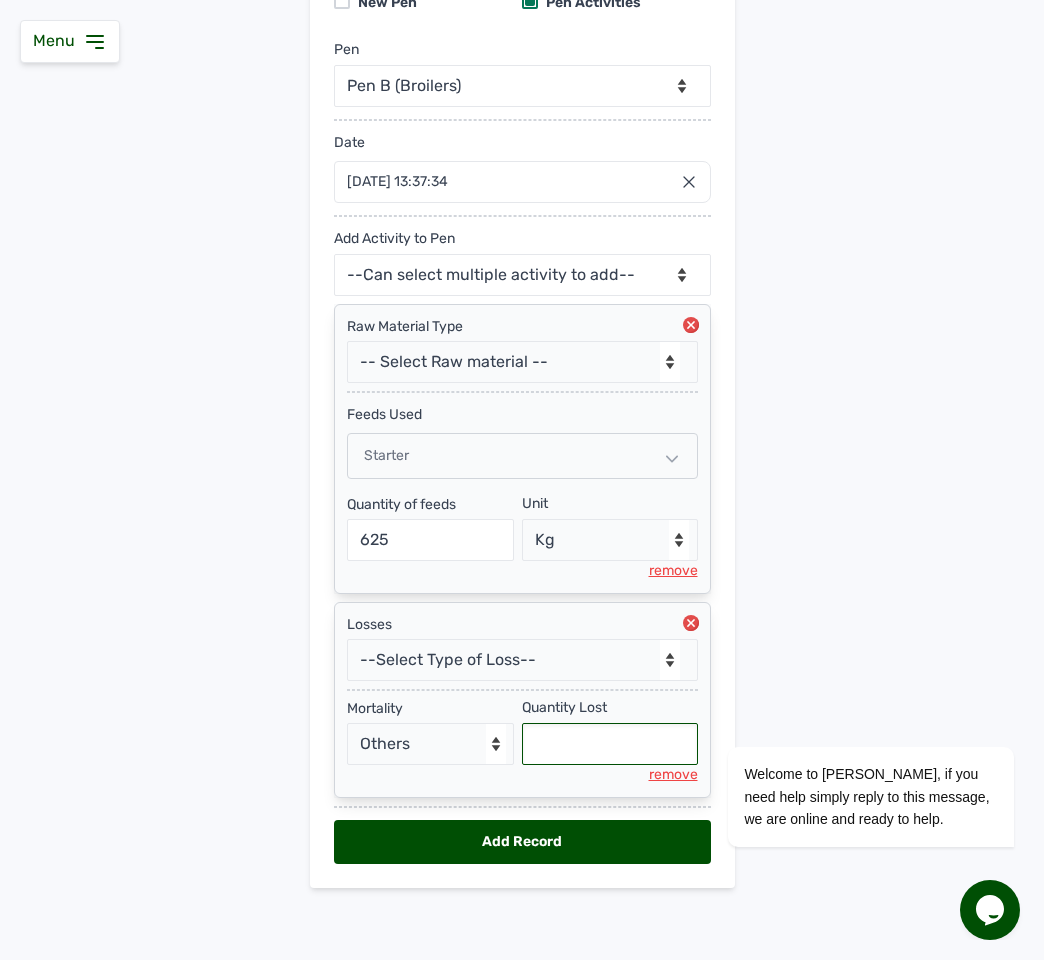 click at bounding box center (610, 744) 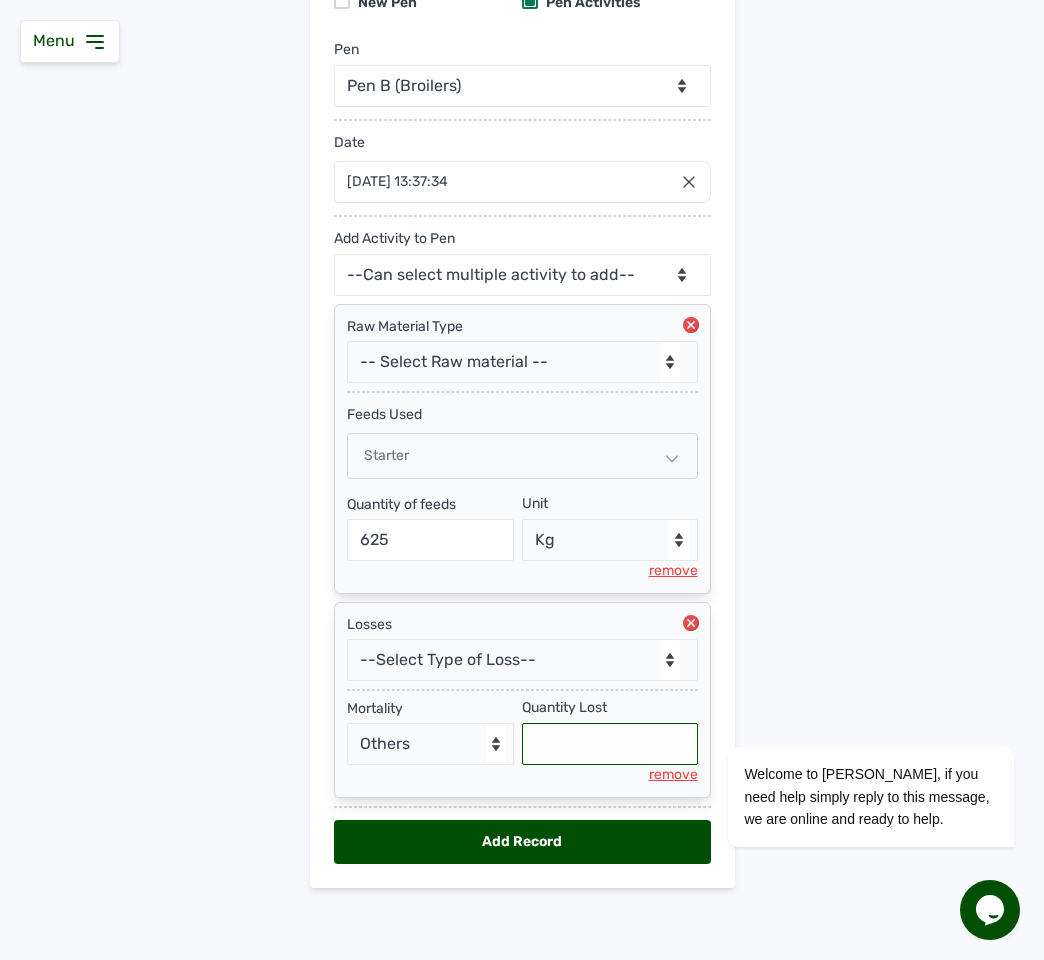 click at bounding box center [610, 744] 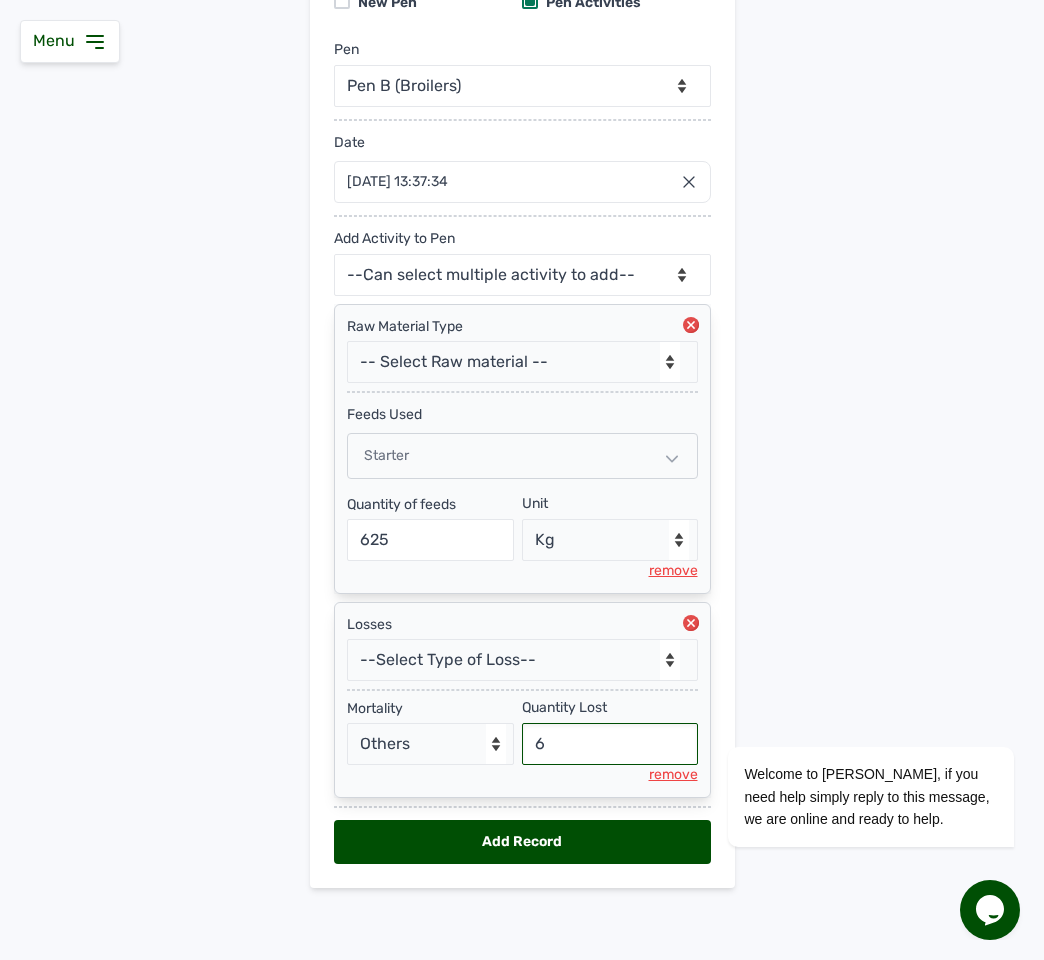 type on "6" 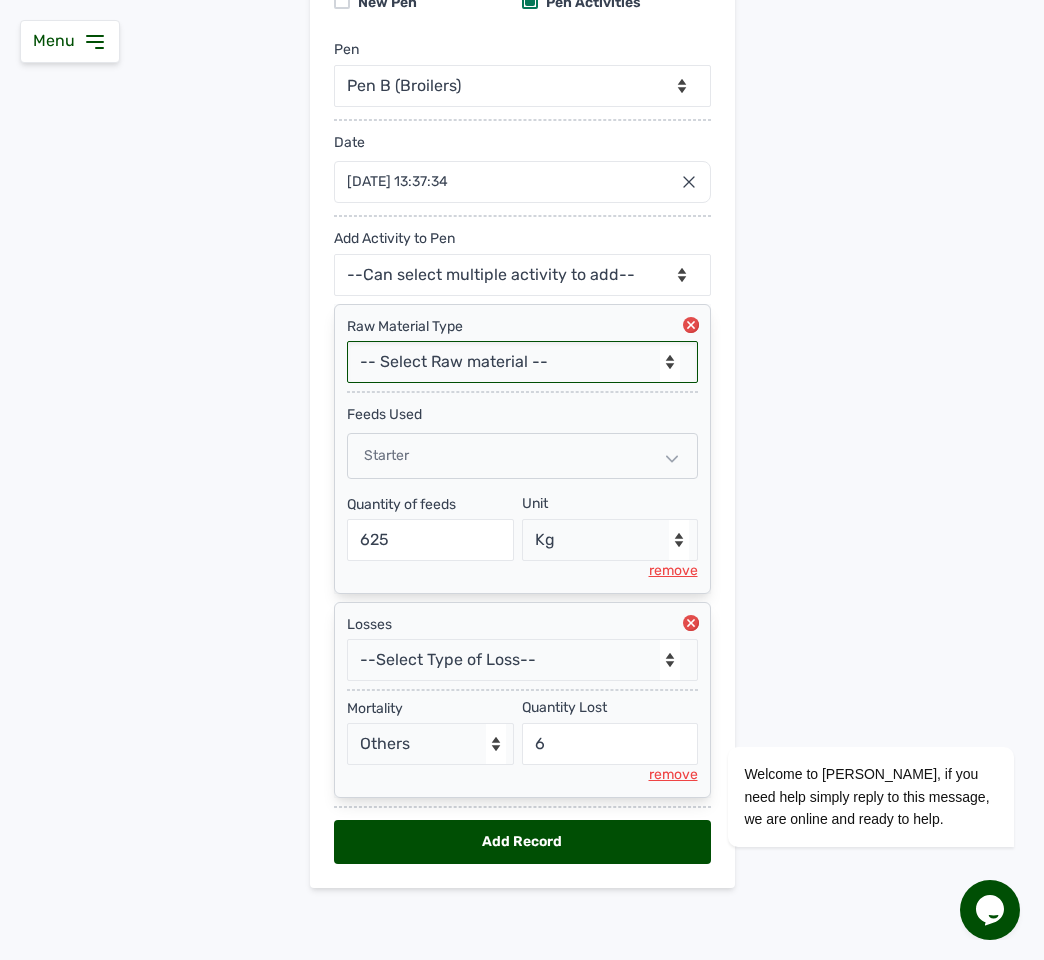 click on "-- Select Raw material -- feeds medications vaccines Biomass Fuel" at bounding box center (522, 362) 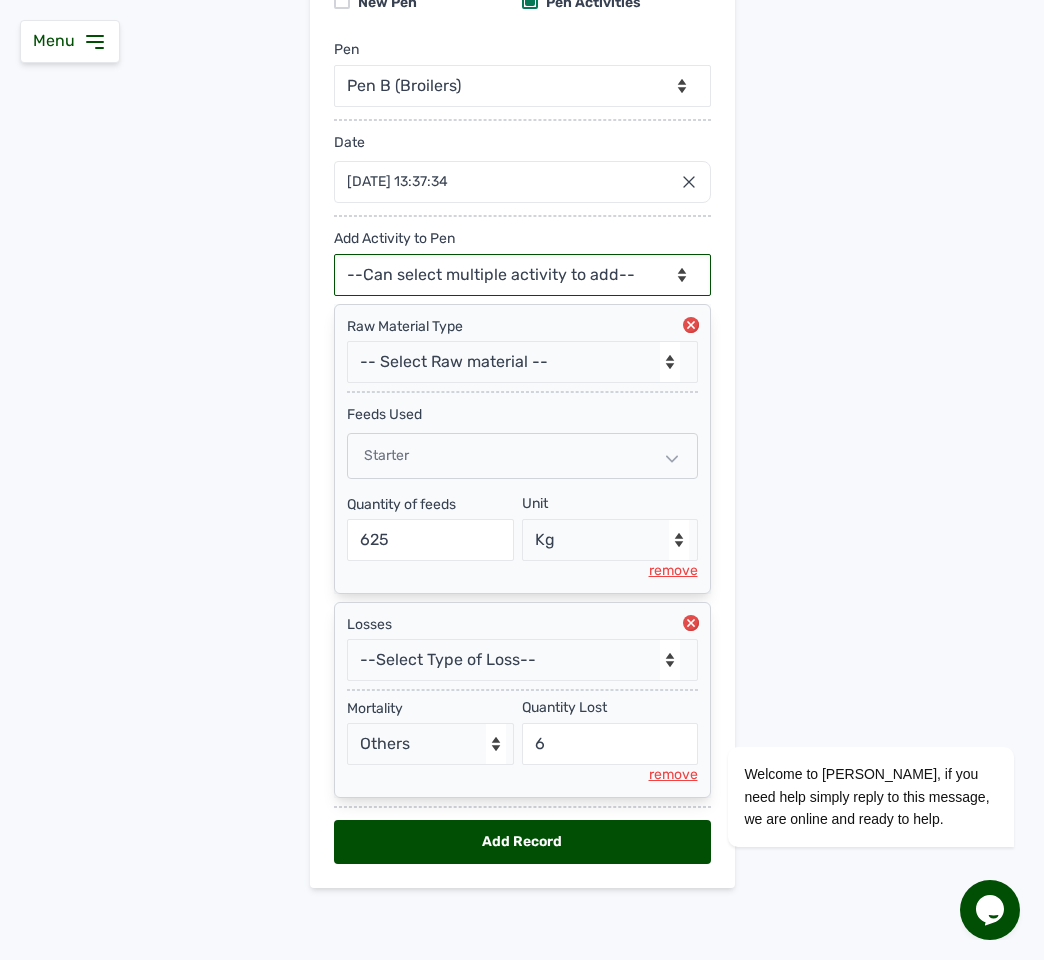 click on "--Can select multiple activity to add-- Raw Material Losses Weight" at bounding box center [522, 275] 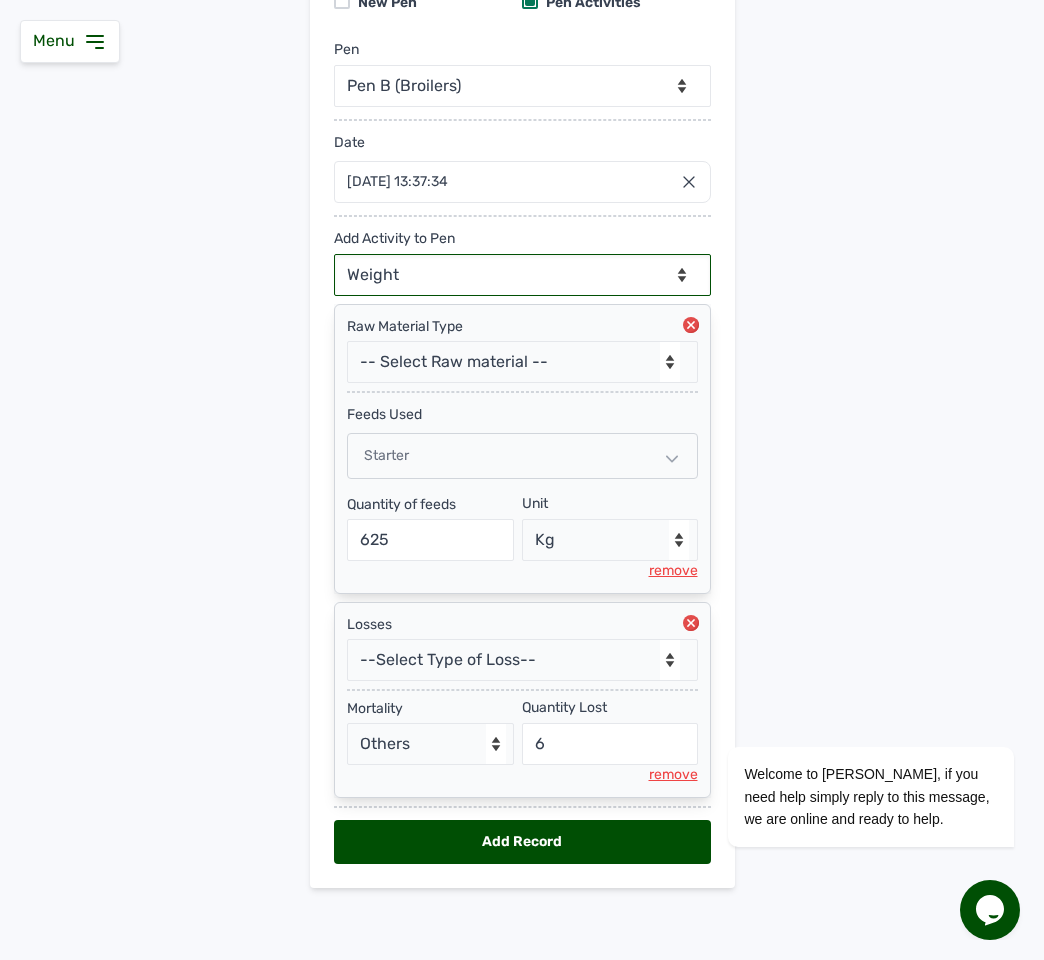 click on "--Can select multiple activity to add-- Raw Material Losses Weight" at bounding box center [522, 275] 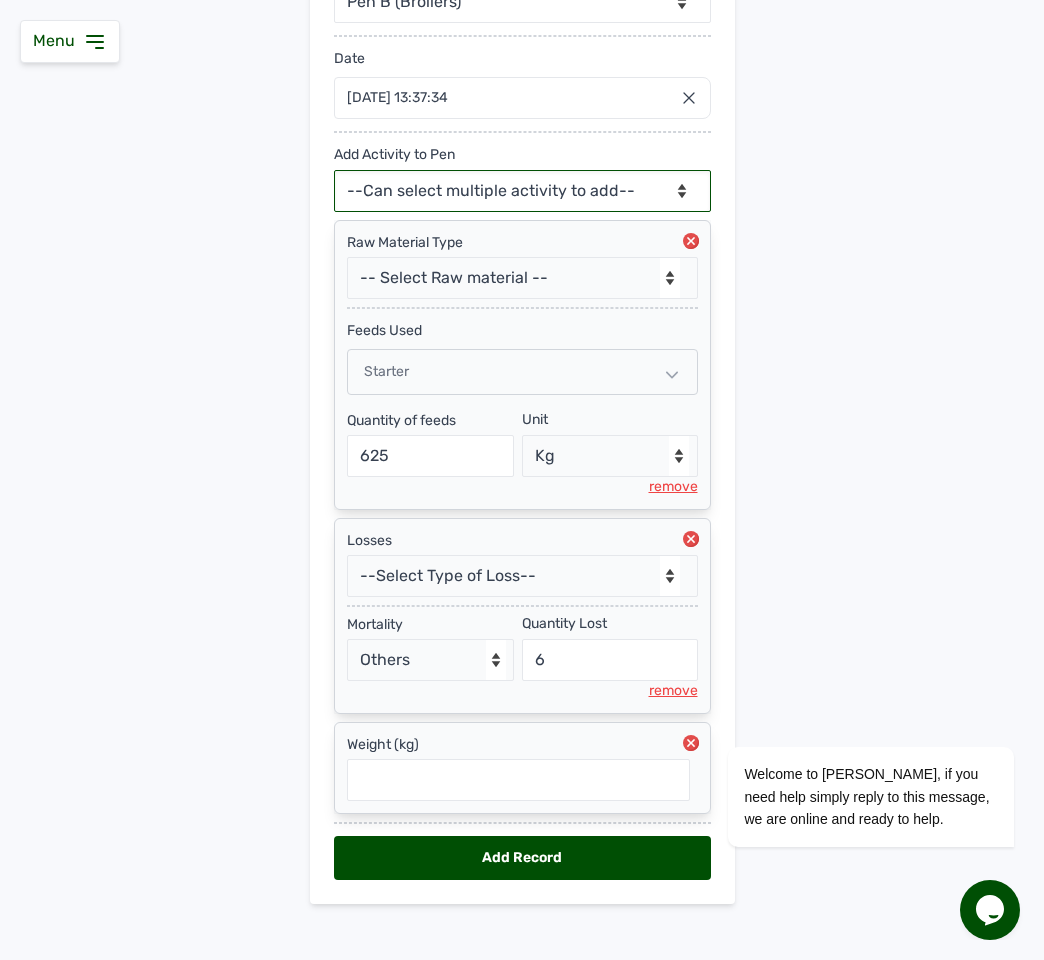 scroll, scrollTop: 337, scrollLeft: 0, axis: vertical 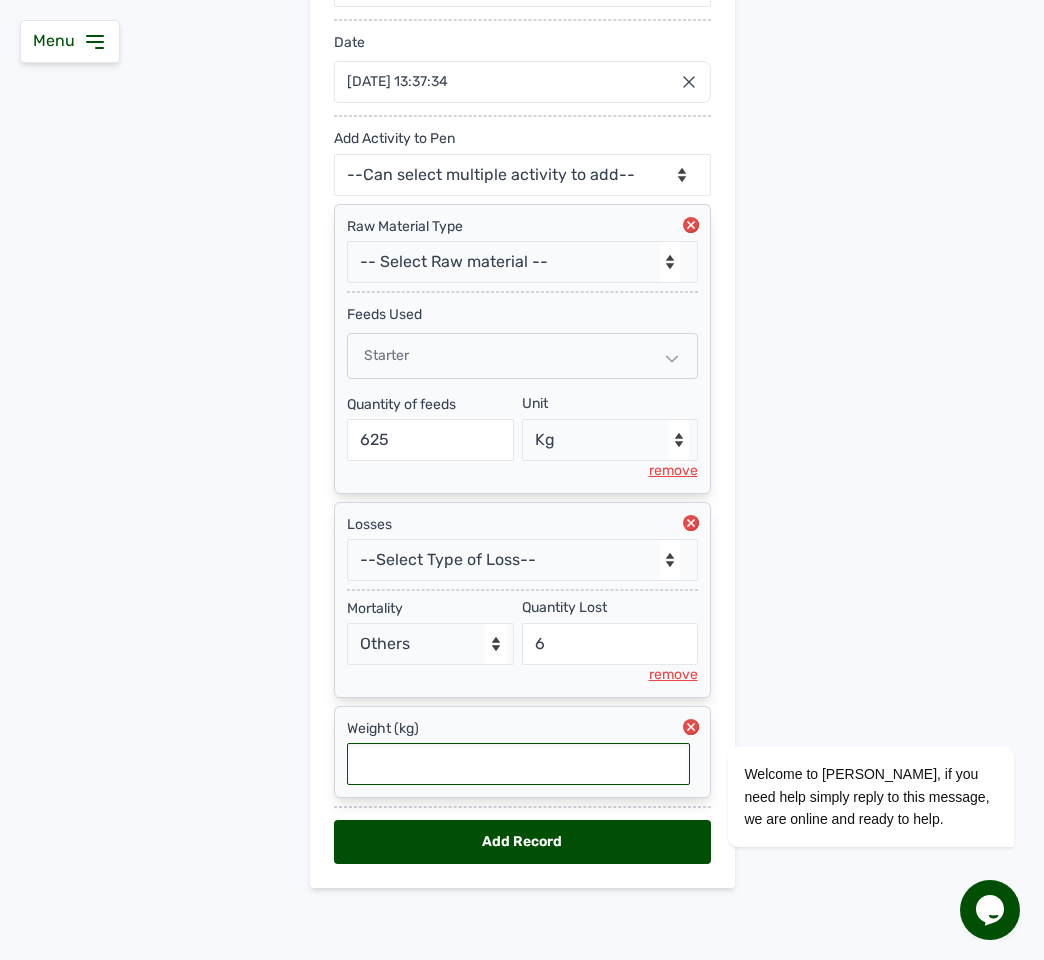 click at bounding box center [518, 764] 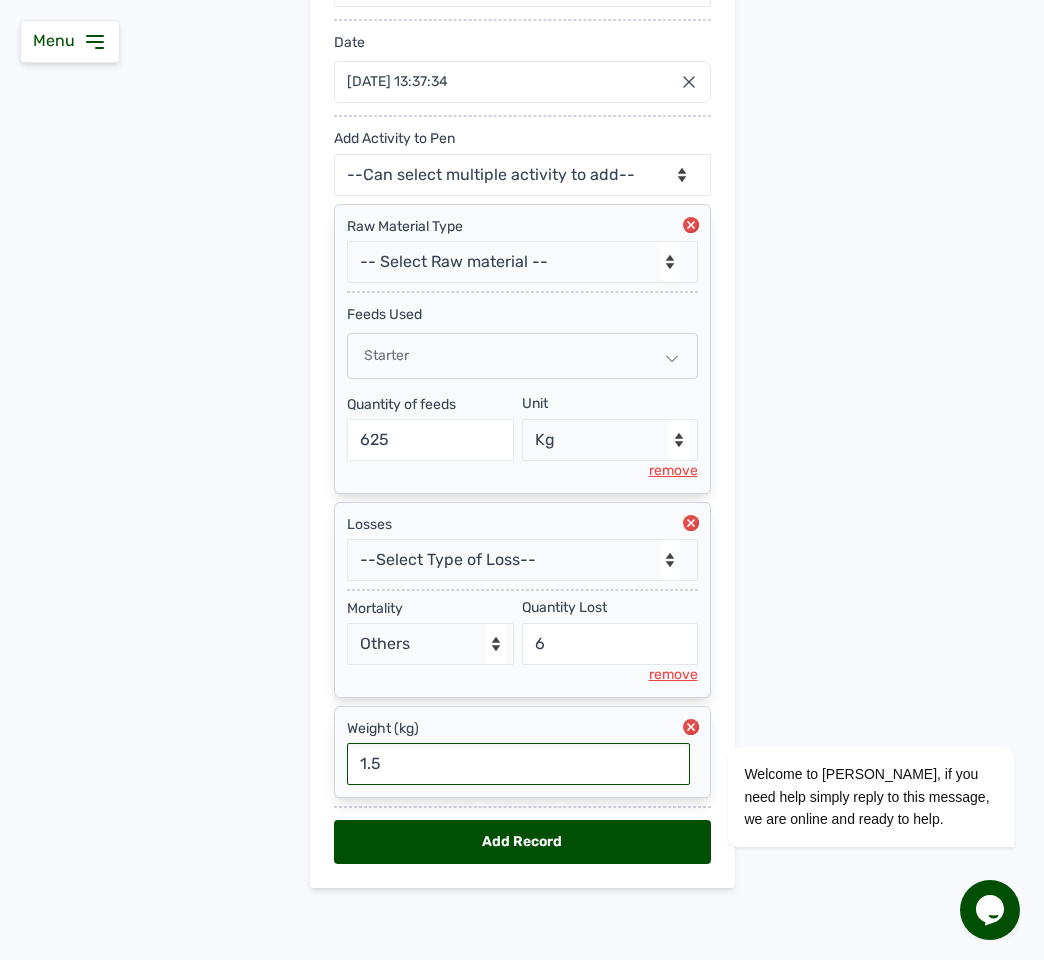 type on "1.05" 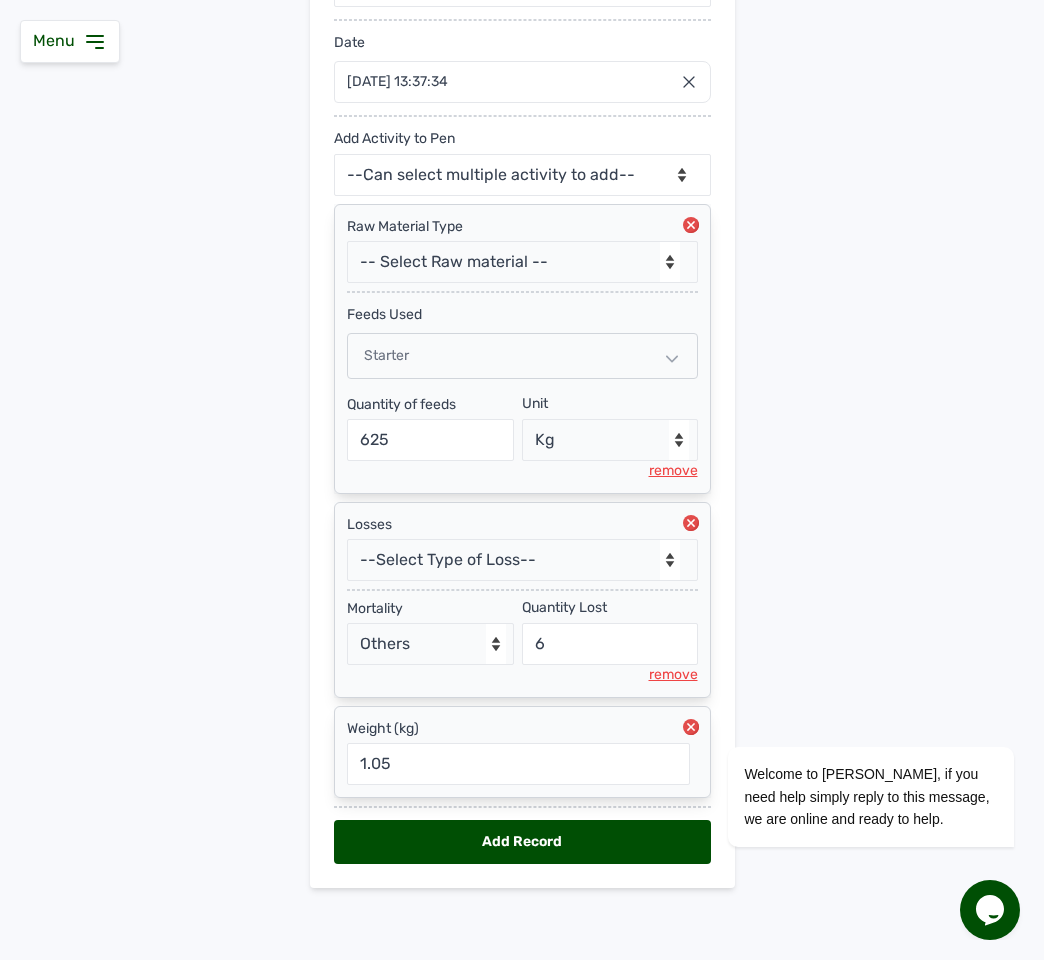 click on "Add Record" at bounding box center (522, 842) 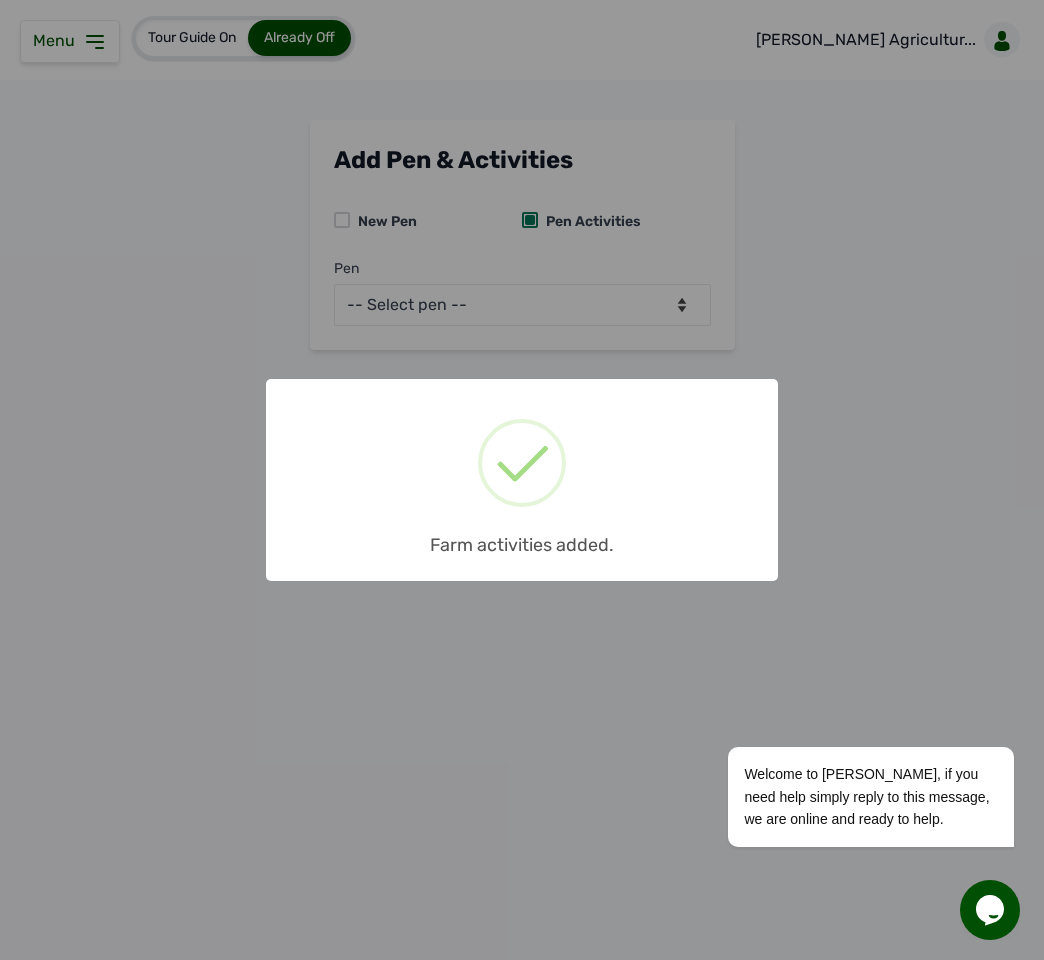 click on "×
Farm activities added. OK No Cancel" at bounding box center [522, 480] 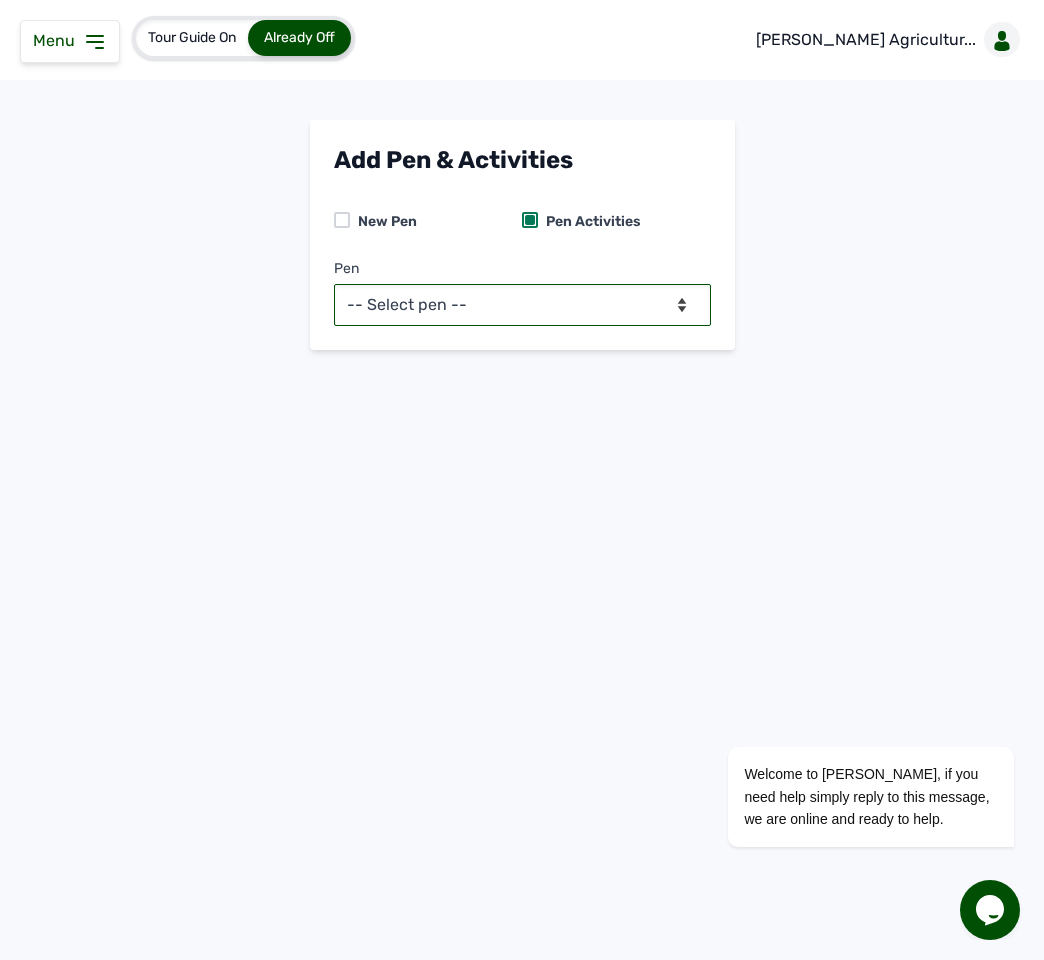 click on "-- Select pen -- Pen B (Broilers) PEN C (Broilers)" at bounding box center (522, 305) 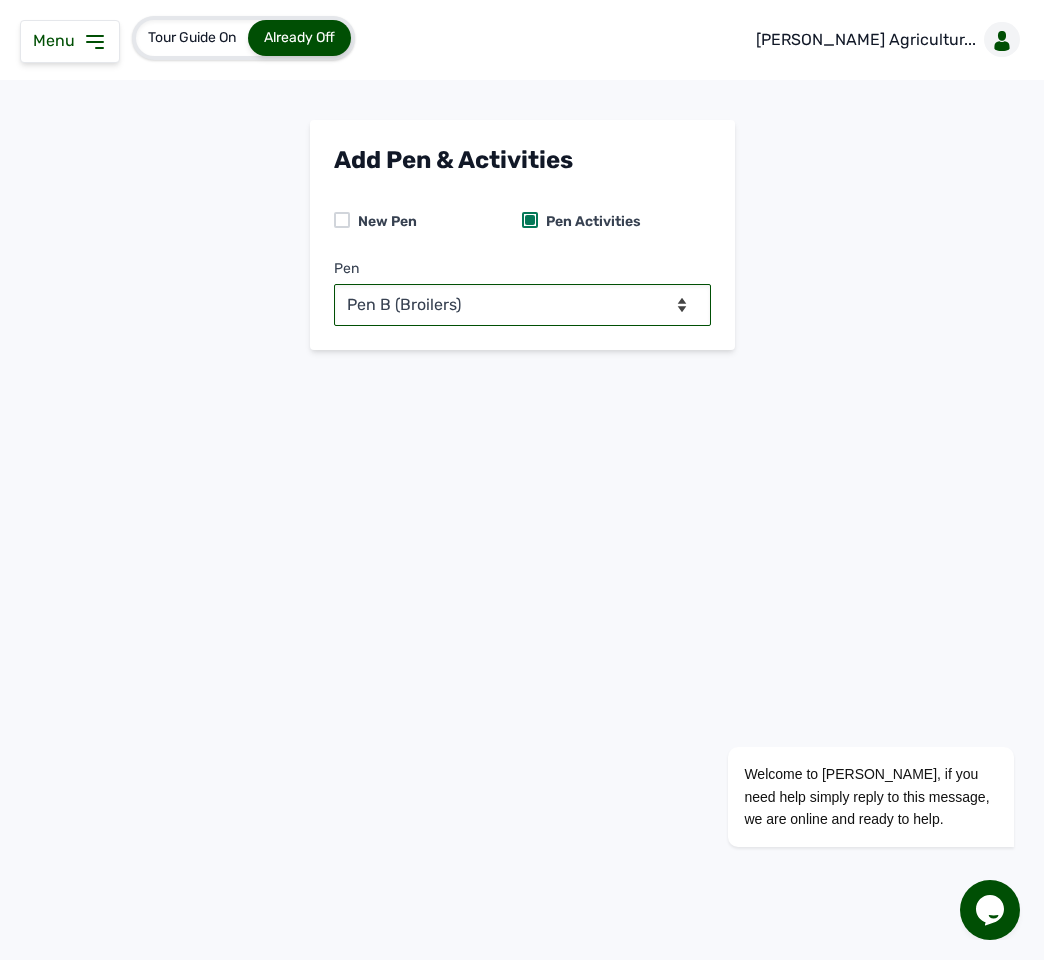 click on "-- Select pen -- Pen B (Broilers) PEN C (Broilers)" at bounding box center (522, 305) 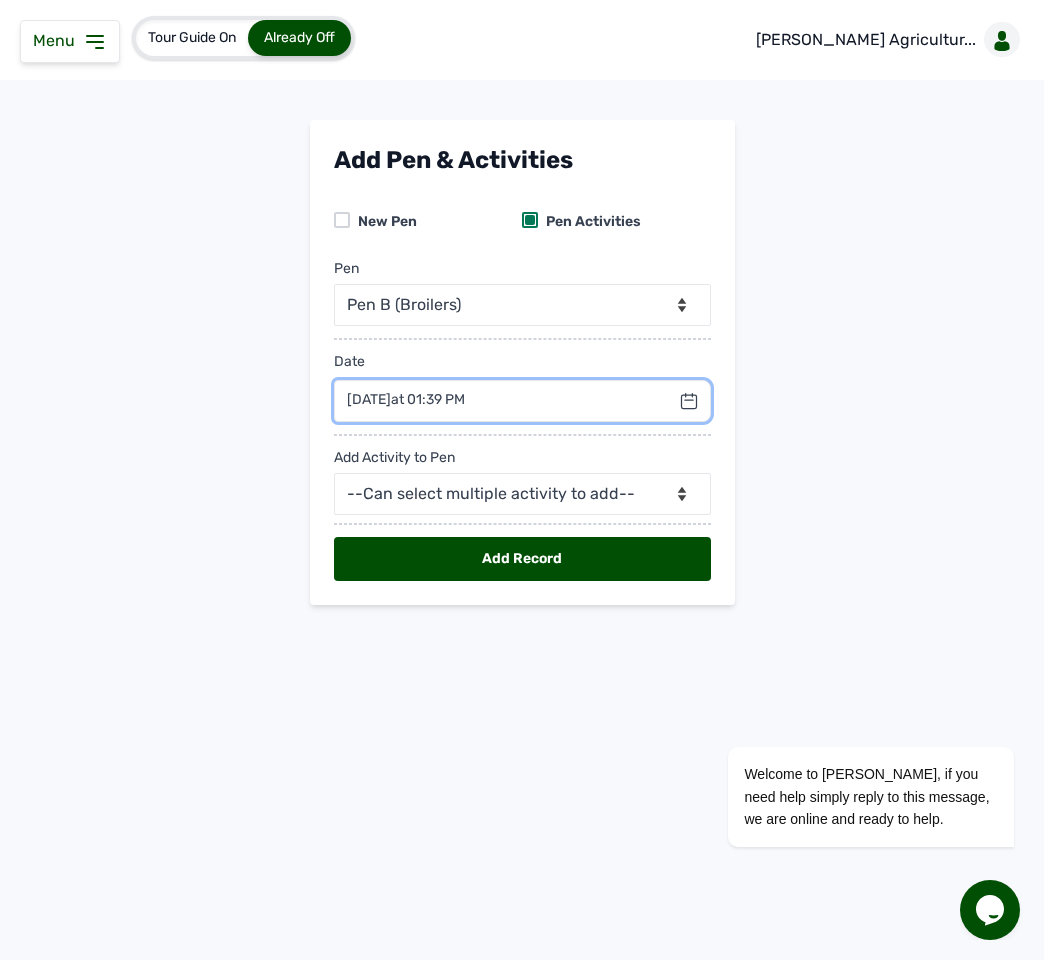 click at bounding box center (522, 401) 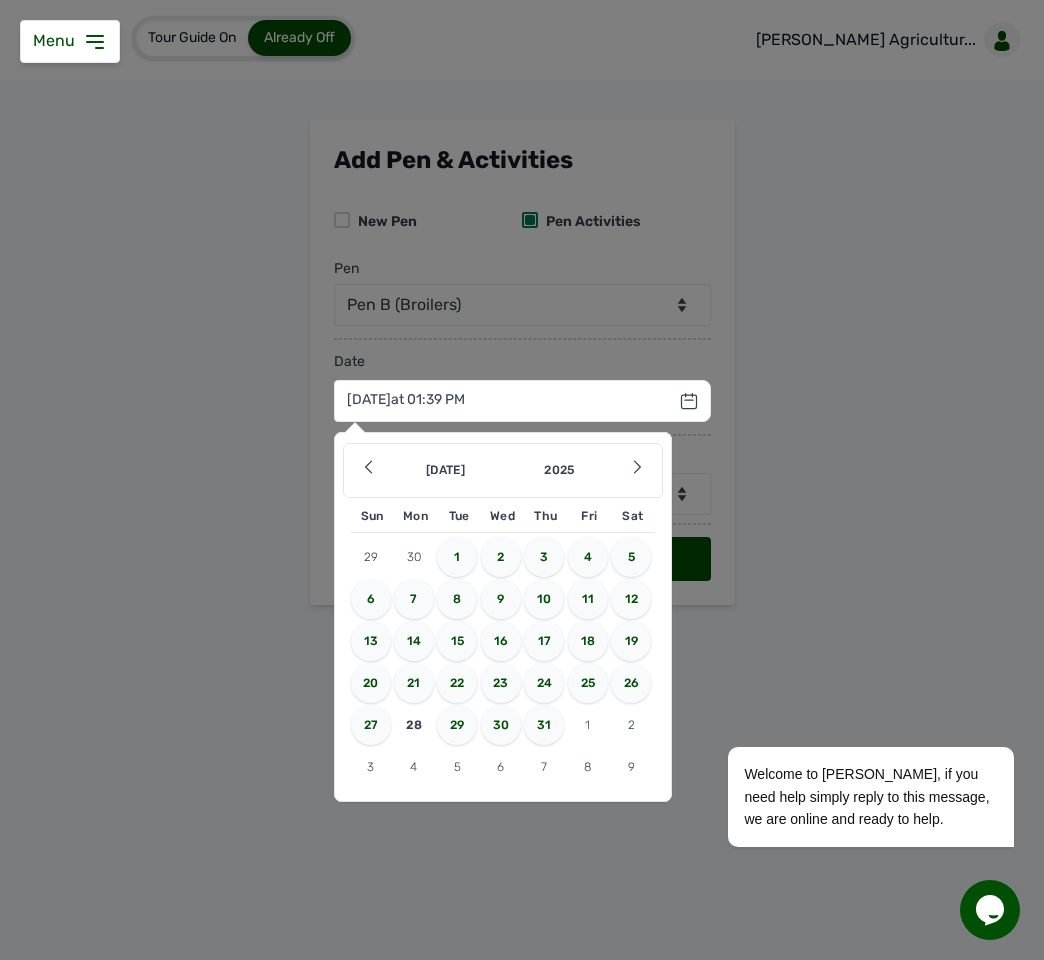 click on "26" at bounding box center (631, 683) 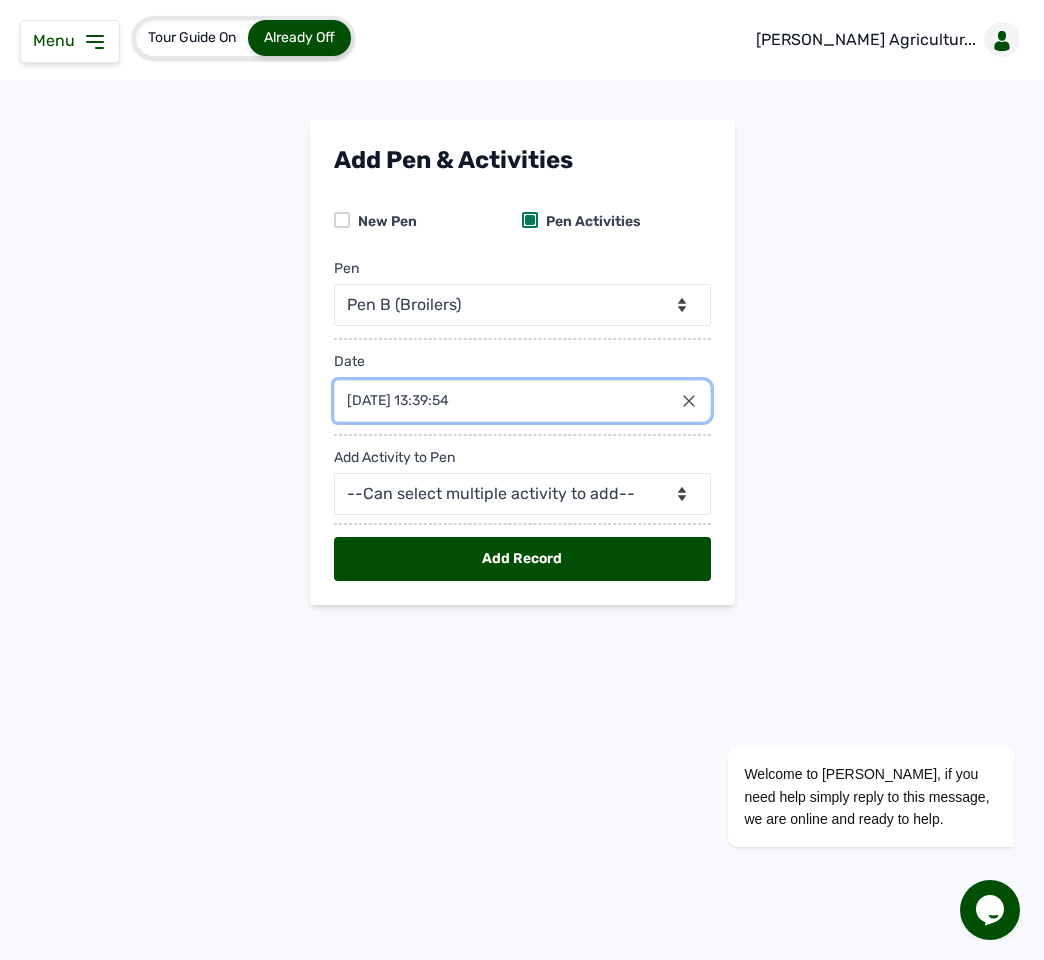 drag, startPoint x: 603, startPoint y: 388, endPoint x: 346, endPoint y: 439, distance: 262.01144 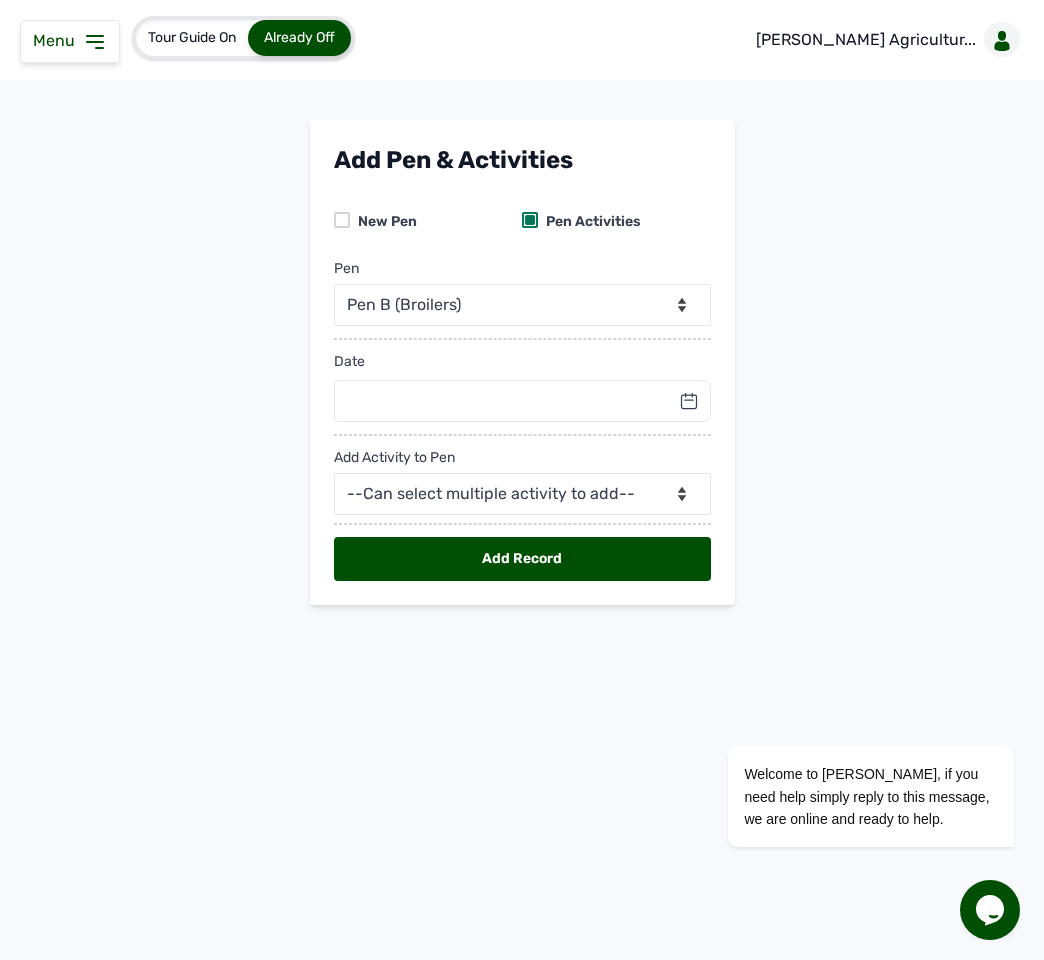 click 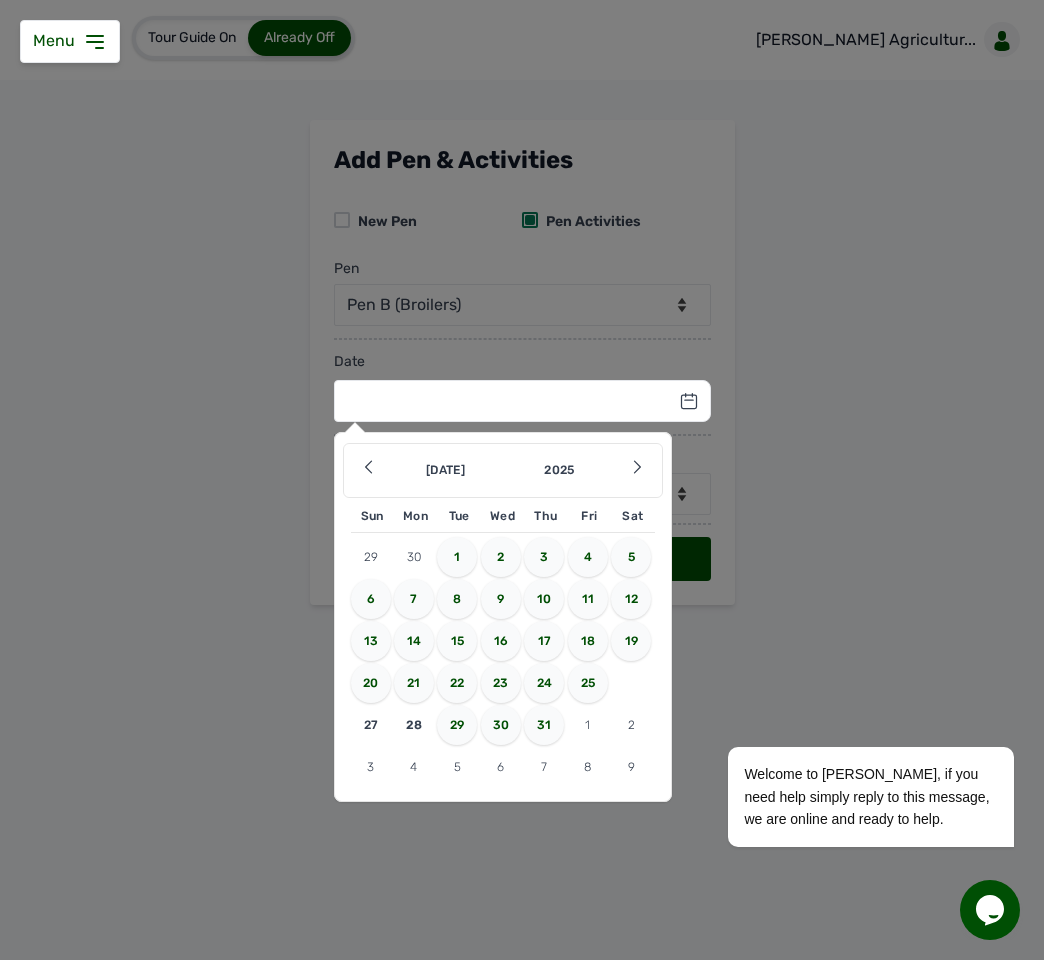 click on "27" at bounding box center [371, 725] 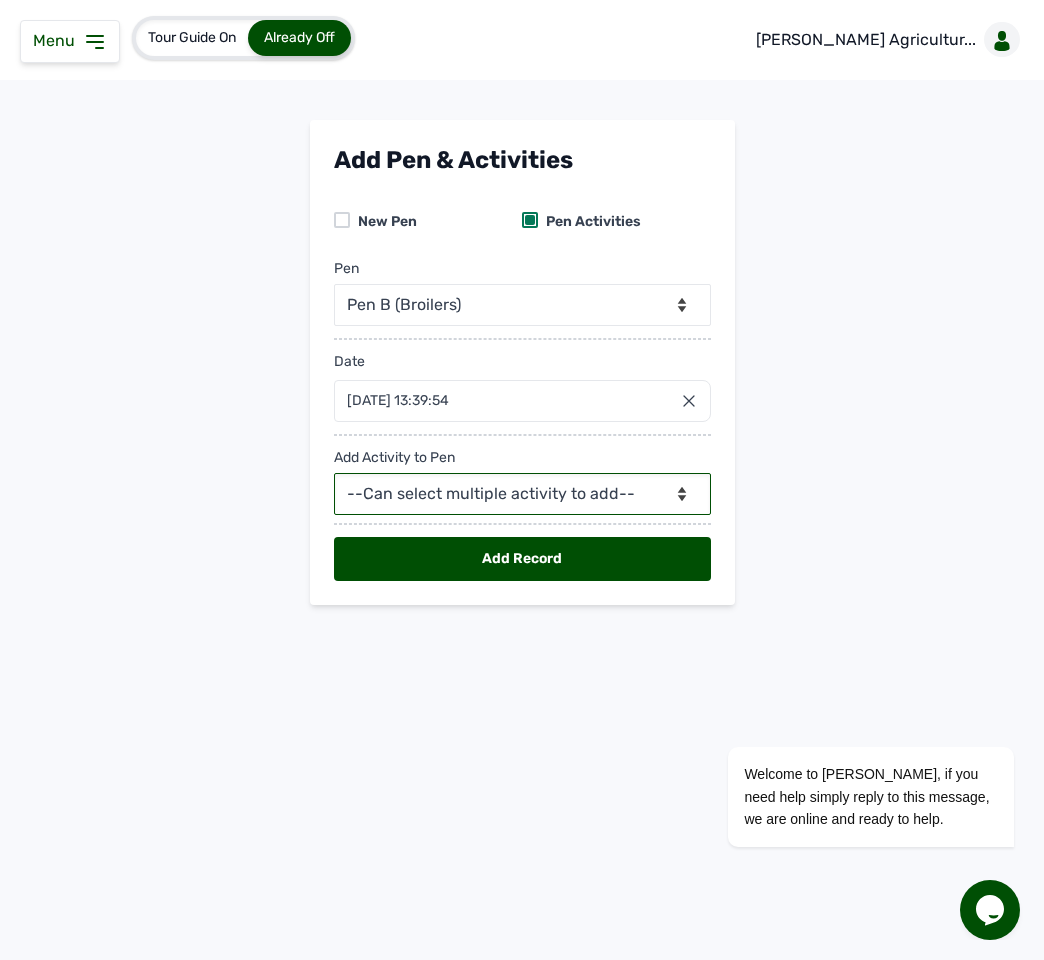 click on "--Can select multiple activity to add-- Raw Material Losses Weight" at bounding box center [522, 494] 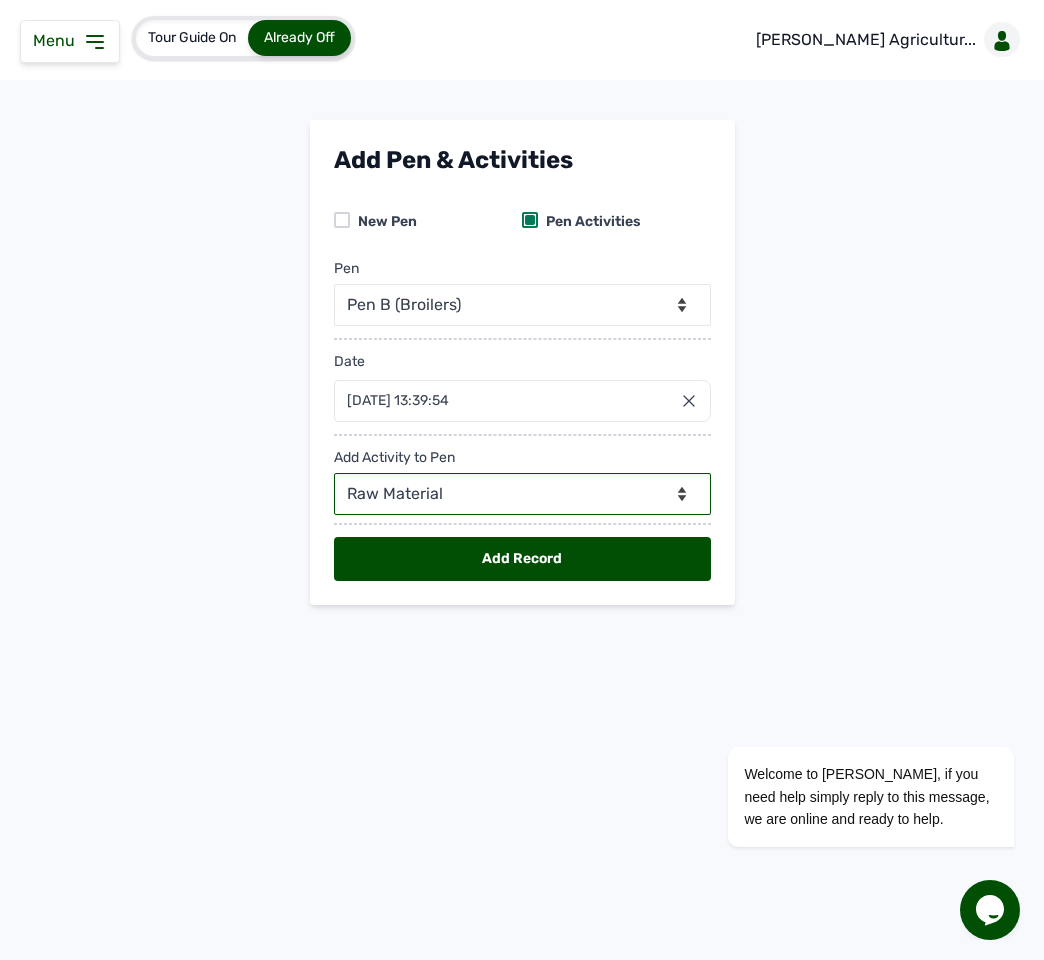 click on "--Can select multiple activity to add-- Raw Material Losses Weight" at bounding box center [522, 494] 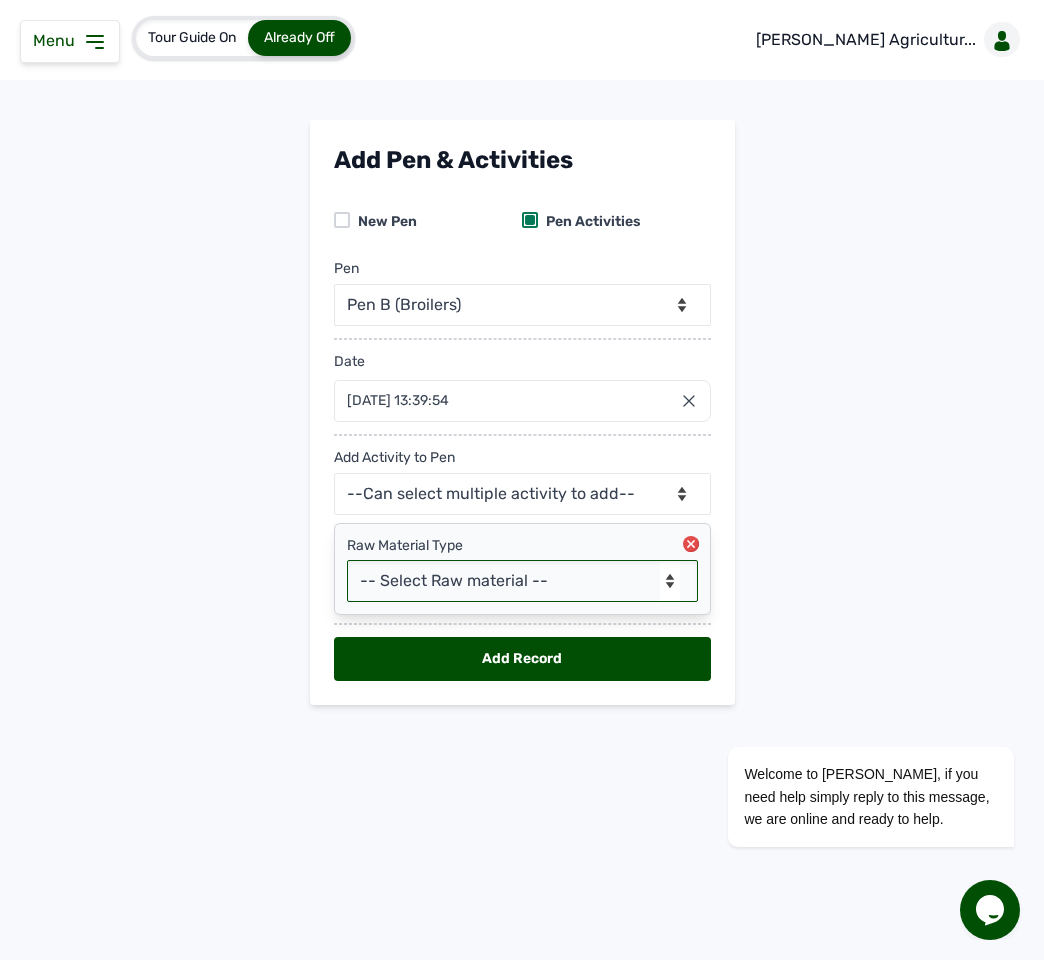 click on "-- Select Raw material -- feeds medications vaccines Biomass Fuel" at bounding box center (522, 581) 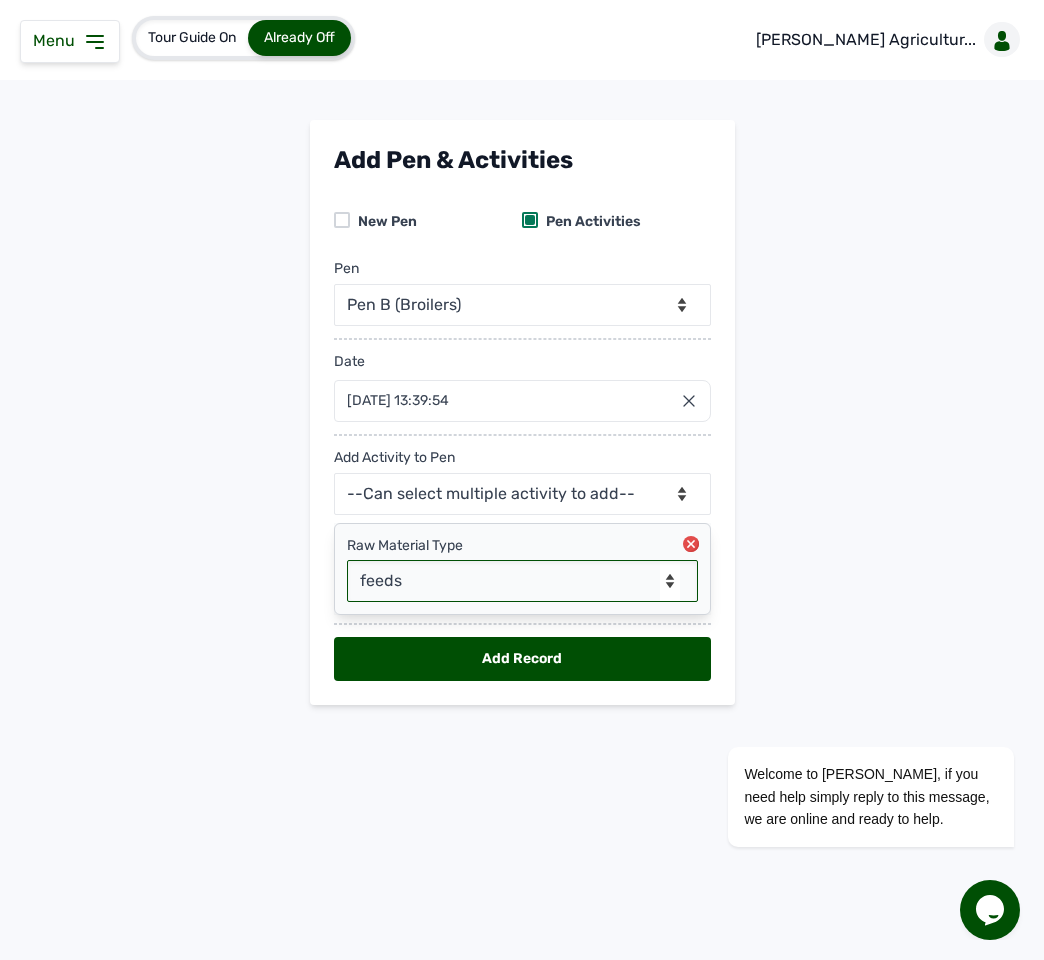click on "-- Select Raw material -- feeds medications vaccines Biomass Fuel" at bounding box center (522, 581) 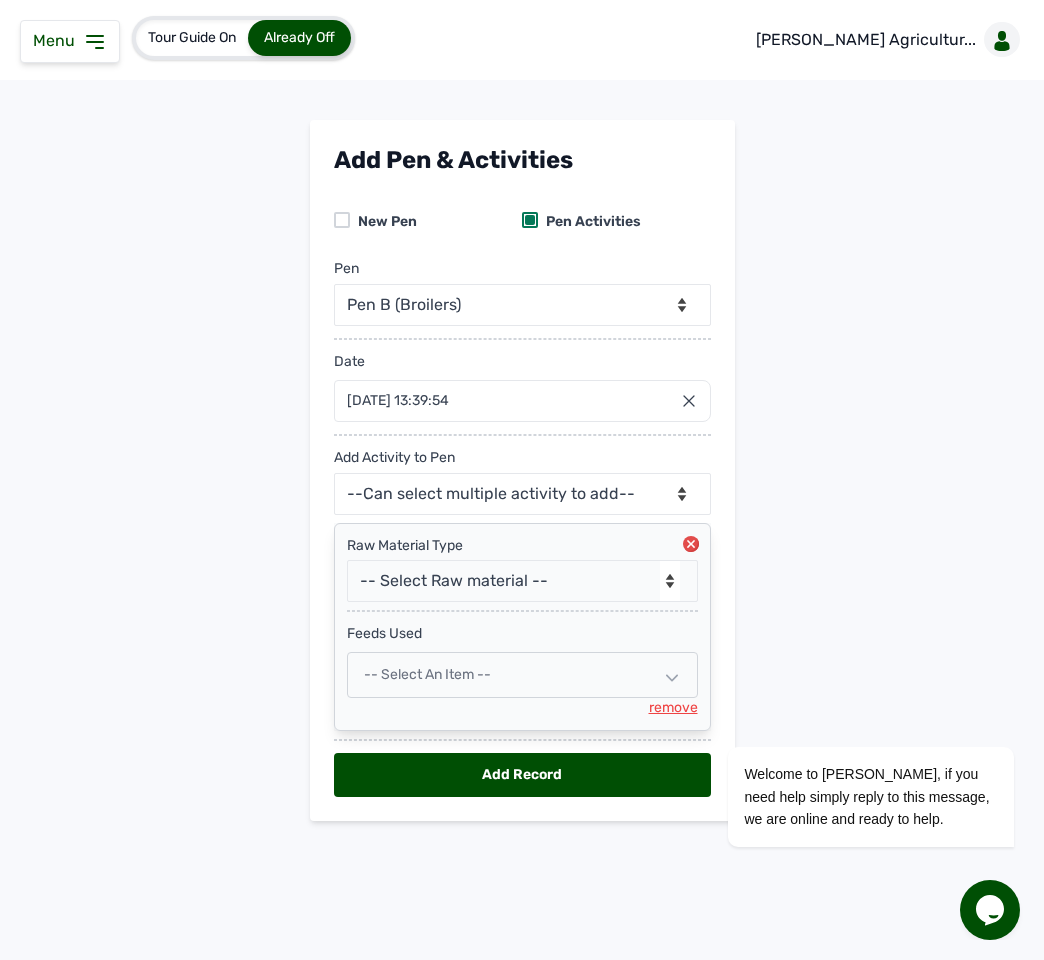 click on "-- Select an Item --" at bounding box center [522, 675] 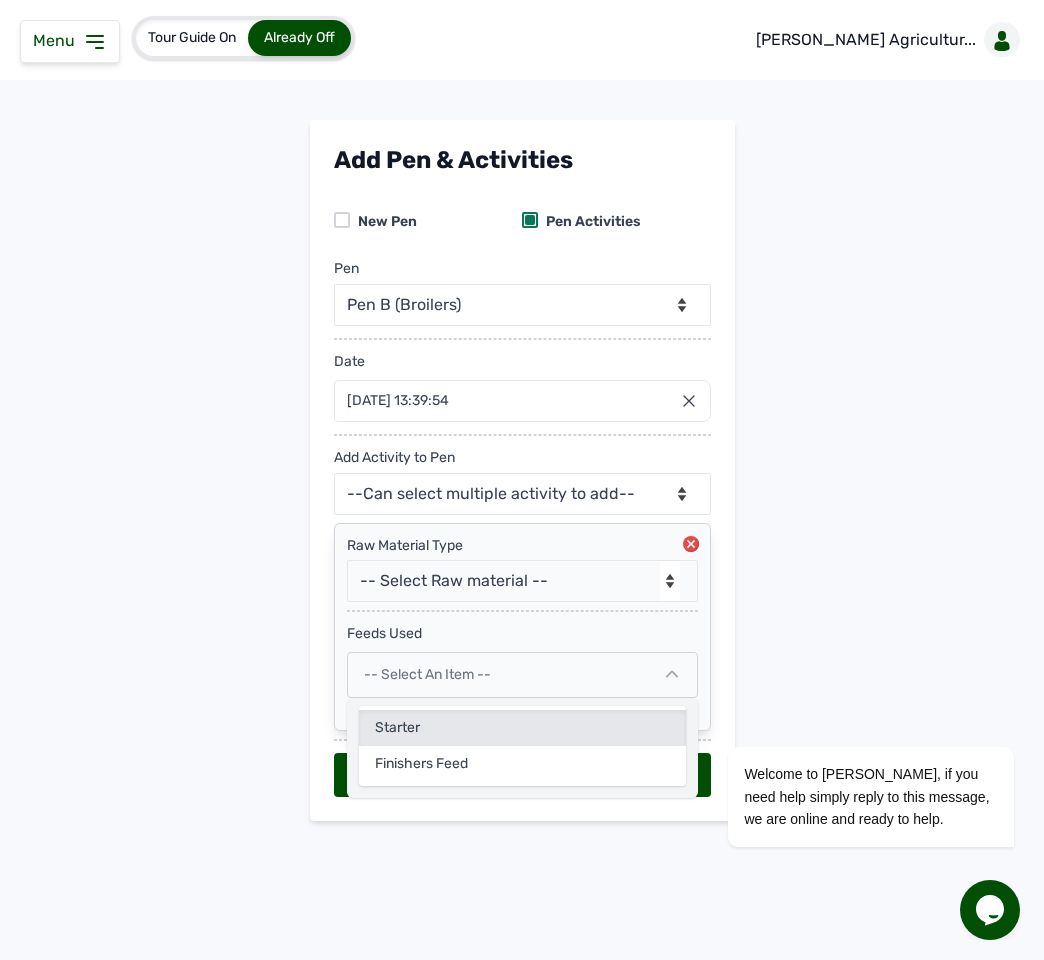 click on "Starter" 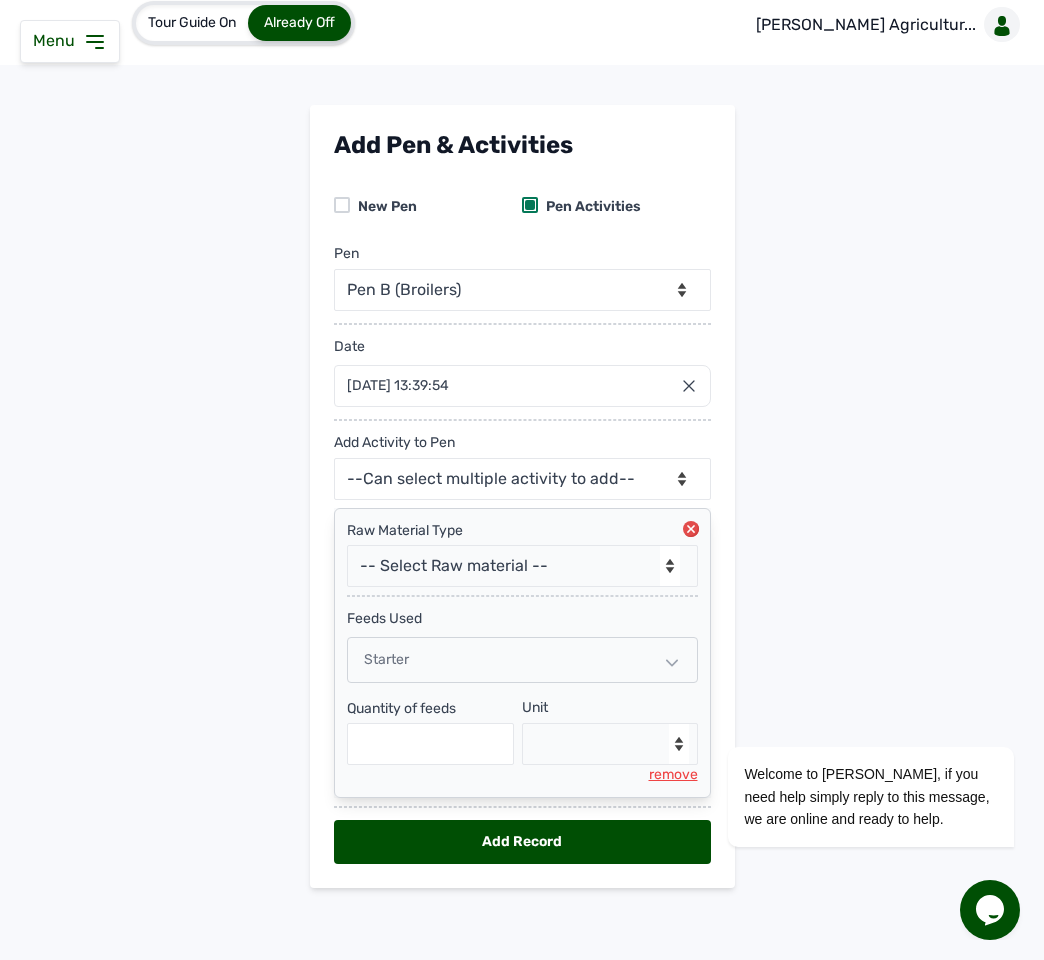 scroll, scrollTop: 27, scrollLeft: 0, axis: vertical 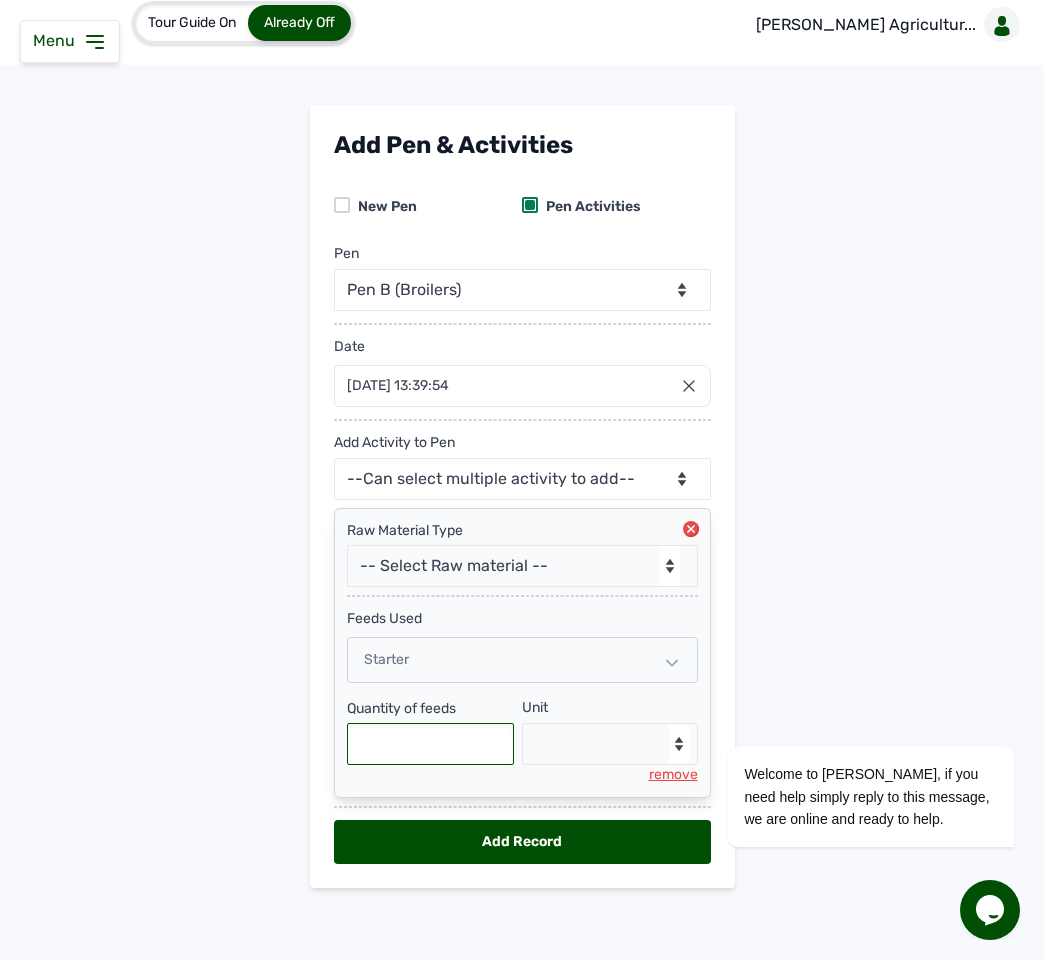 click at bounding box center (431, 744) 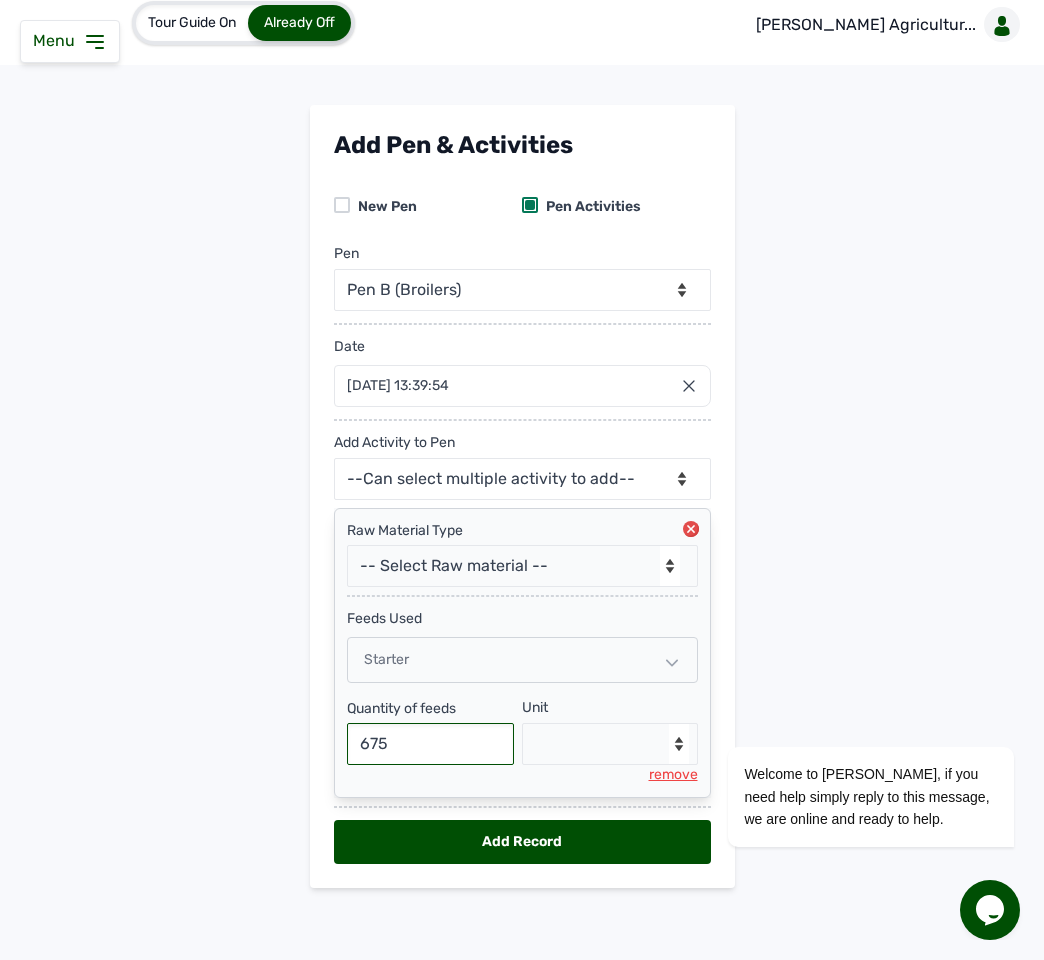 type on "675" 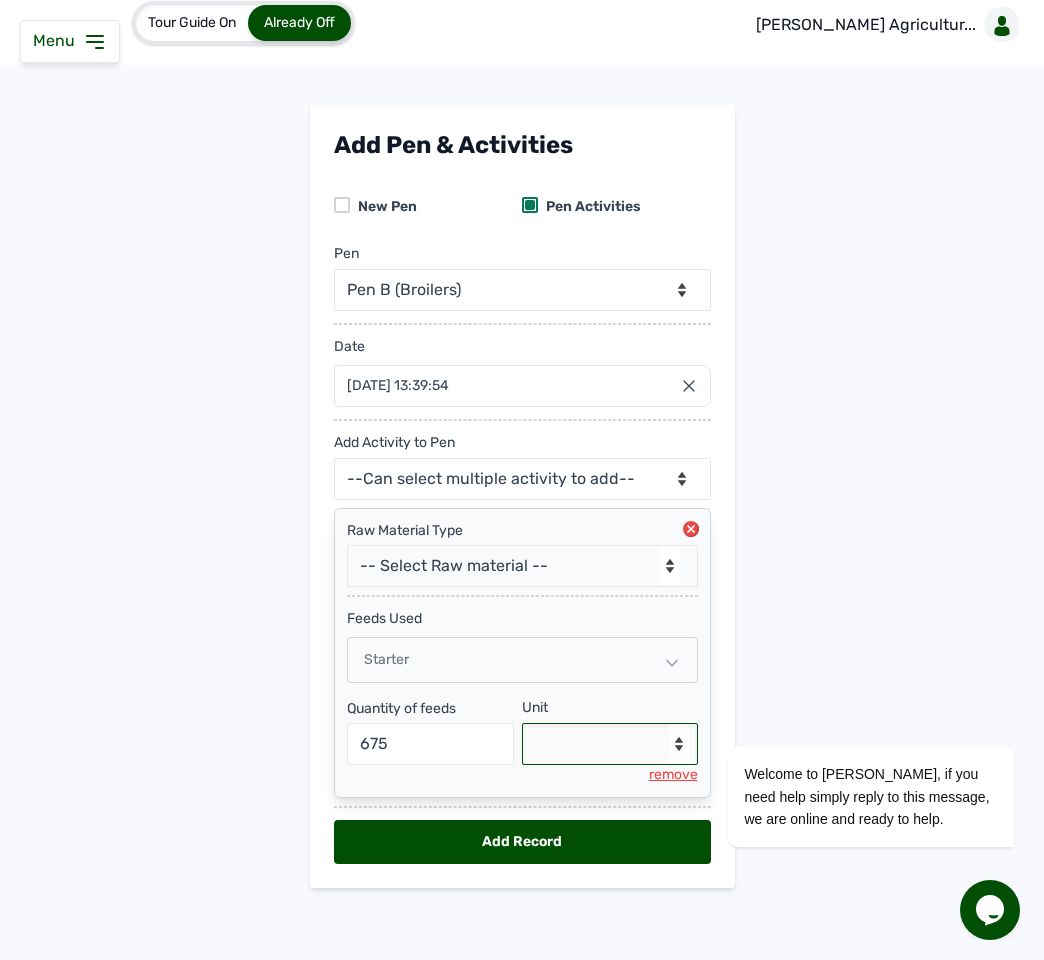 click on "--Select unit-- Bag(s) Kg" at bounding box center [610, 744] 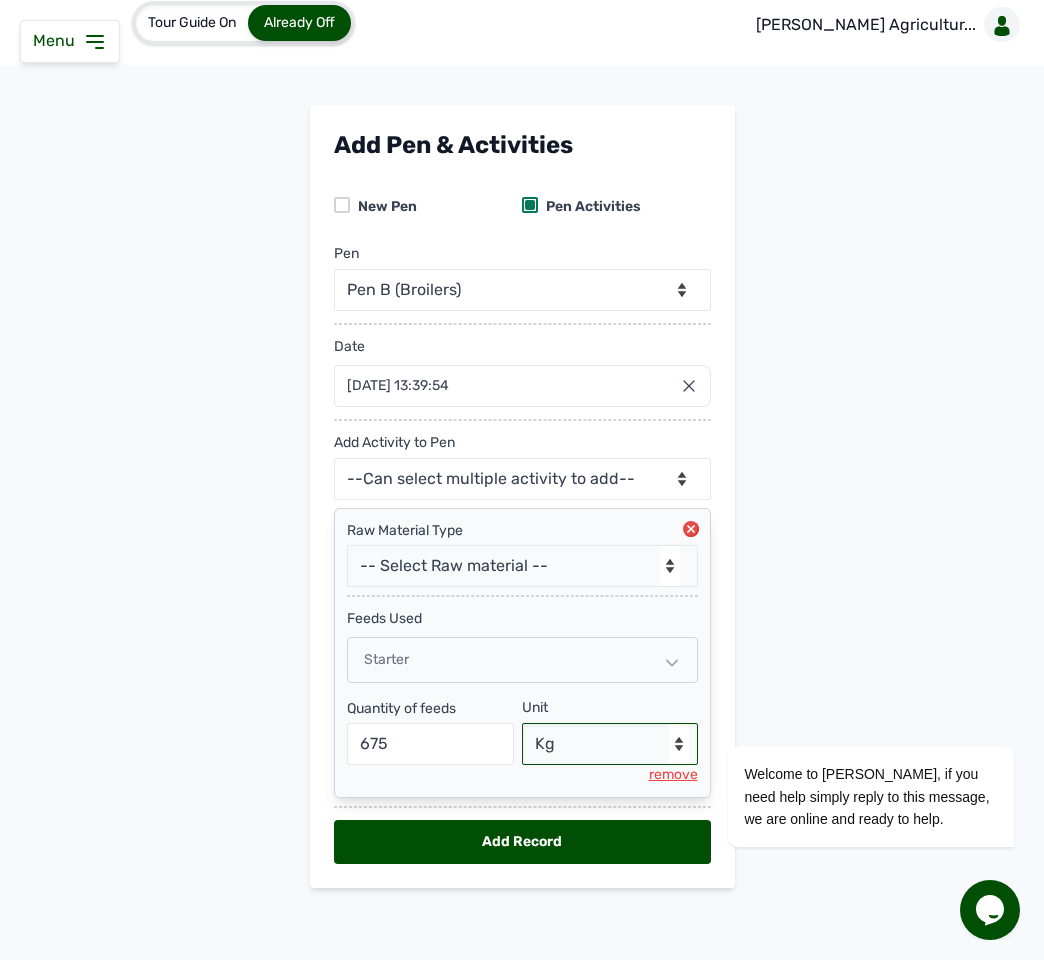 click on "--Select unit-- Bag(s) Kg" at bounding box center (610, 744) 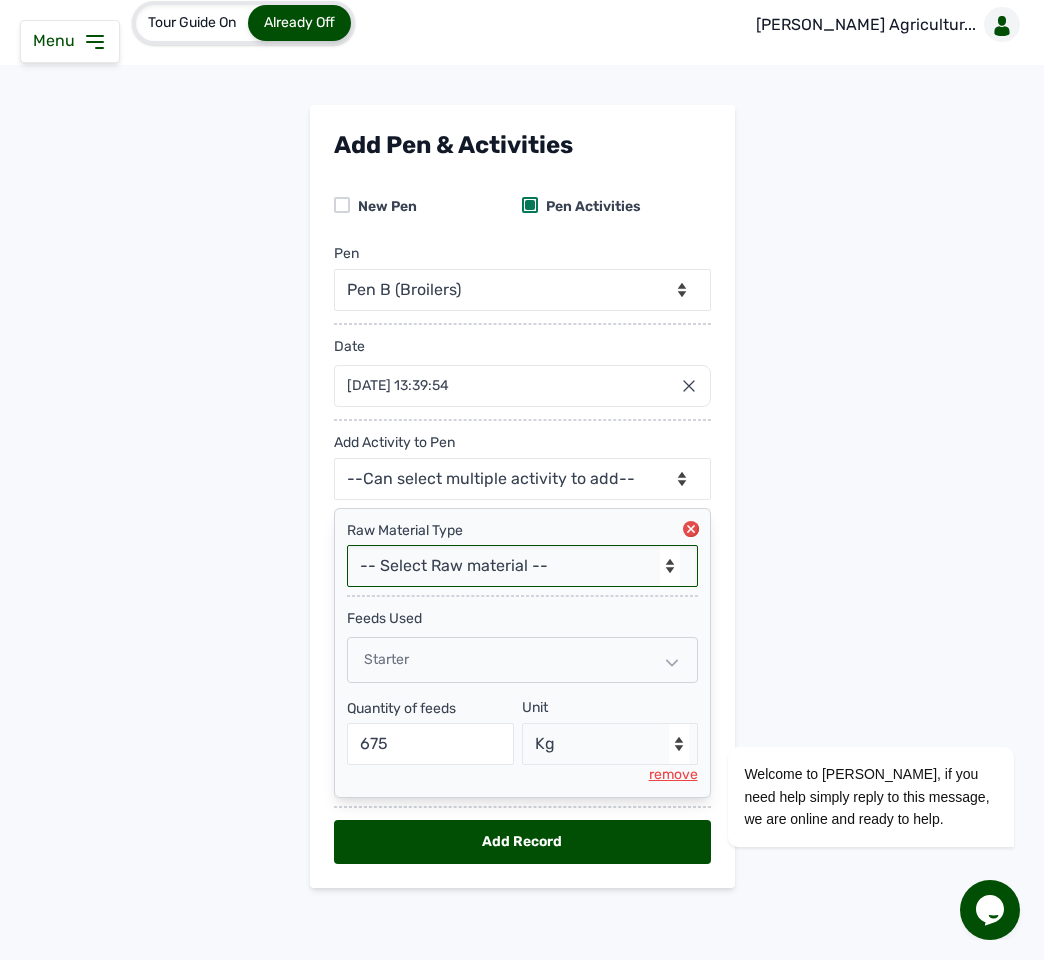 click on "-- Select Raw material -- feeds medications vaccines Biomass Fuel" at bounding box center [522, 566] 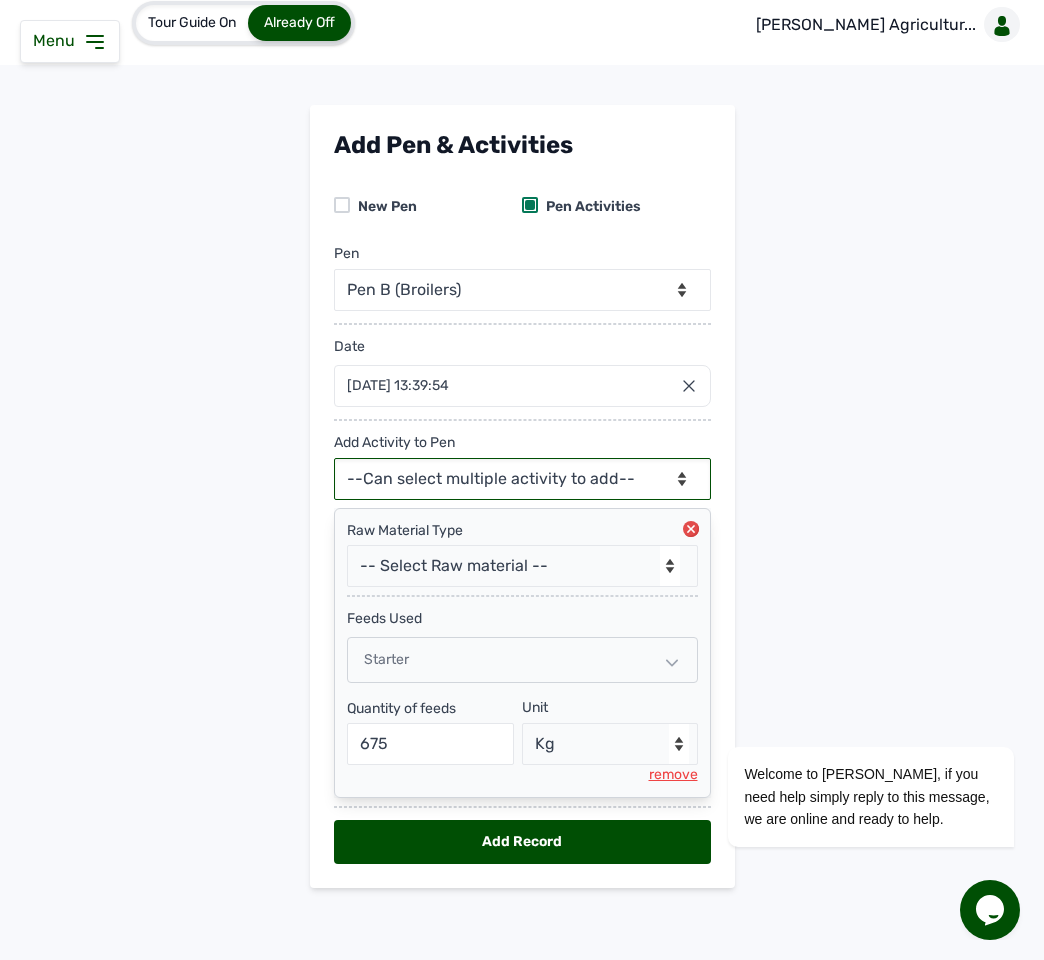 click on "--Can select multiple activity to add-- Raw Material Losses Weight" at bounding box center (522, 479) 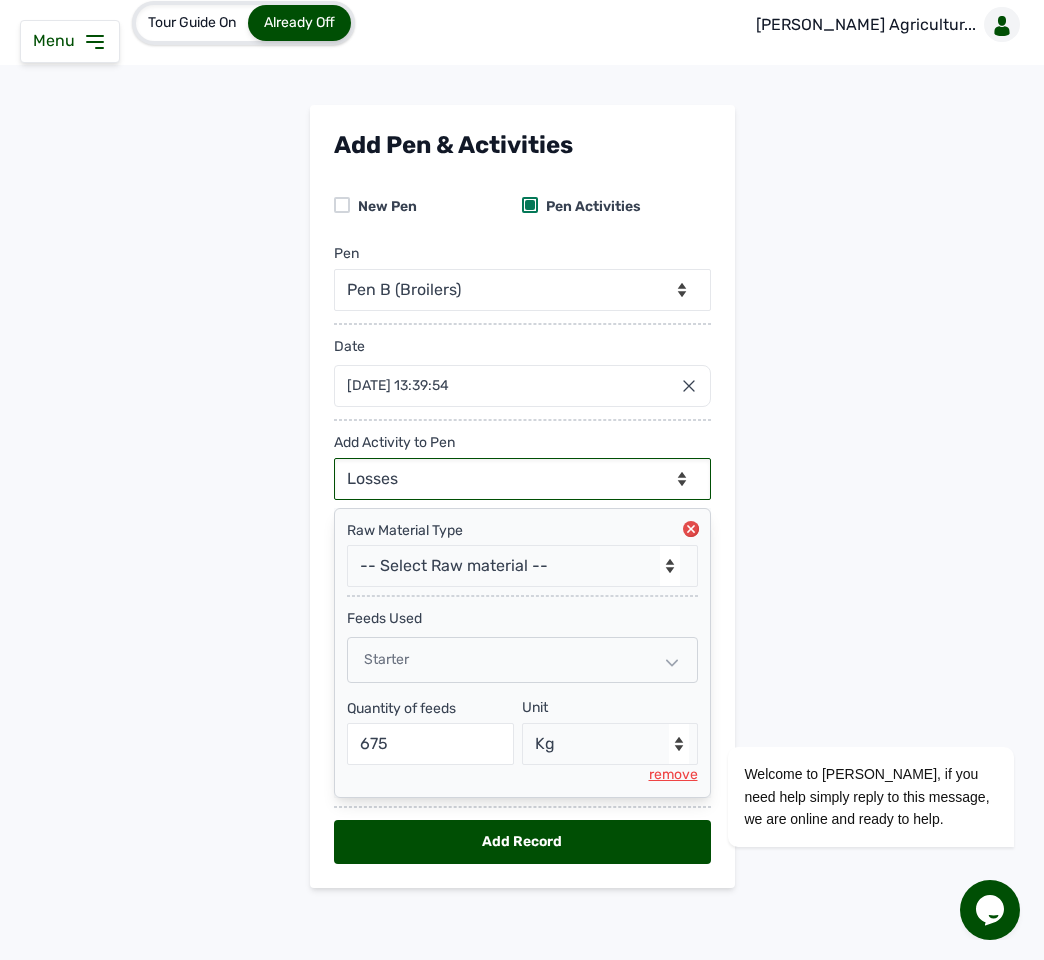 click on "--Can select multiple activity to add-- Raw Material Losses Weight" at bounding box center [522, 479] 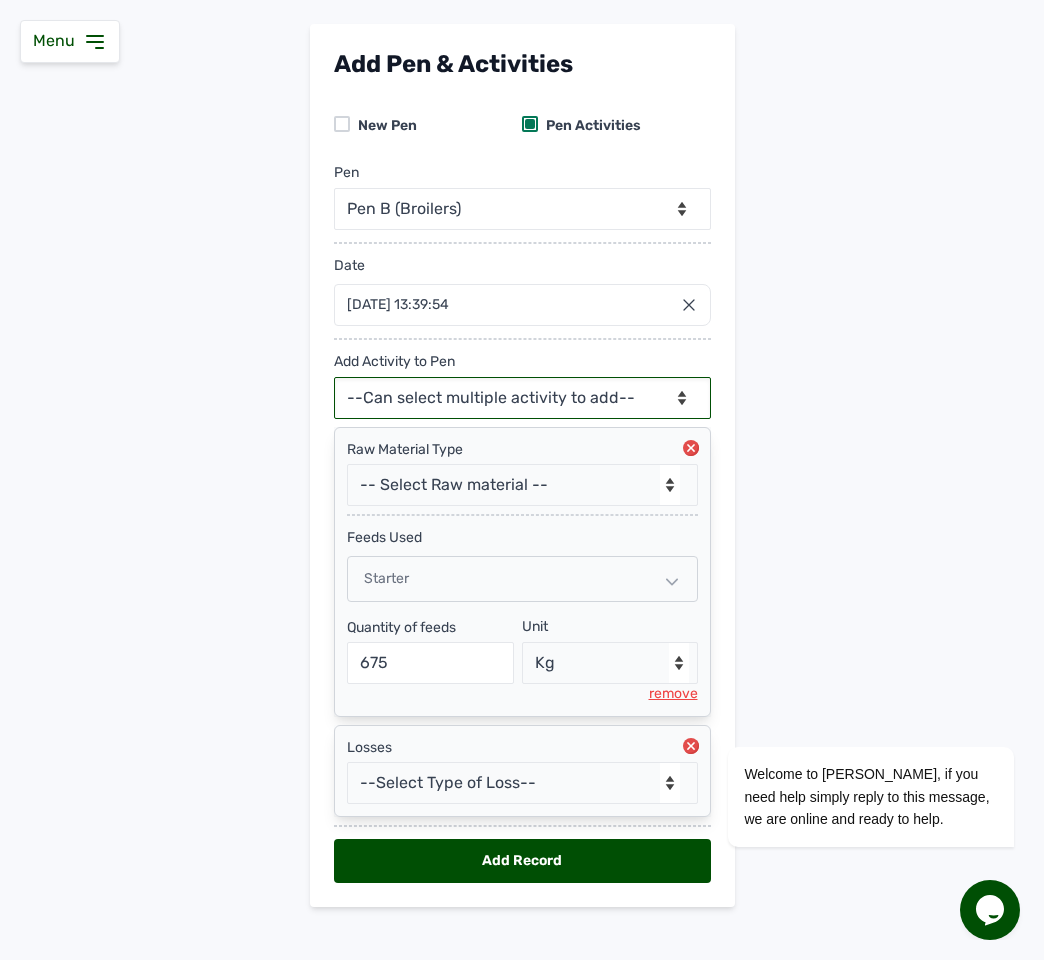 scroll, scrollTop: 129, scrollLeft: 0, axis: vertical 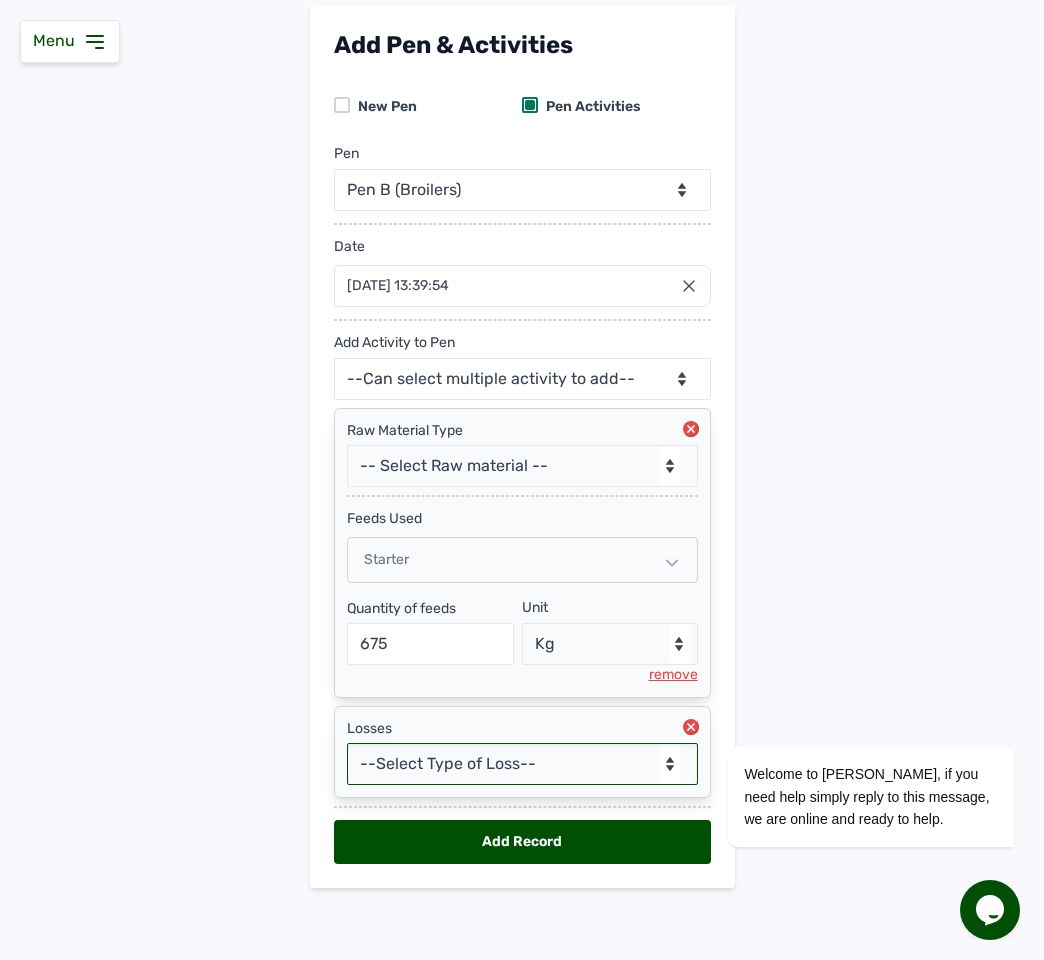 click on "--Select Type of Loss-- Mortality Culled Theft" at bounding box center (522, 764) 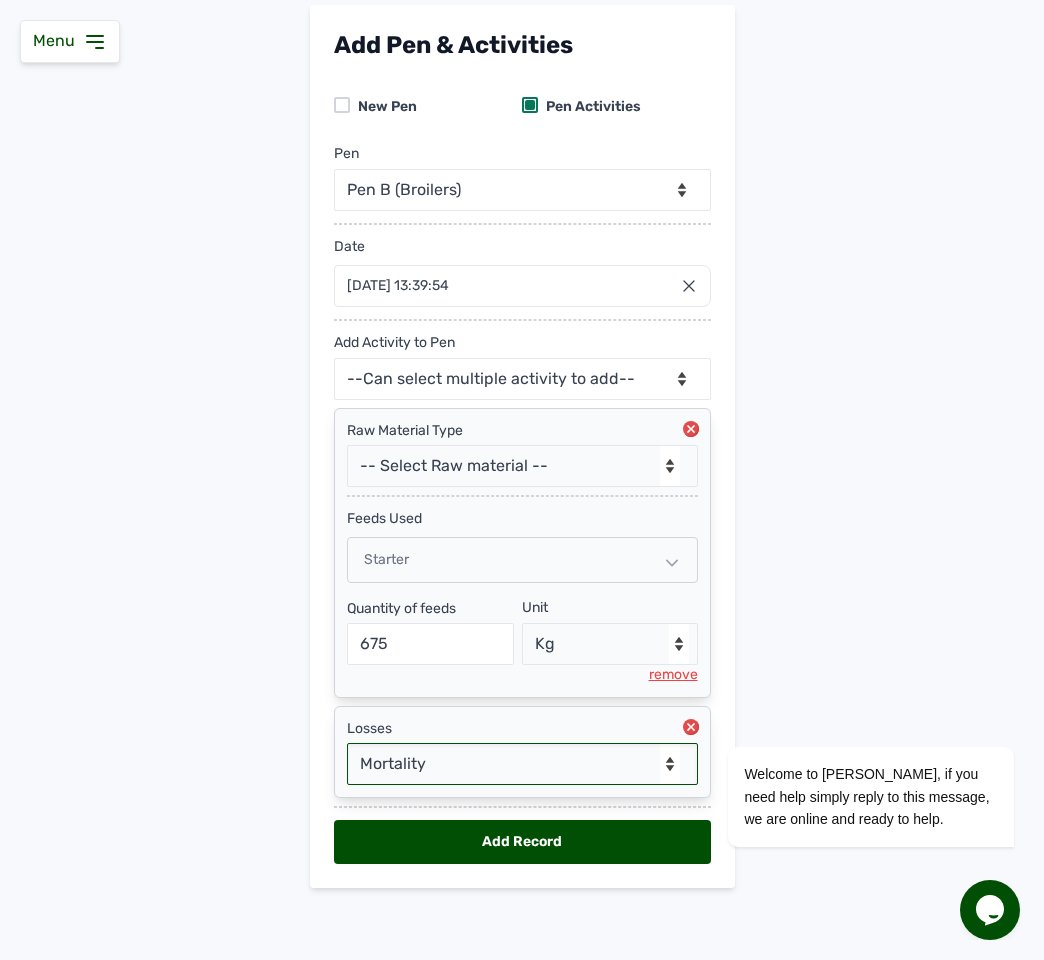 click on "--Select Type of Loss-- Mortality Culled Theft" at bounding box center (522, 764) 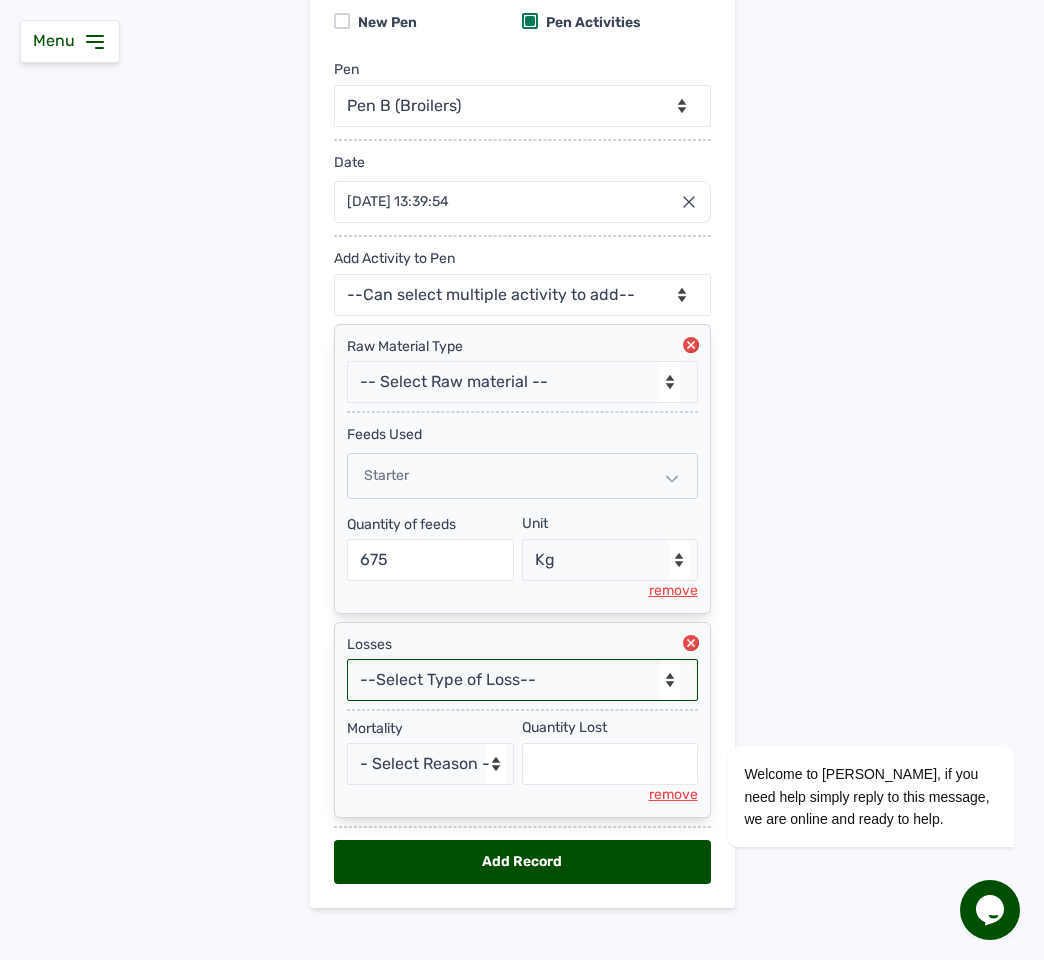 scroll, scrollTop: 235, scrollLeft: 0, axis: vertical 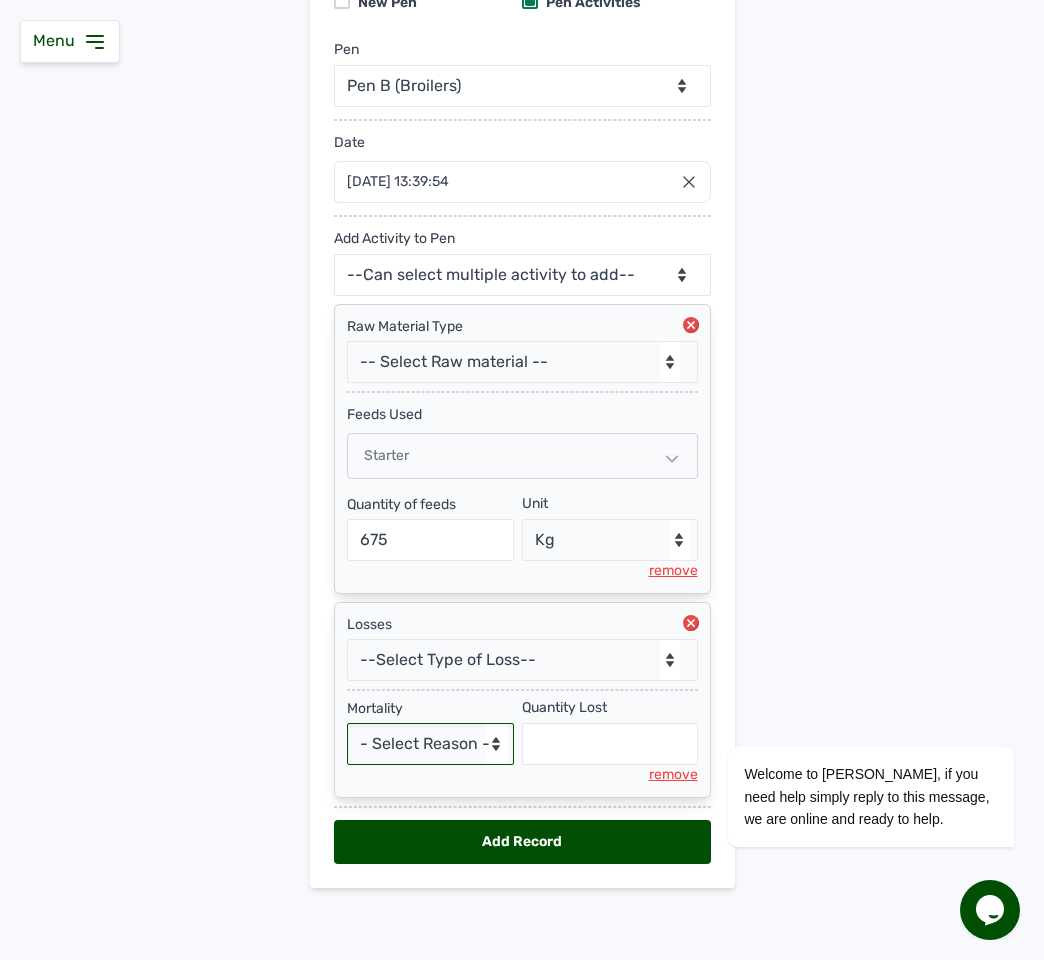 click on "- Select Reason - Disease Late Vaccination Wrong Vaccination Heat [MEDICAL_DATA] Others" at bounding box center [431, 744] 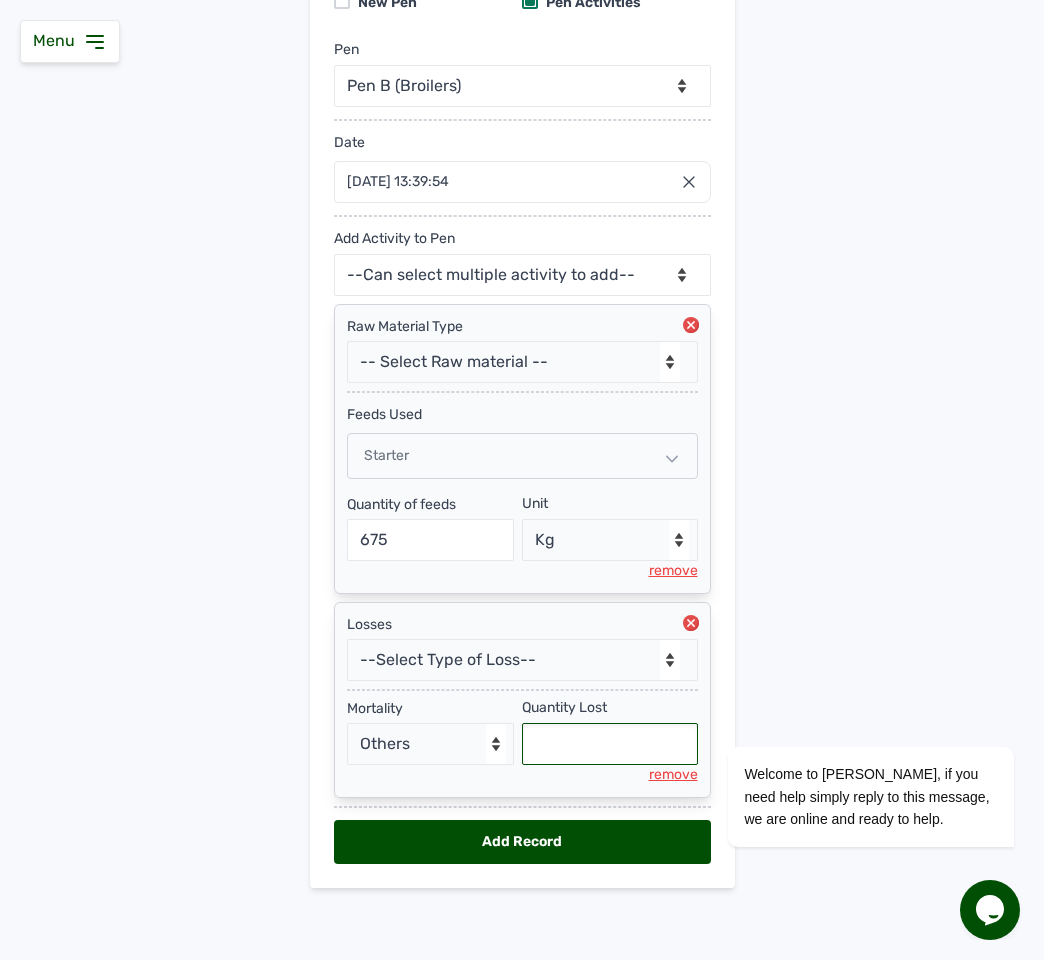 click at bounding box center [610, 744] 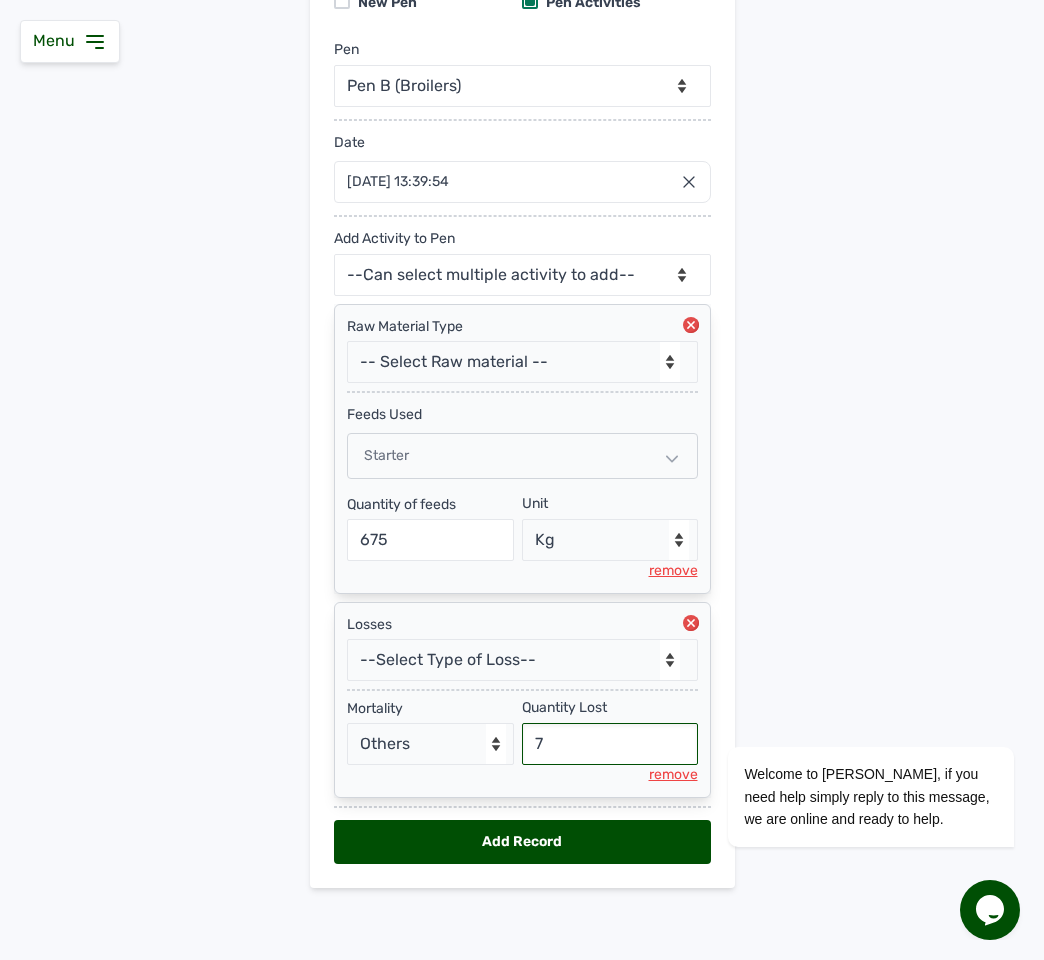 type on "7" 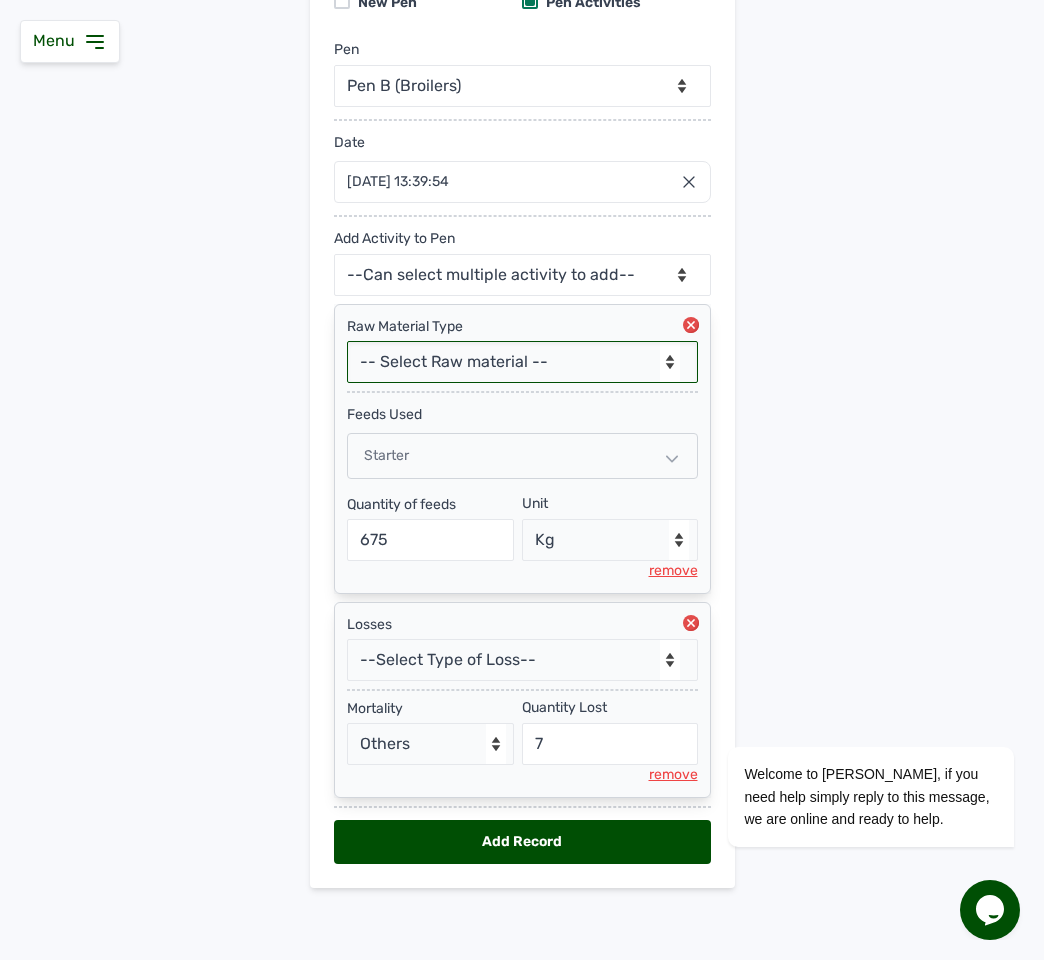 click on "-- Select Raw material -- feeds medications vaccines Biomass Fuel" at bounding box center (522, 362) 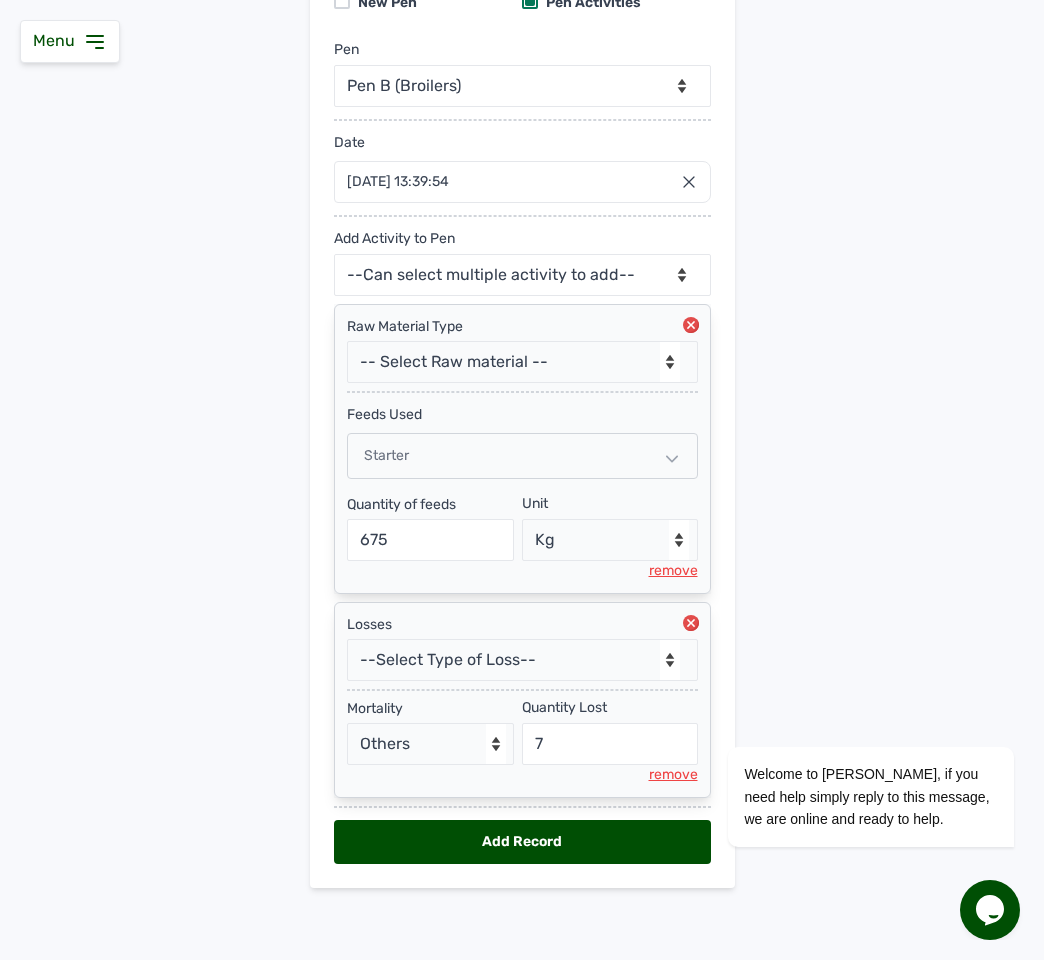 click on "Add Pen & Activities New Pen Pen Activities Pen -- Select pen -- Pen B (Broilers) PEN C (Broilers) Date [DATE] 13:39:54 [DATE] Jan Feb Mar Apr May Jun [DATE] Aug Sep Oct Nov [DATE] 2026 2027 2028 2029 2030 2031 2032 2033 2034 2035 2036 Sun Mon Tue Wed Thu Fri Sat 29 30 1 2 3 4 5 6 7 8 9 10 11 12 13 14 15 16 17 18 19 20 21 22 23 24 25 26 27 28 29 30 31 1 2 3 4 5 6 7 8 9 Cancel Add Activity to Pen --Can select multiple activity to add-- Raw Material Losses Weight Raw Material Type -- Select Raw material -- feeds medications vaccines Biomass Fuel feeds Used Starter Quantity of feeds 675 Unit --Select unit-- Bag(s) Kg remove Losses --Select Type of Loss-- Mortality Culled Theft Mortality - Select Reason - Disease Late Vaccination Wrong Vaccination Heat [MEDICAL_DATA] Others Quantity Lost 7 remove  Add Record" at bounding box center [522, 410] 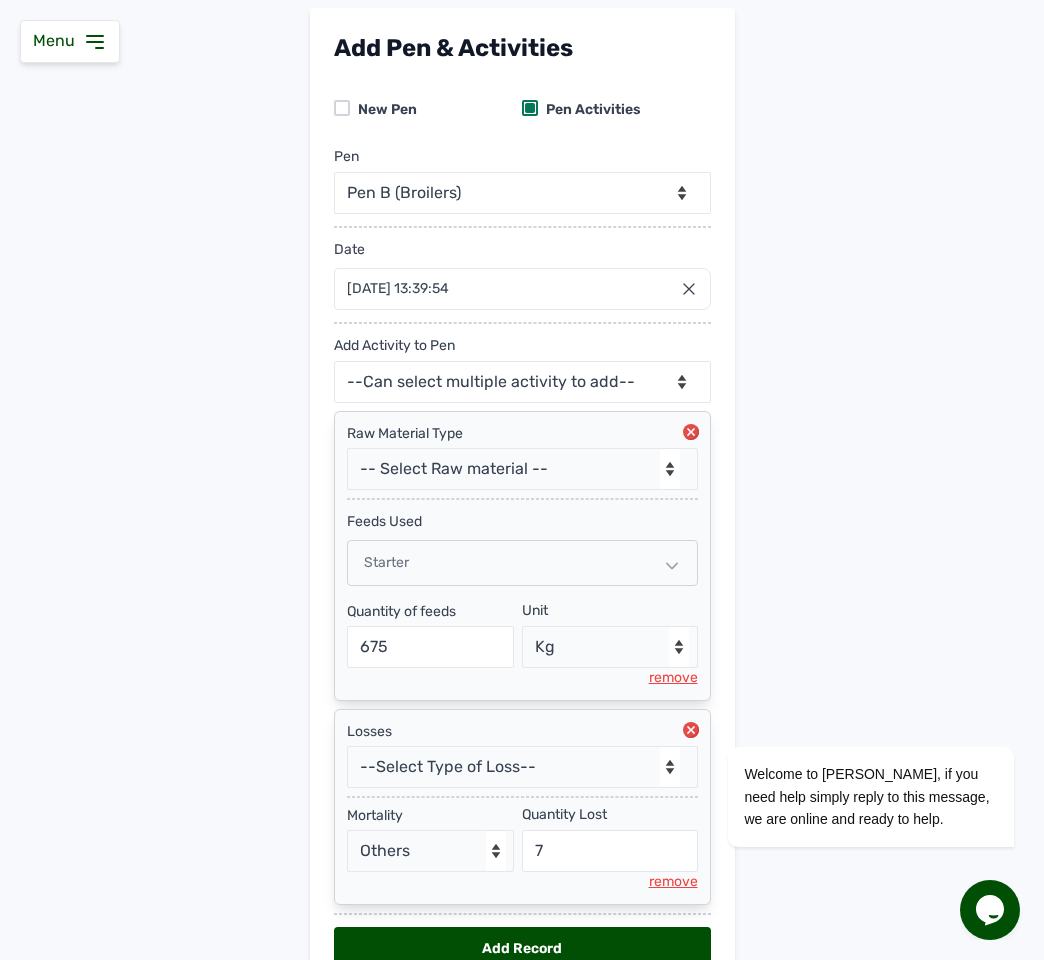 scroll, scrollTop: 235, scrollLeft: 0, axis: vertical 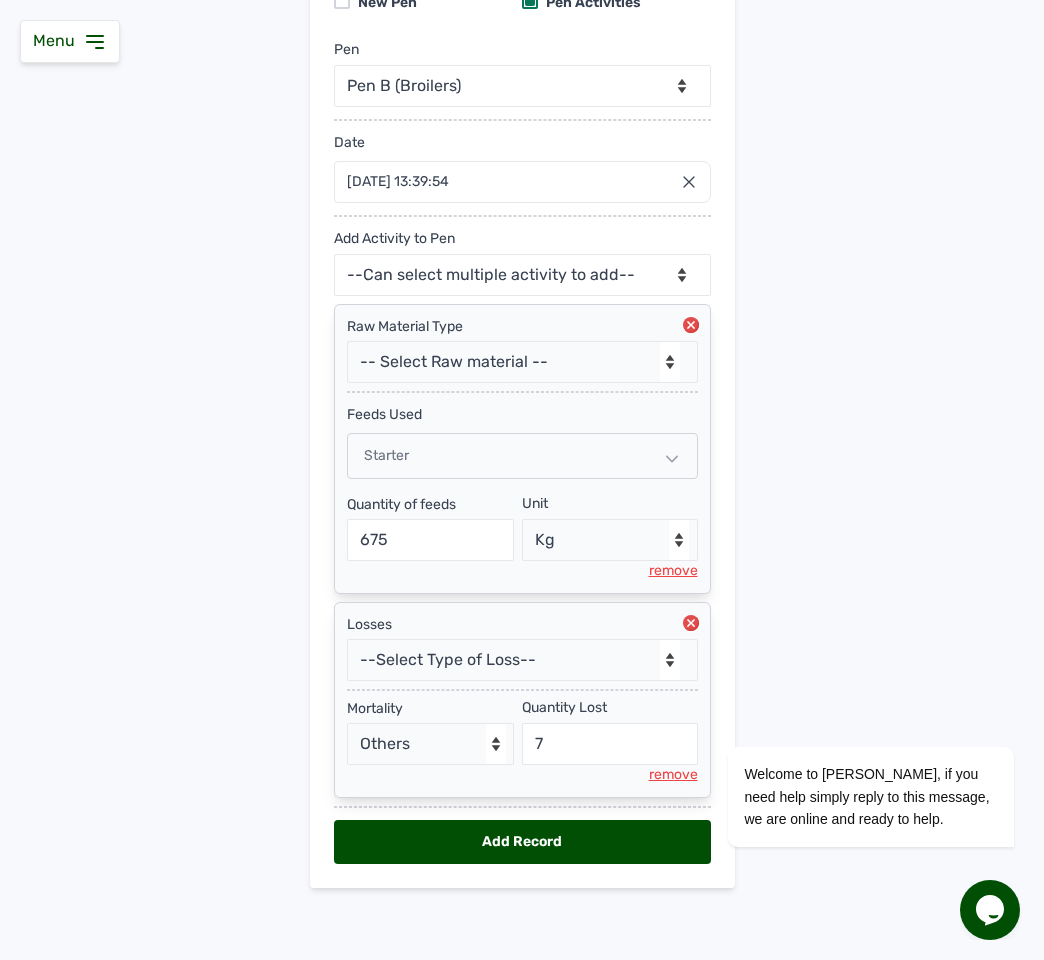 click on "Add Record" at bounding box center [522, 842] 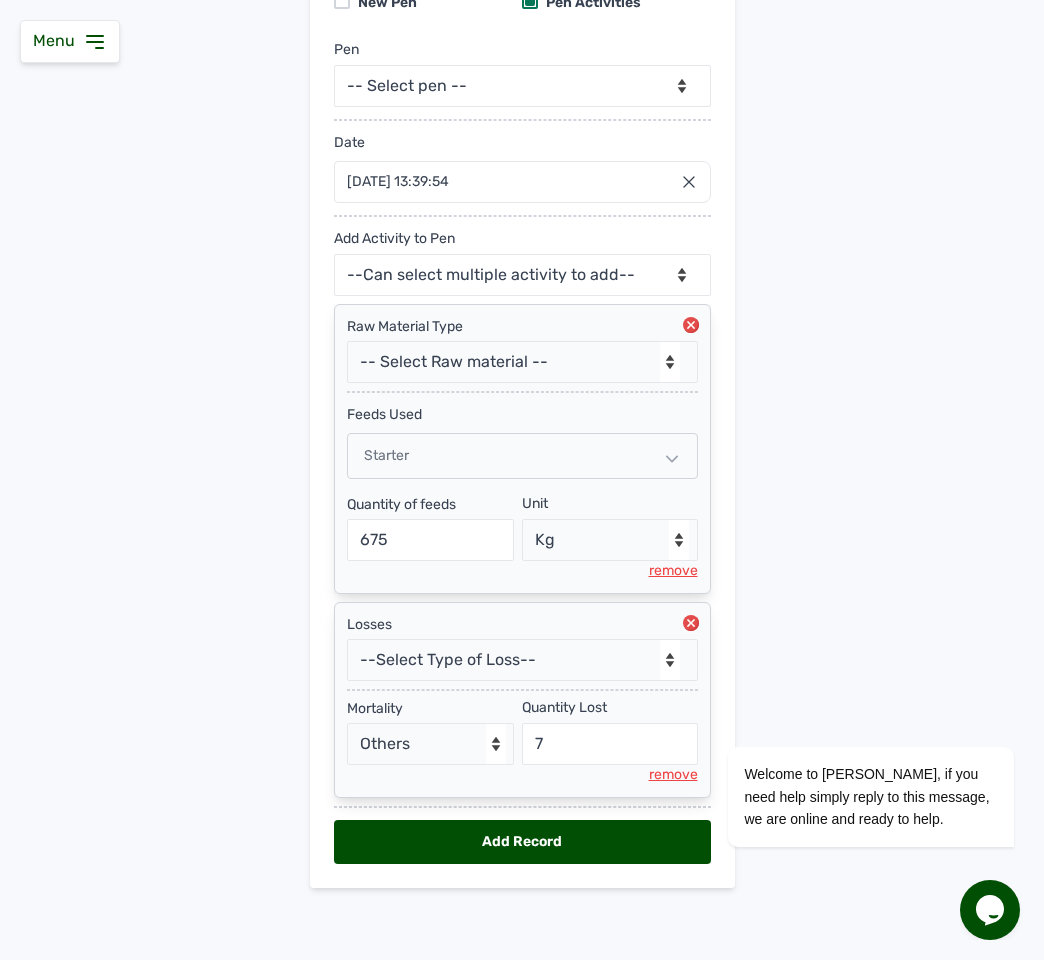 scroll, scrollTop: 0, scrollLeft: 0, axis: both 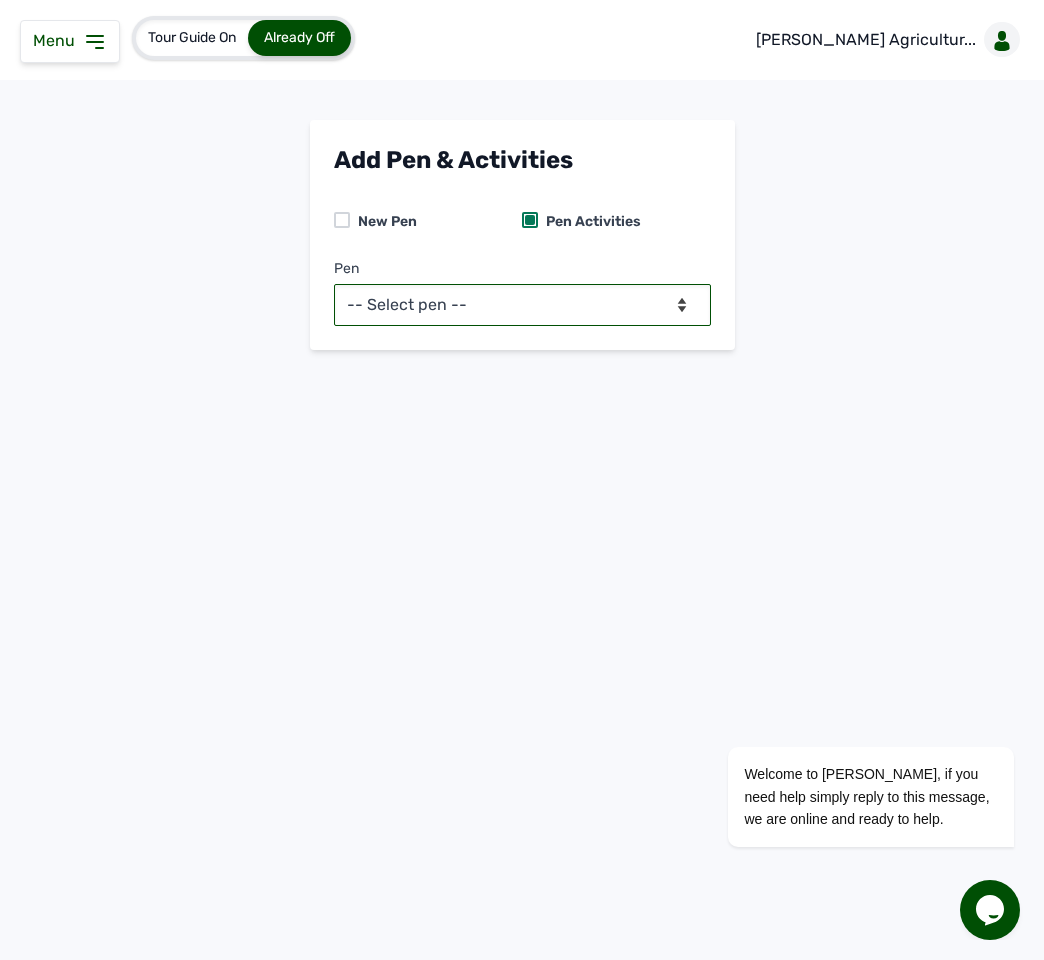 click on "-- Select pen -- Pen B (Broilers) PEN C (Broilers)" at bounding box center (522, 305) 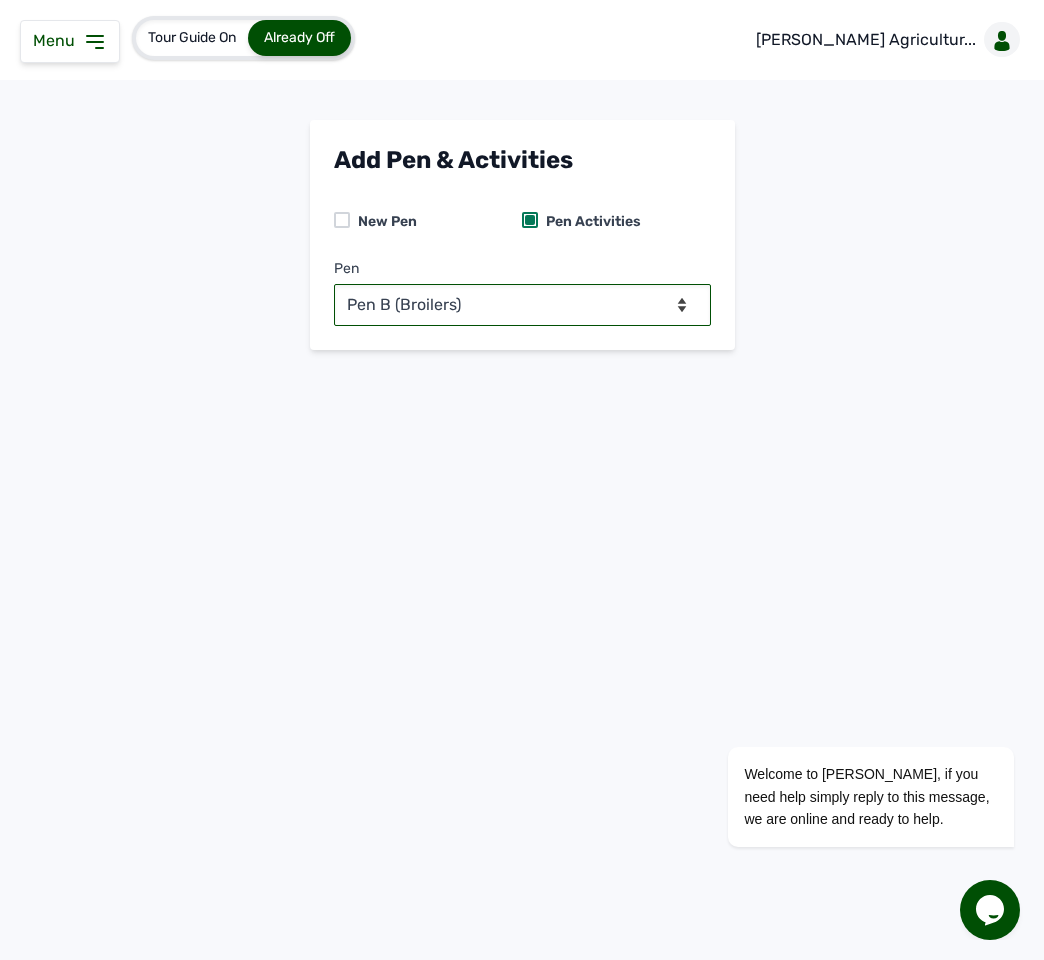 click on "-- Select pen -- Pen B (Broilers) PEN C (Broilers)" at bounding box center [522, 305] 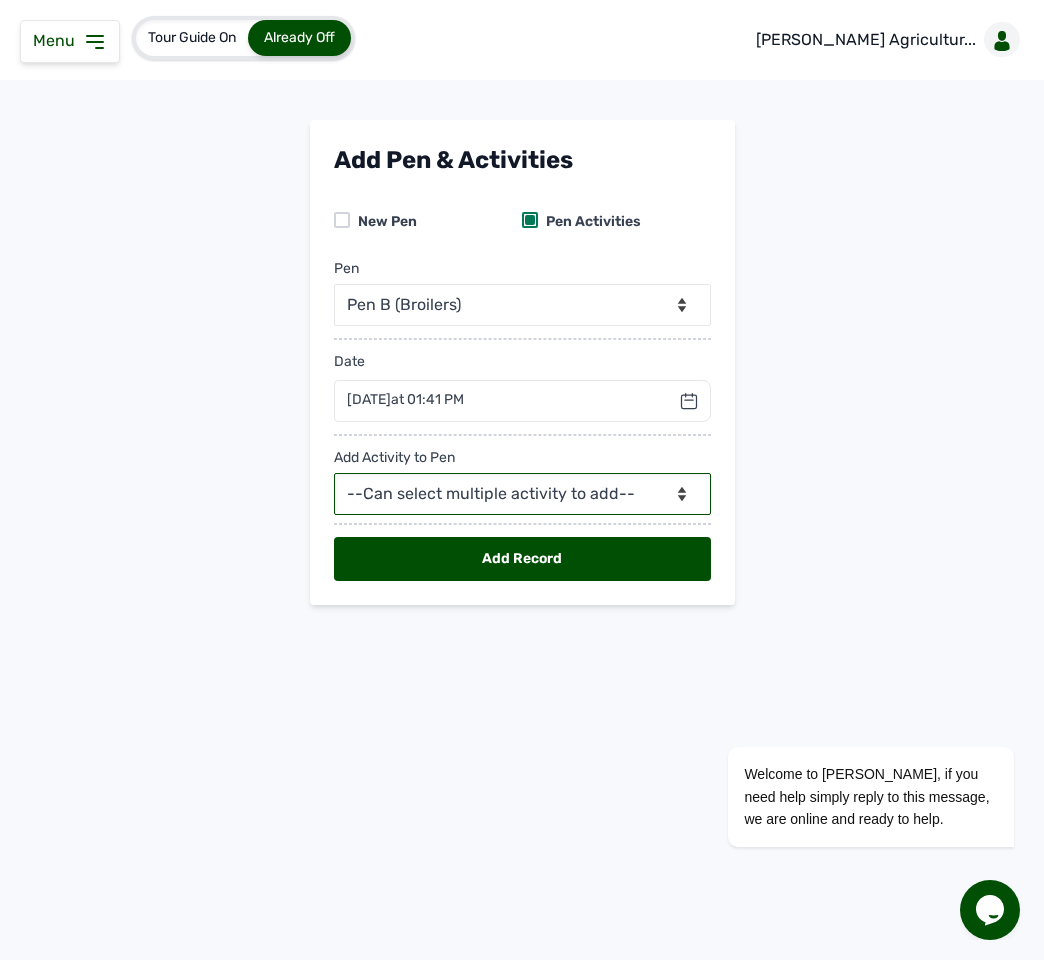 click on "--Can select multiple activity to add-- Raw Material Losses Weight" at bounding box center [522, 494] 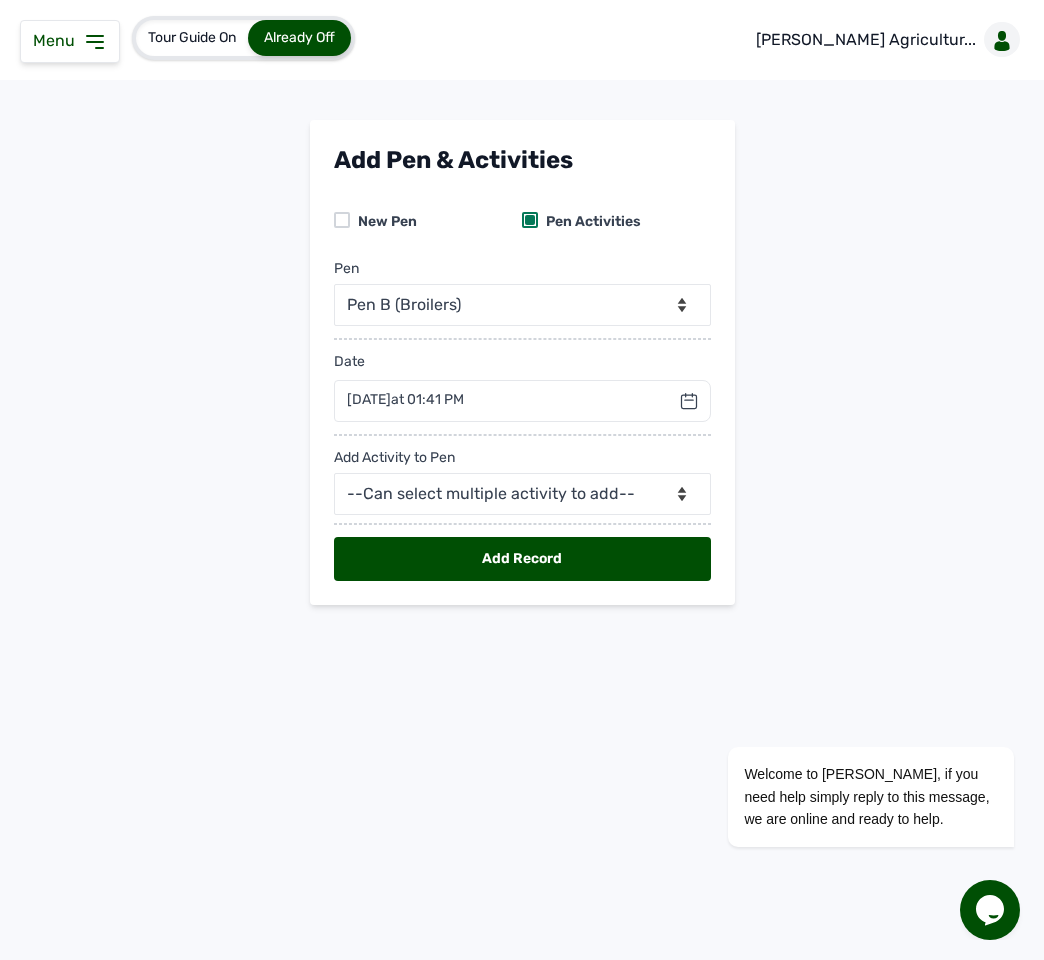 click 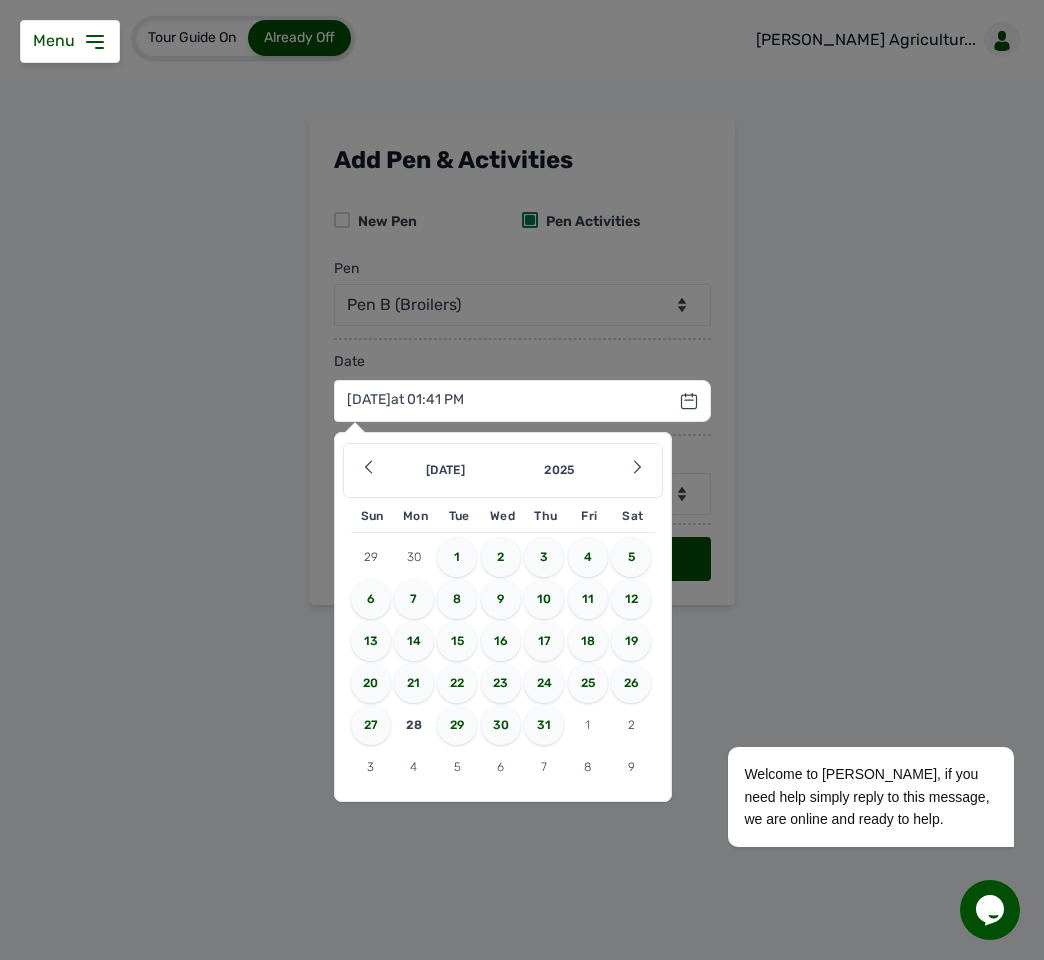 click on "27" at bounding box center [371, 725] 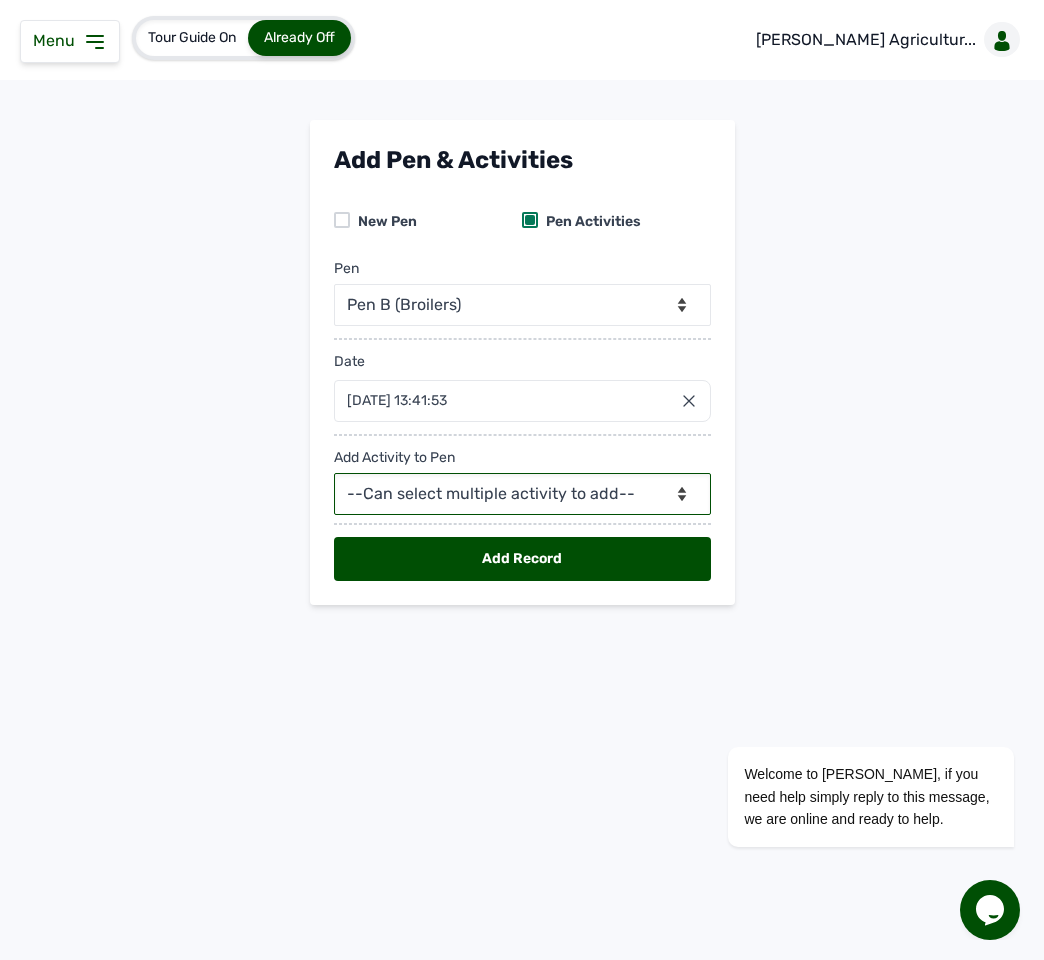click on "--Can select multiple activity to add-- Raw Material Losses Weight" at bounding box center [522, 494] 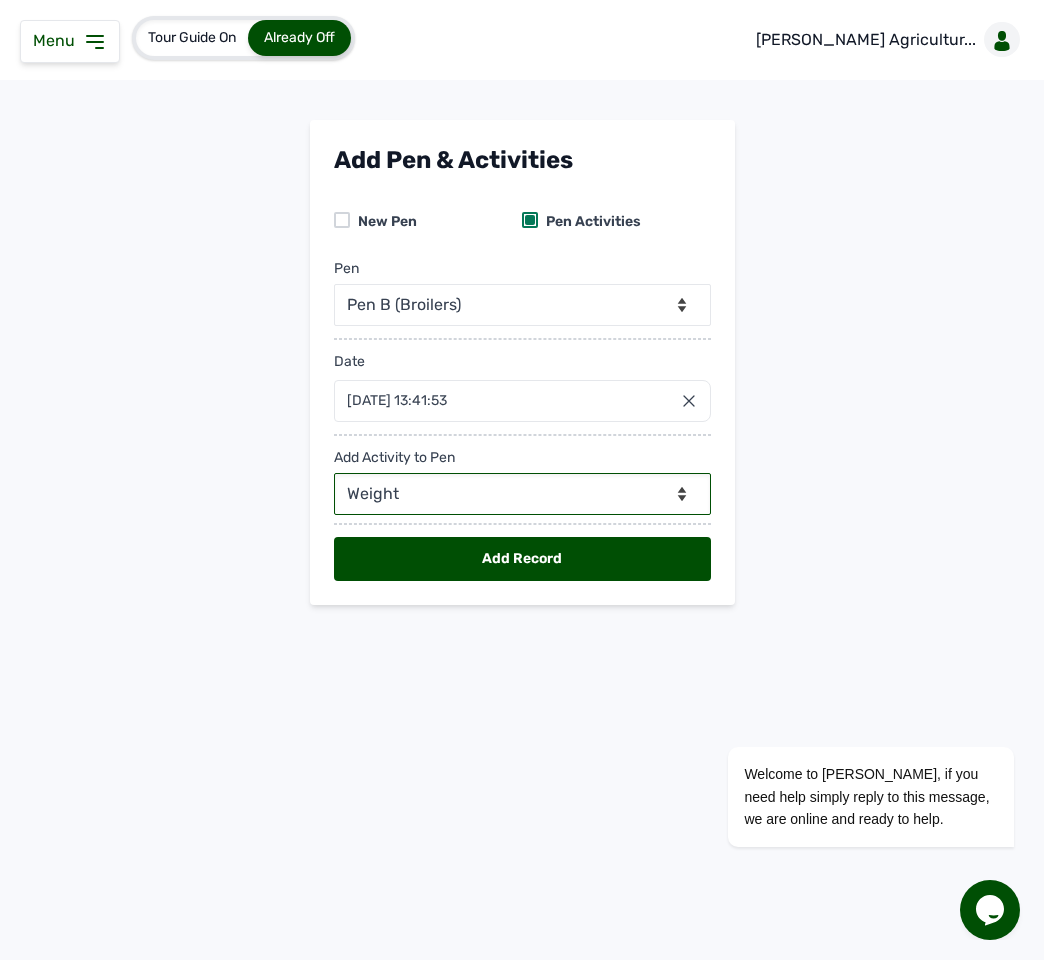 click on "--Can select multiple activity to add-- Raw Material Losses Weight" at bounding box center (522, 494) 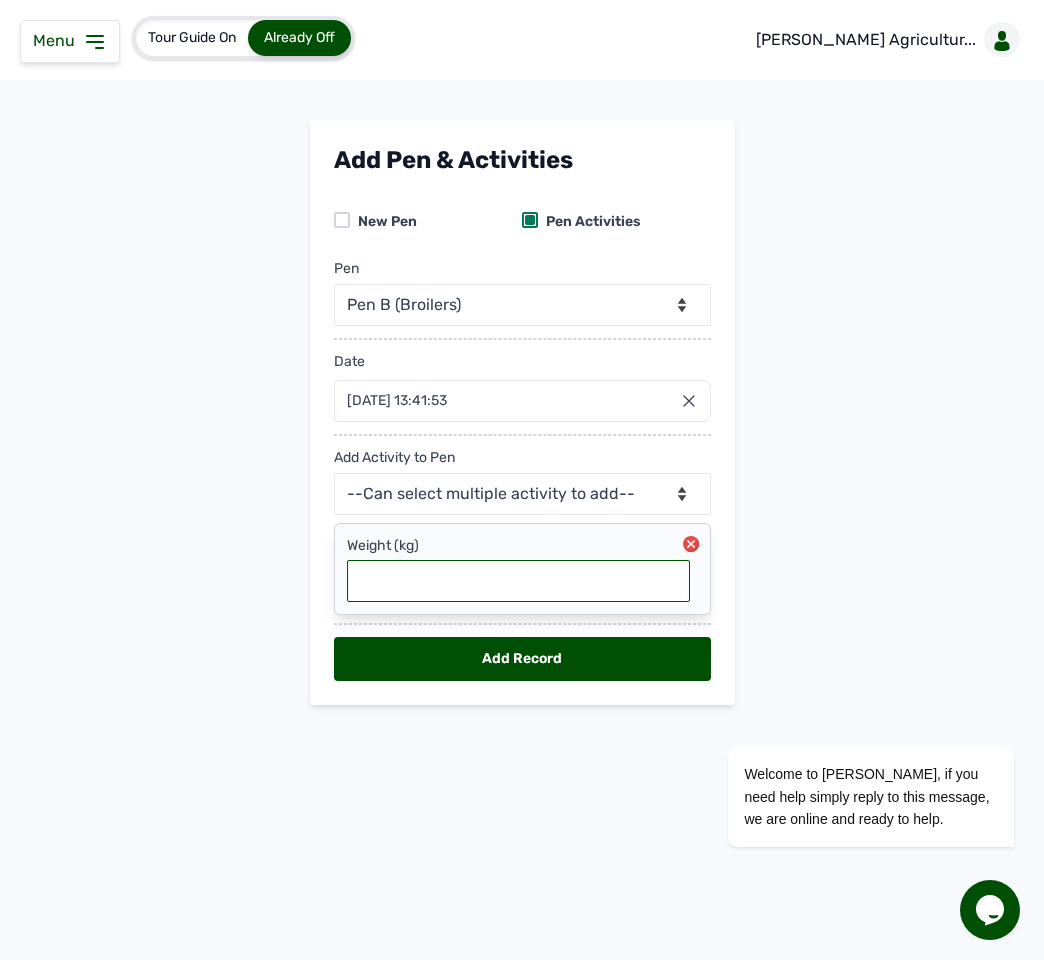 click at bounding box center (518, 581) 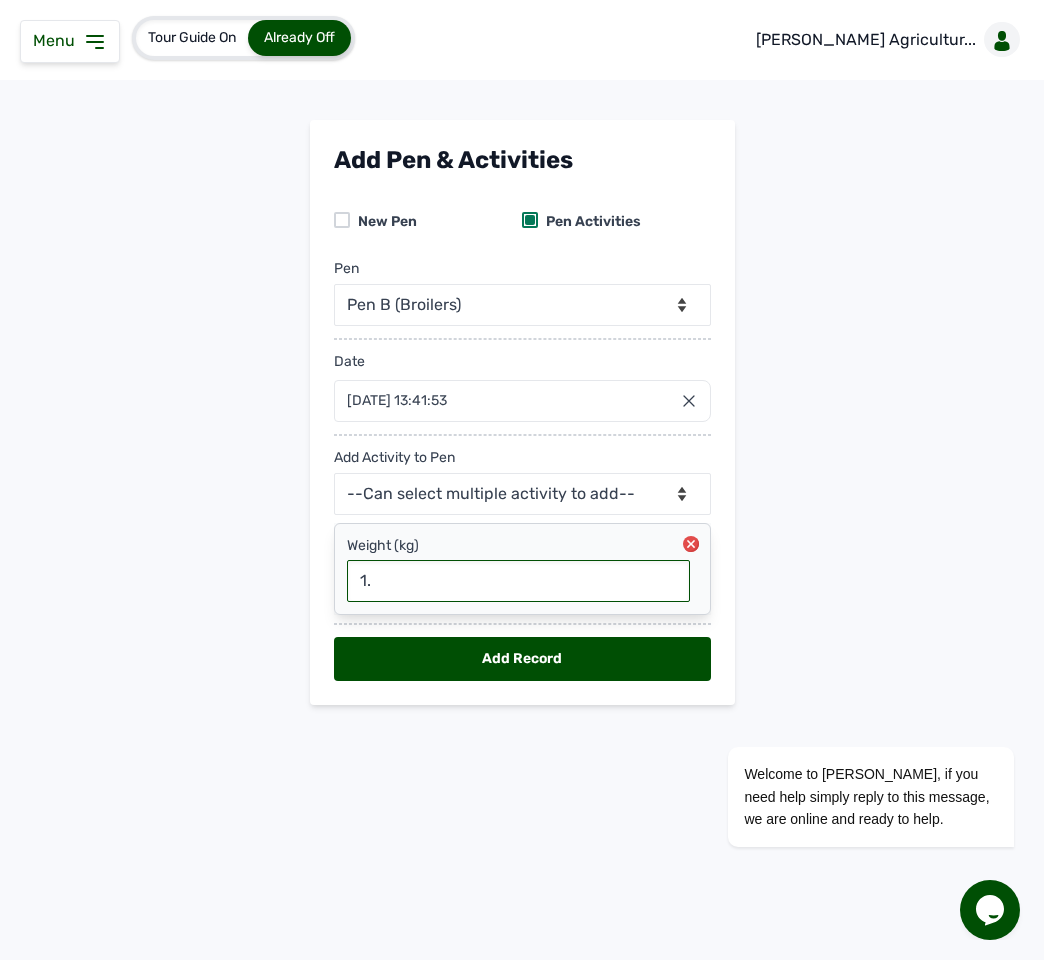 type on "1.4" 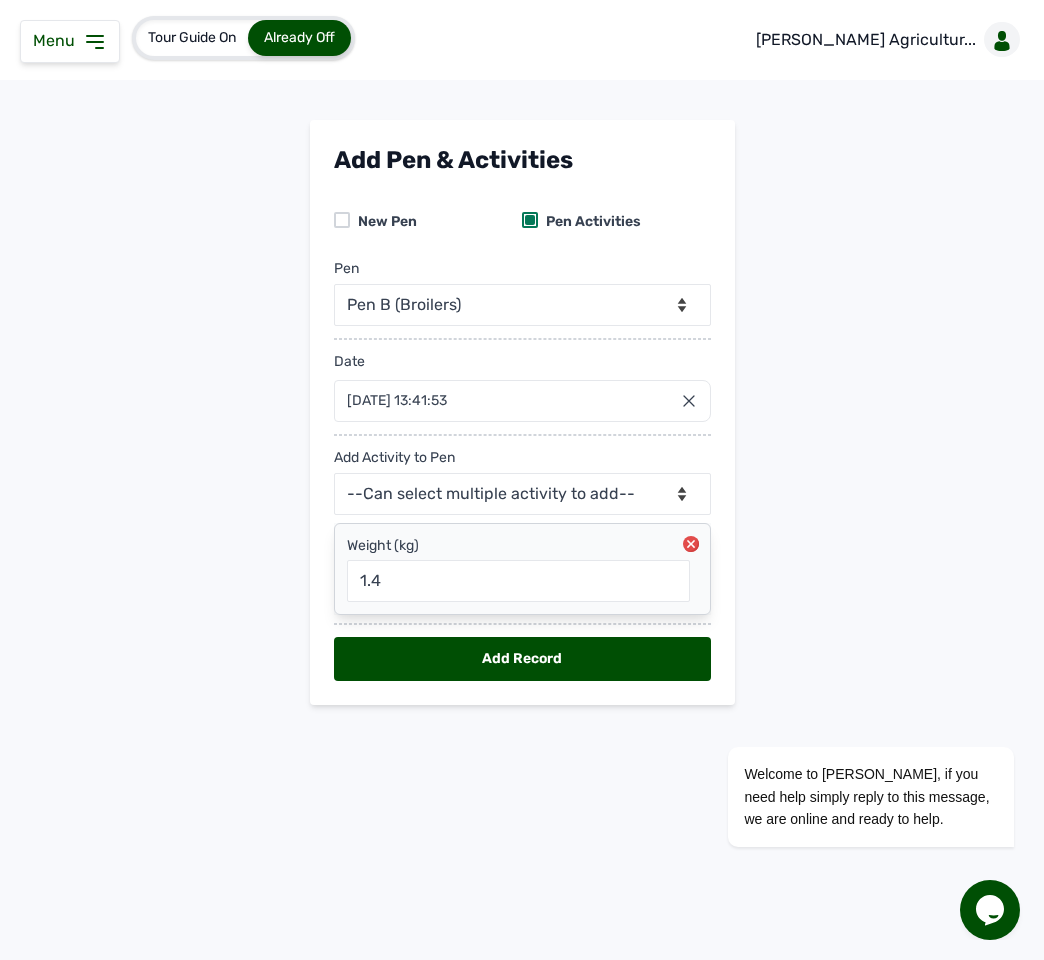 click on "Add Record" at bounding box center (522, 659) 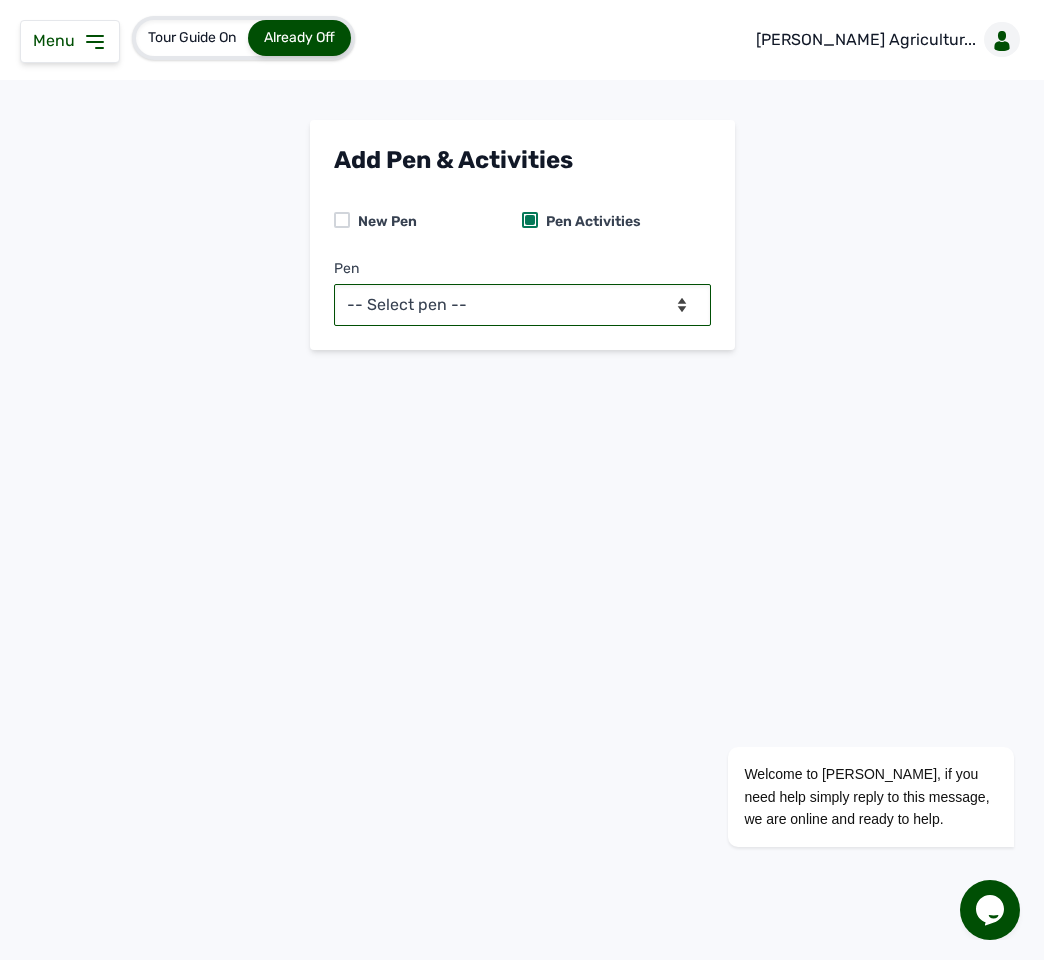 click on "-- Select pen -- Pen B (Broilers) PEN C (Broilers)" at bounding box center [522, 305] 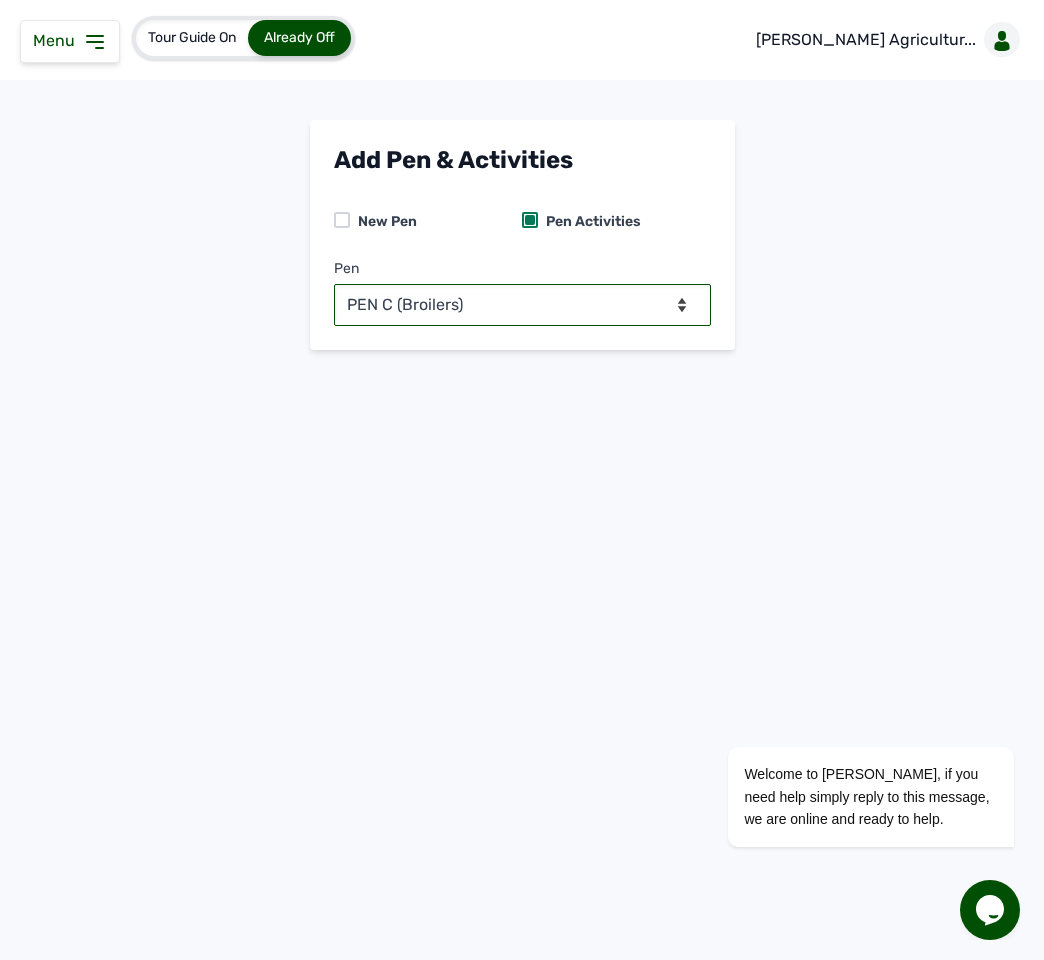 click on "-- Select pen -- Pen B (Broilers) PEN C (Broilers)" at bounding box center (522, 305) 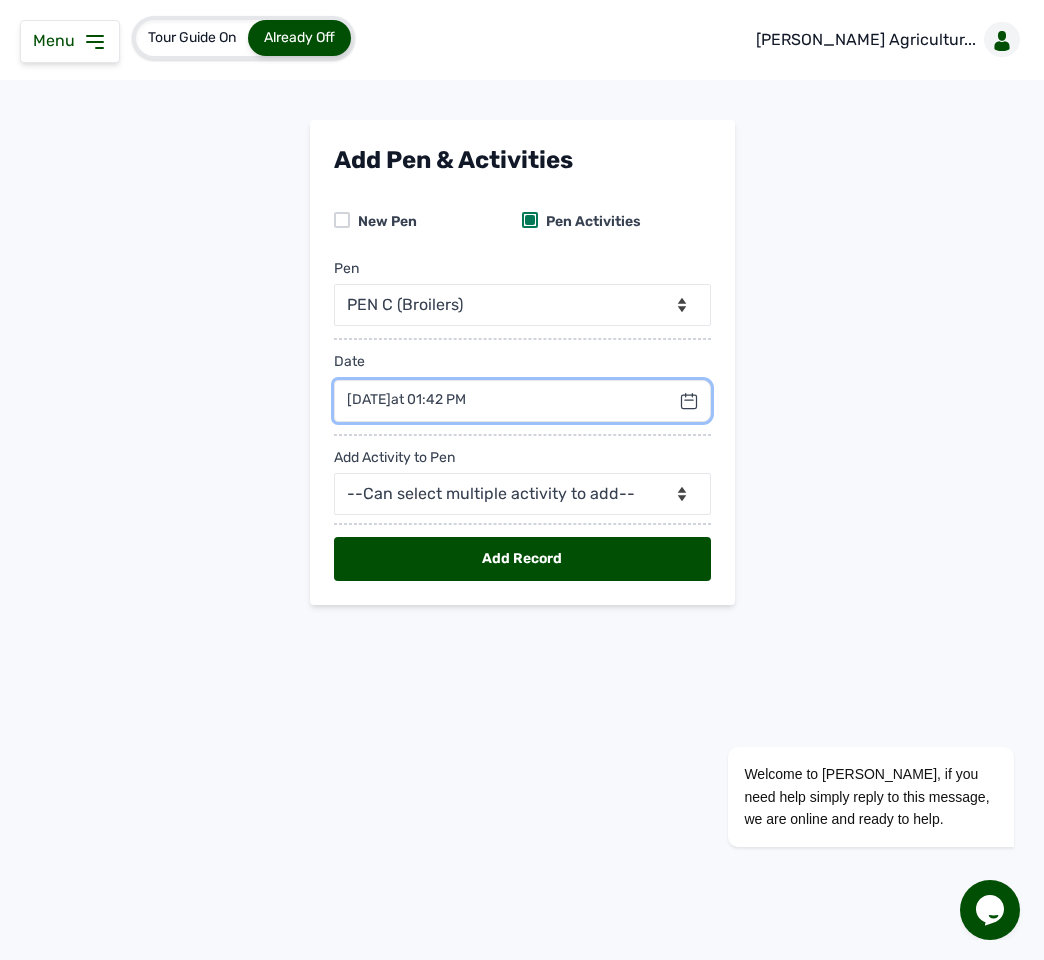 click at bounding box center (522, 401) 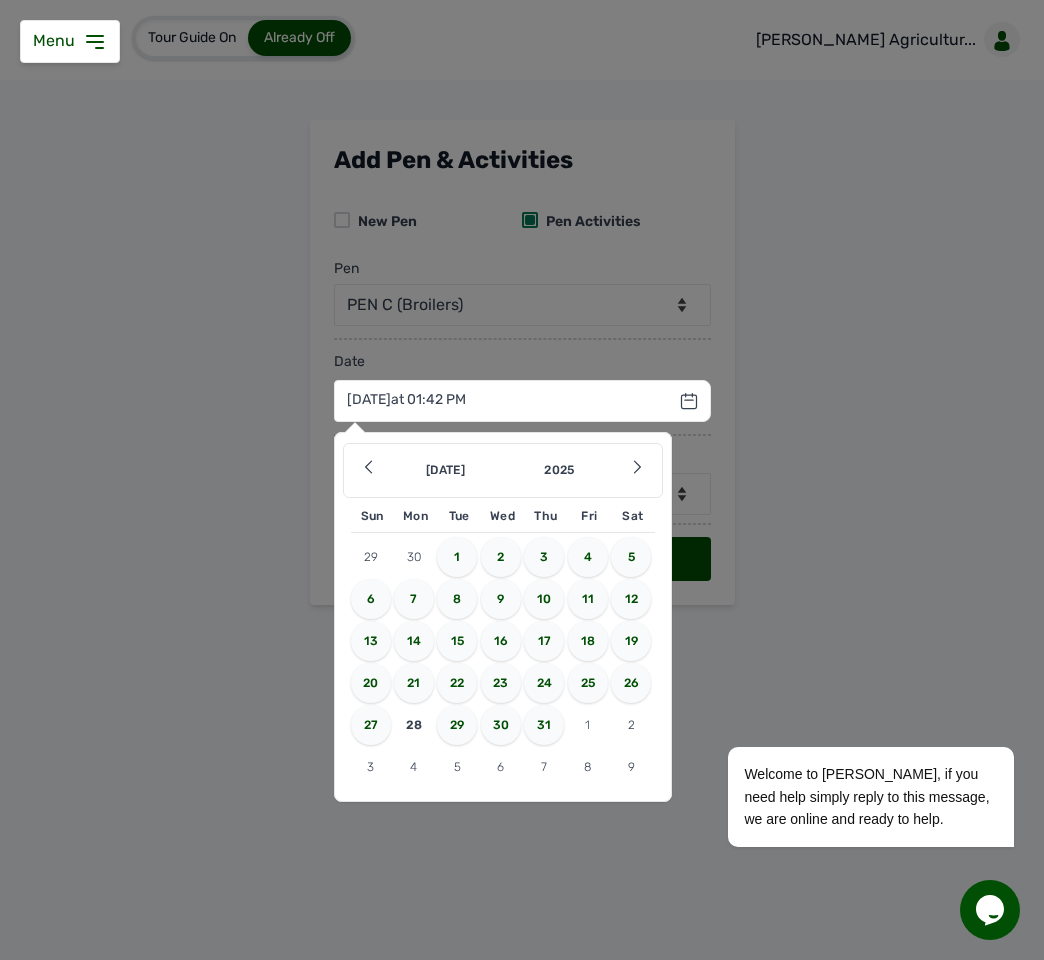 click on "25" at bounding box center [588, 683] 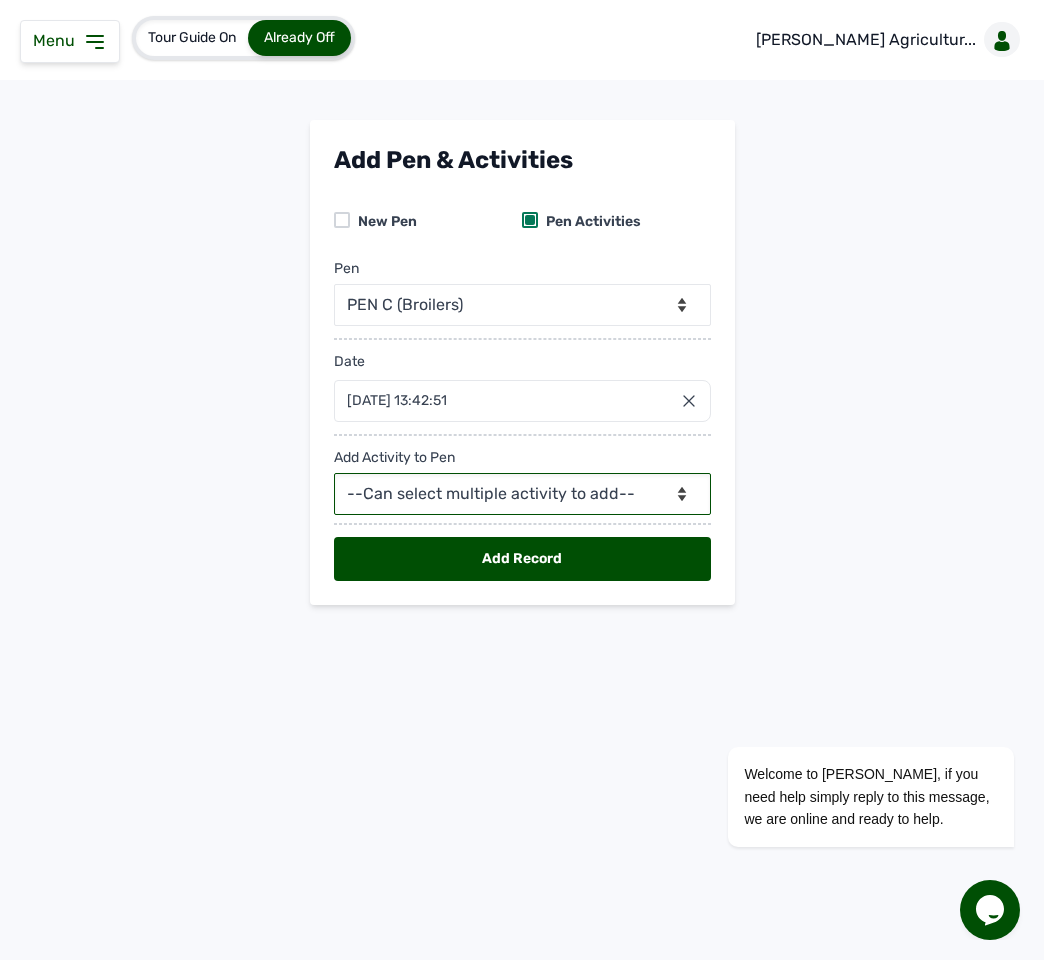click on "--Can select multiple activity to add-- Raw Material Losses Weight" at bounding box center [522, 494] 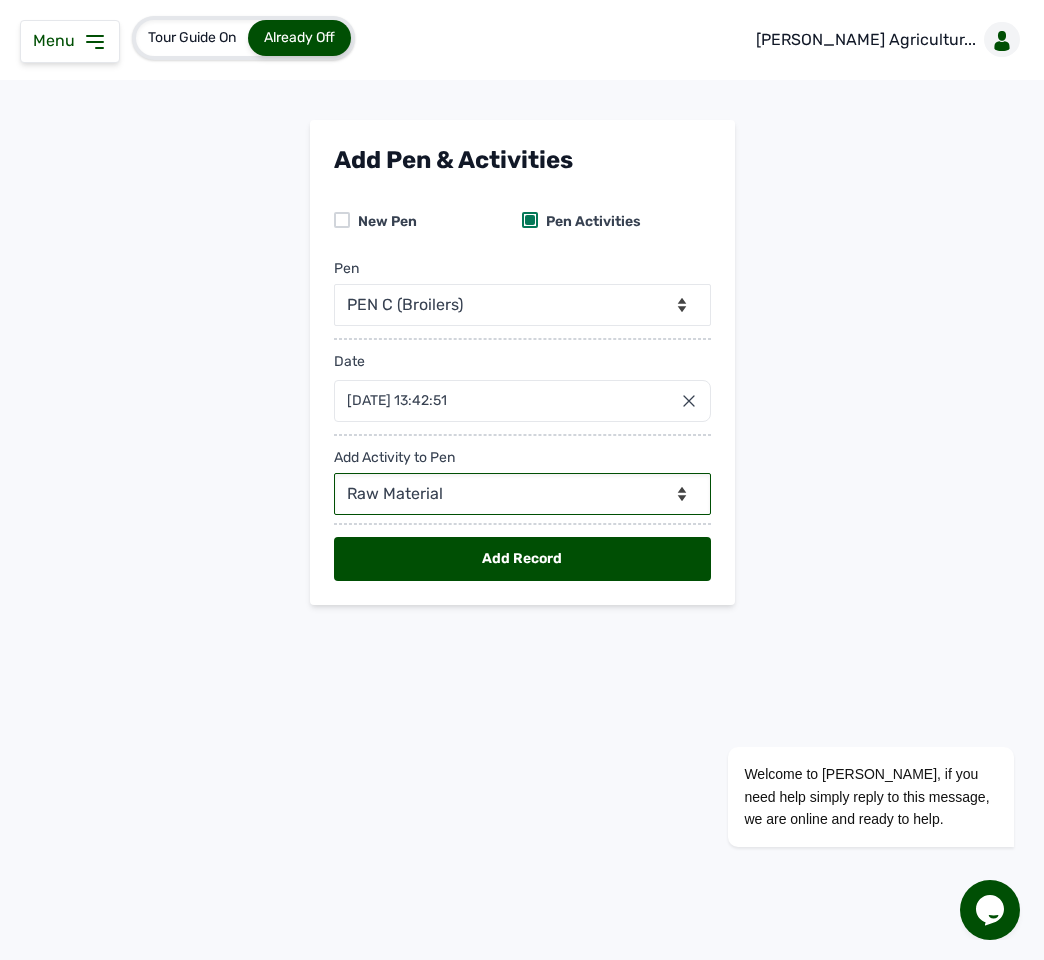 click on "--Can select multiple activity to add-- Raw Material Losses Weight" at bounding box center [522, 494] 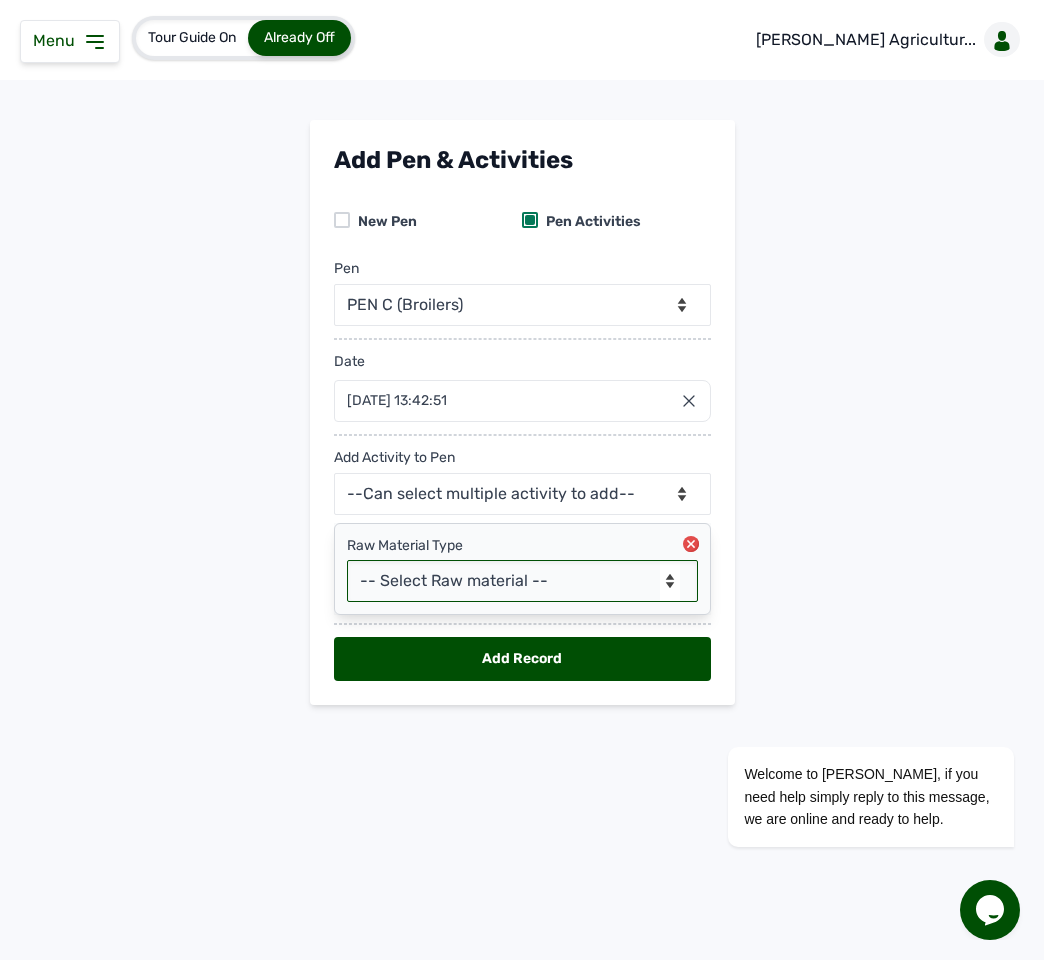click on "-- Select Raw material -- feeds medications vaccines Biomass Fuel" at bounding box center (522, 581) 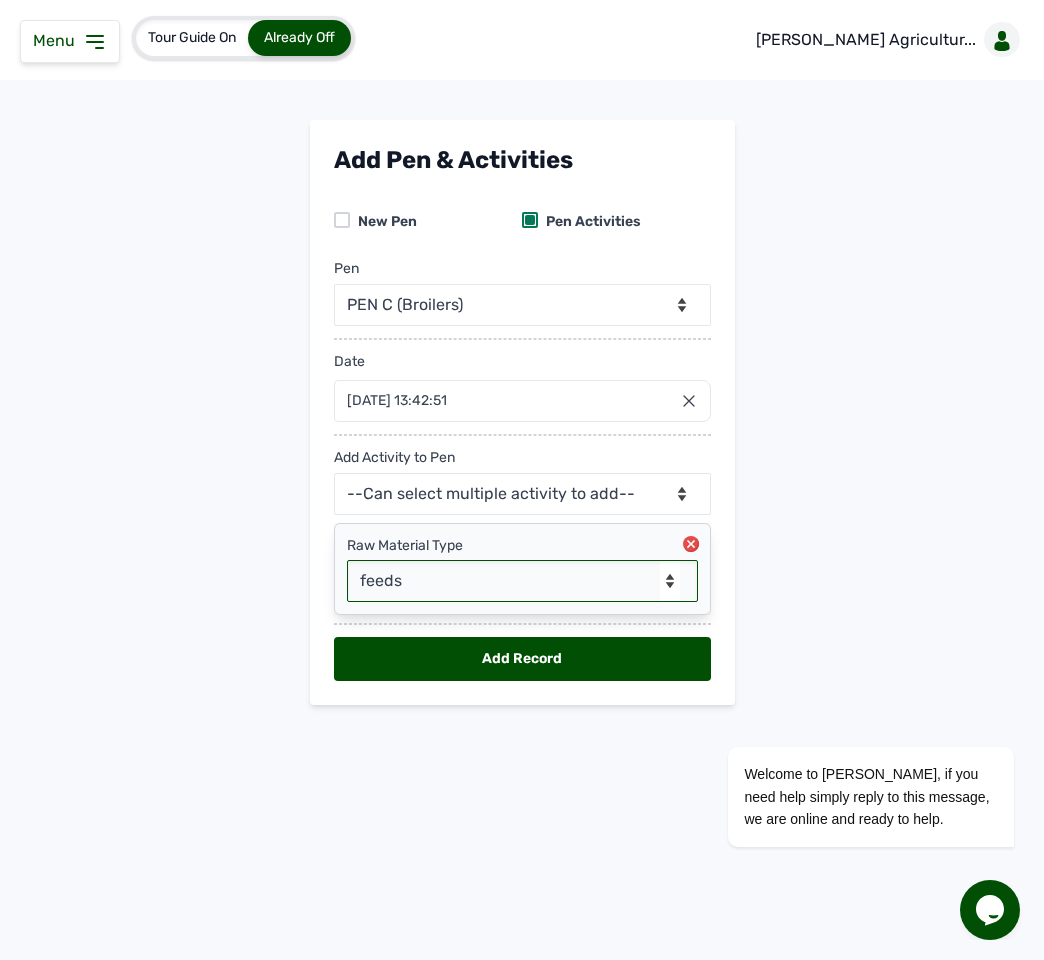 click on "-- Select Raw material -- feeds medications vaccines Biomass Fuel" at bounding box center (522, 581) 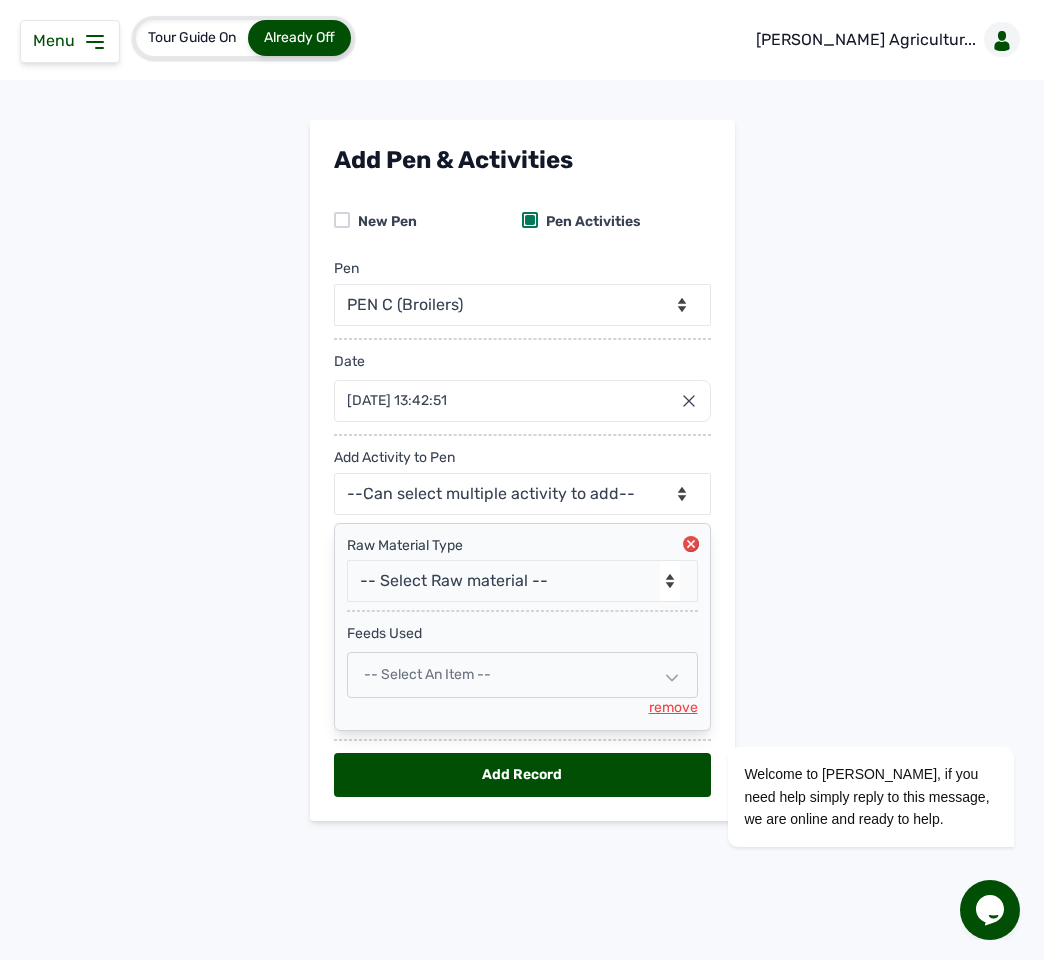 click on "-- Select an Item --" at bounding box center [427, 674] 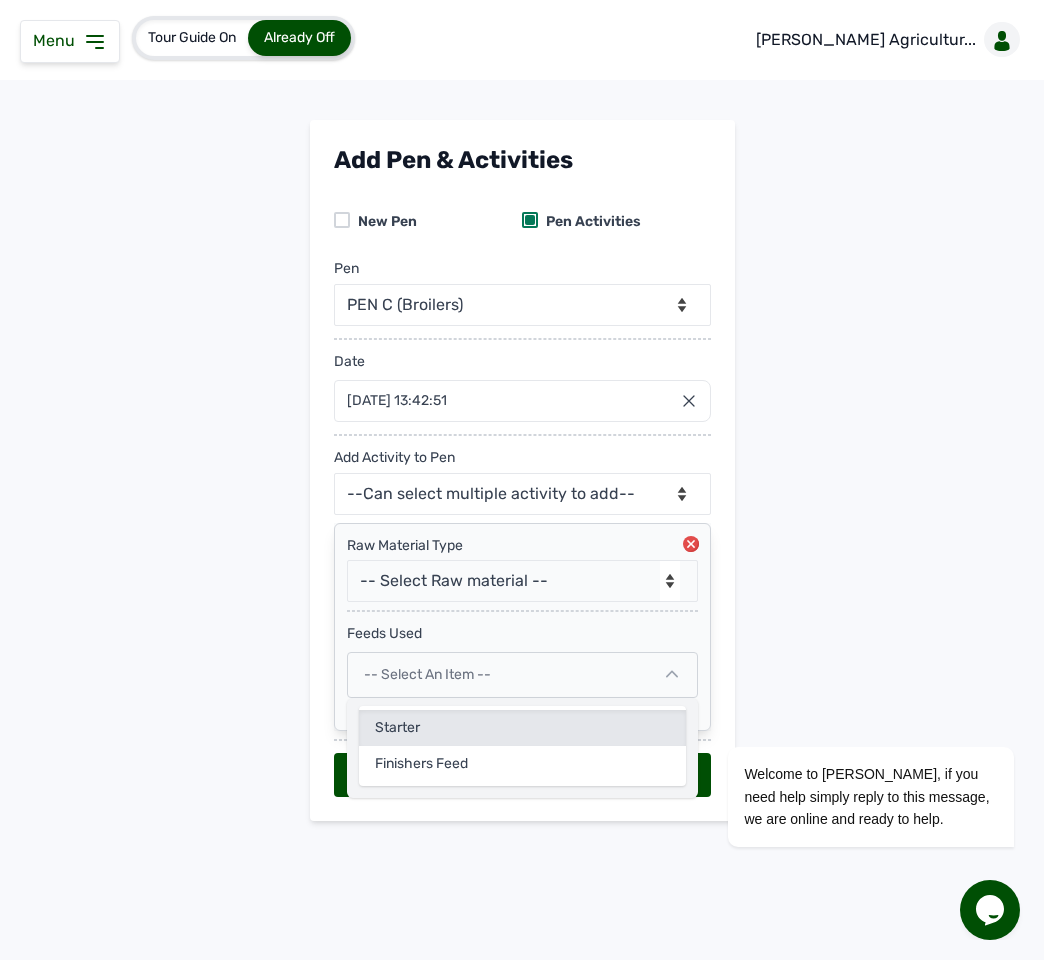 click on "Starter" 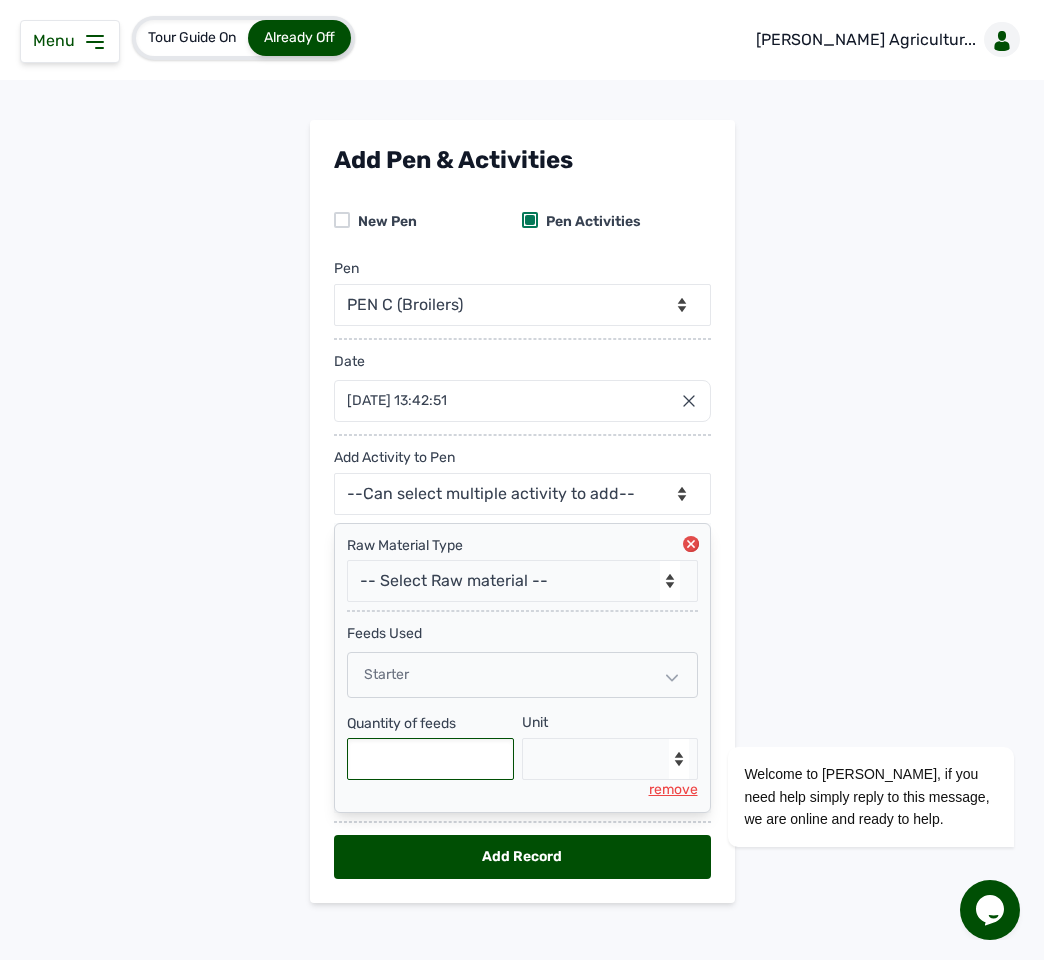 click at bounding box center (431, 759) 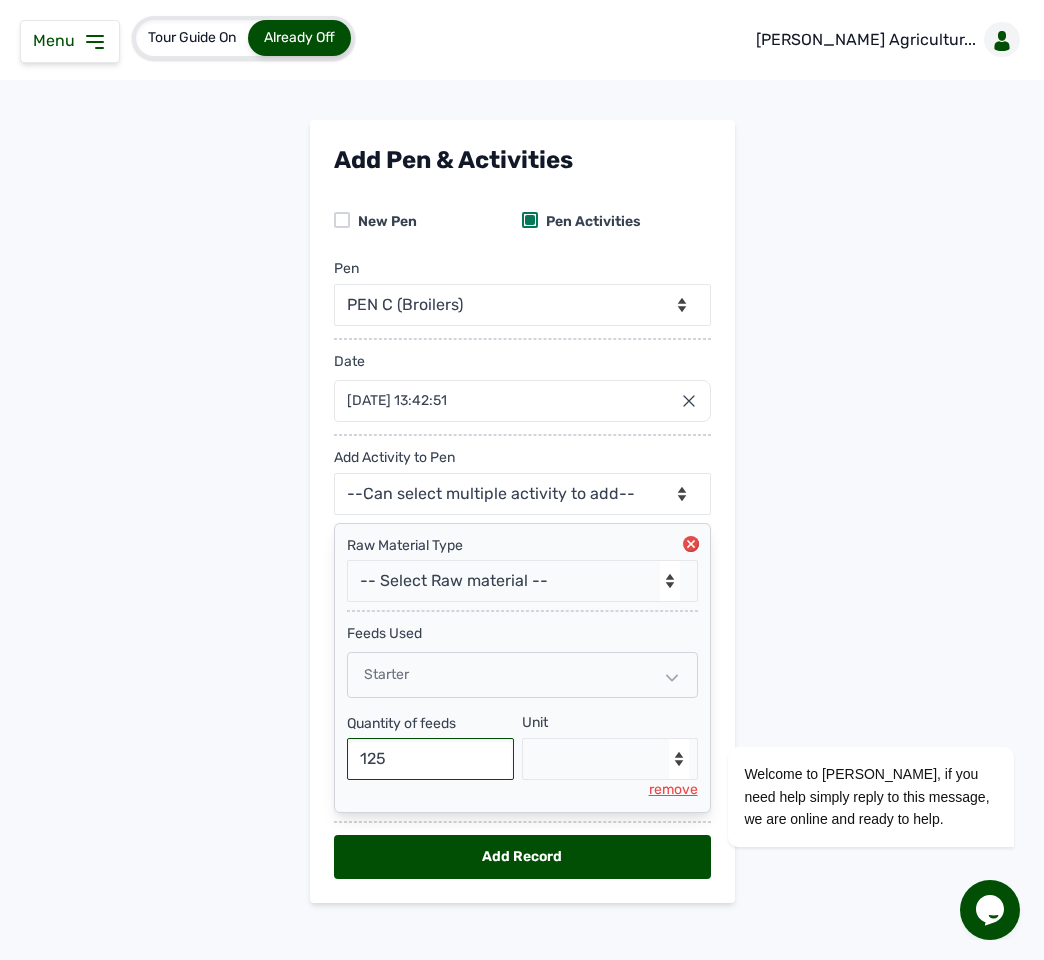 type on "125" 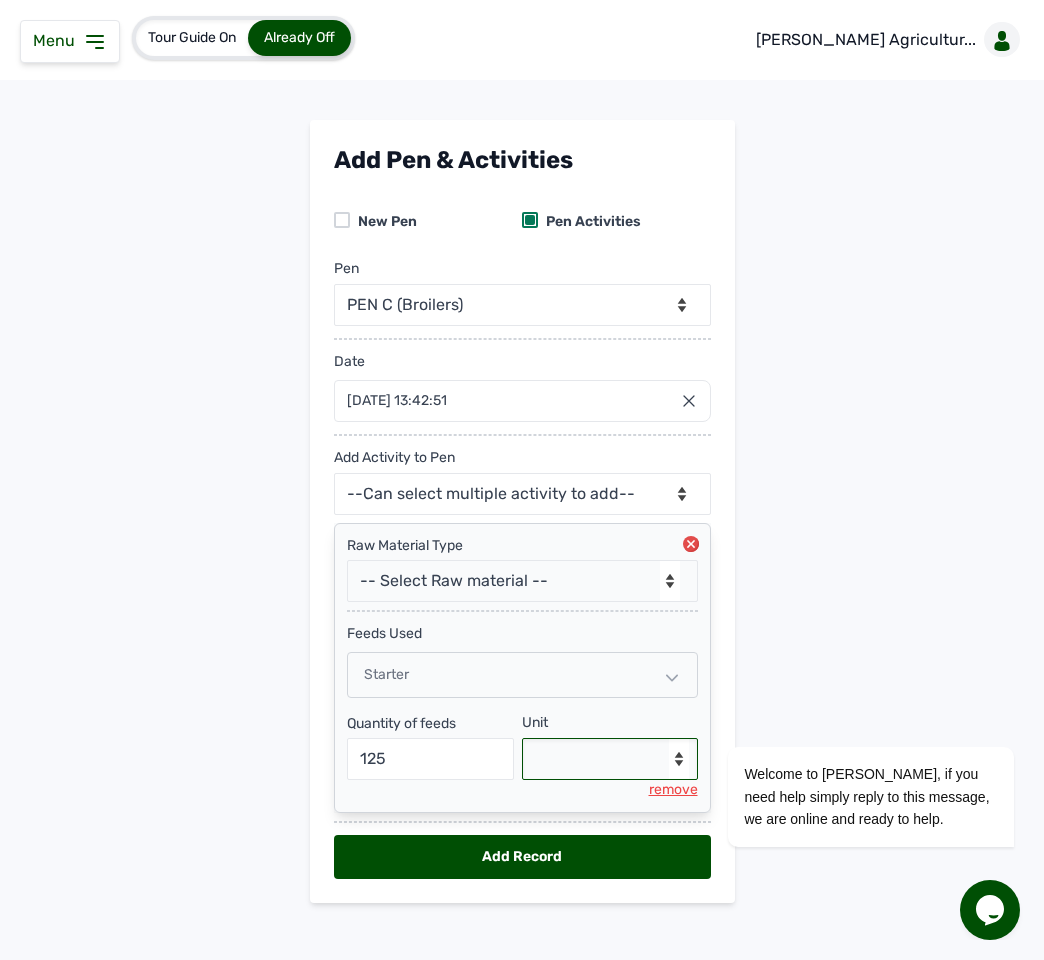 click on "--Select unit-- Bag(s) Kg" at bounding box center (610, 759) 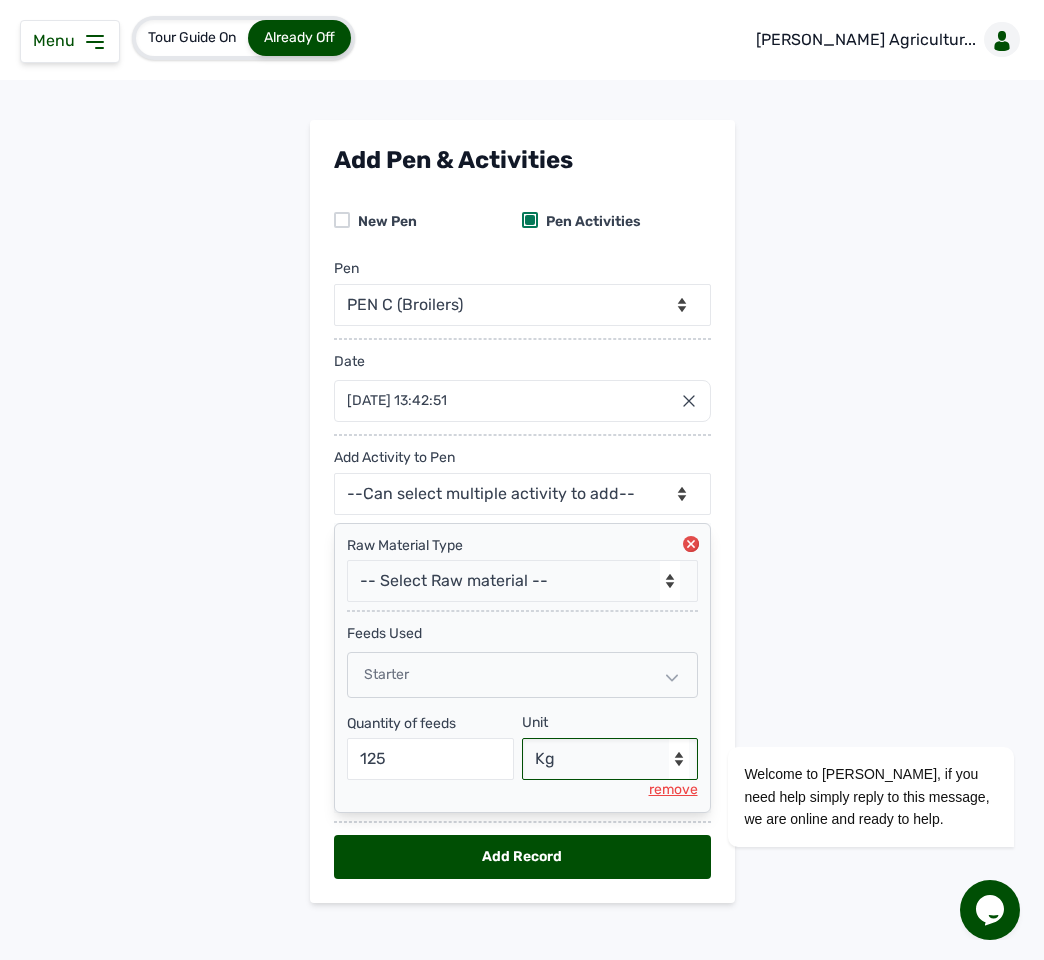 click on "--Select unit-- Bag(s) Kg" at bounding box center [610, 759] 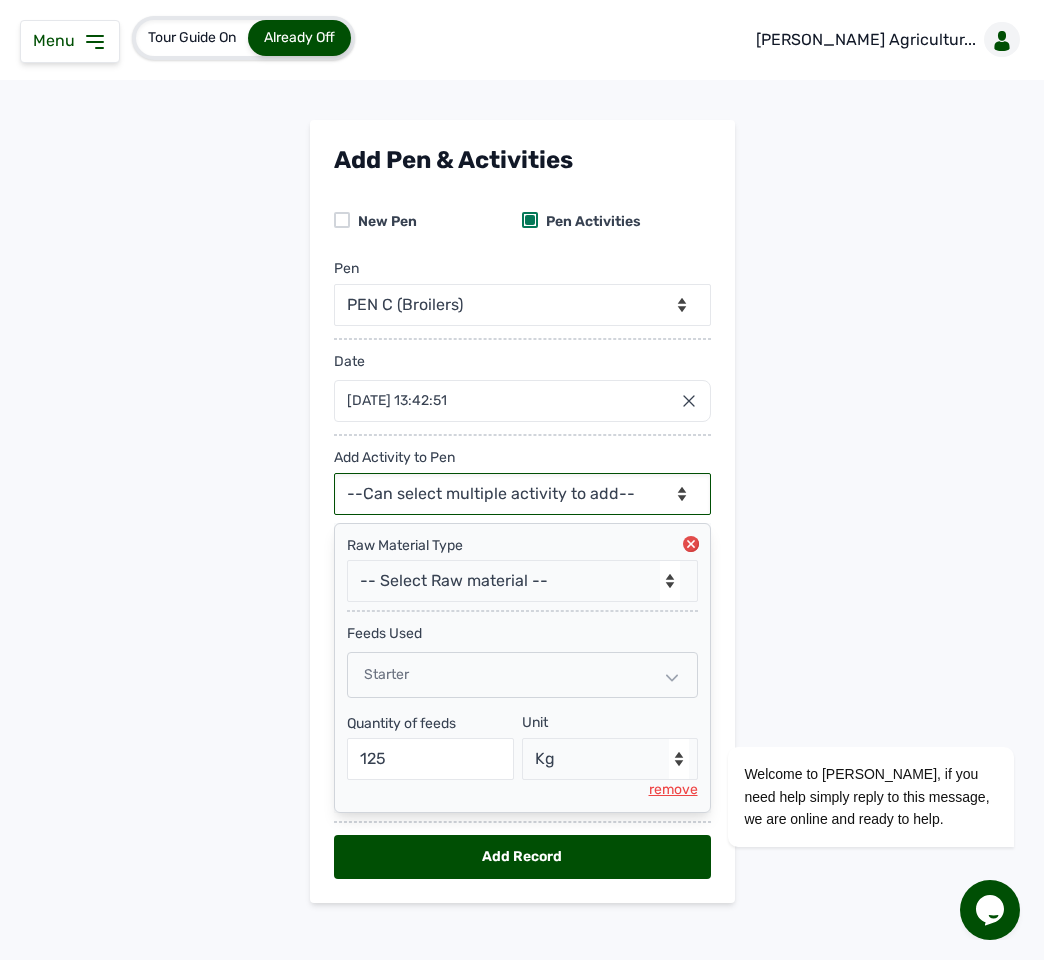 click on "--Can select multiple activity to add-- Raw Material Losses Weight" at bounding box center [522, 494] 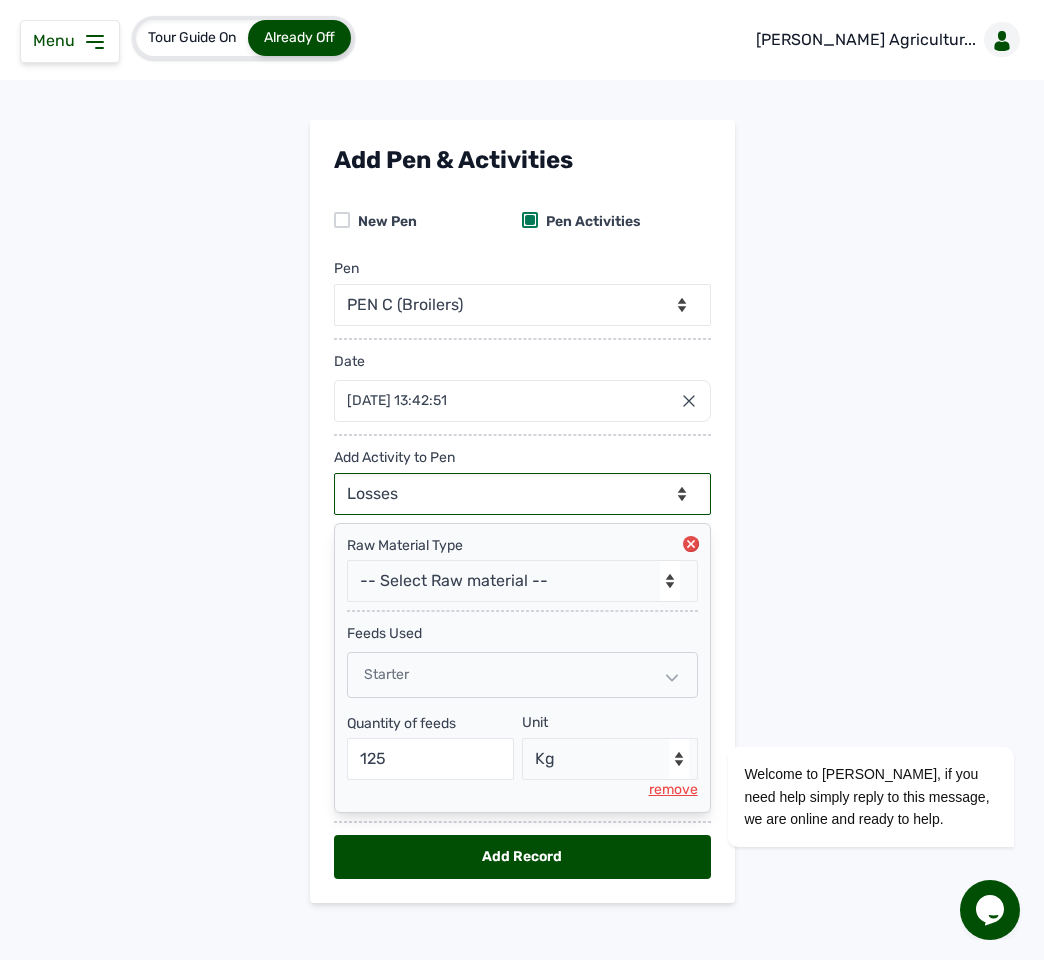 click on "--Can select multiple activity to add-- Raw Material Losses Weight" at bounding box center [522, 494] 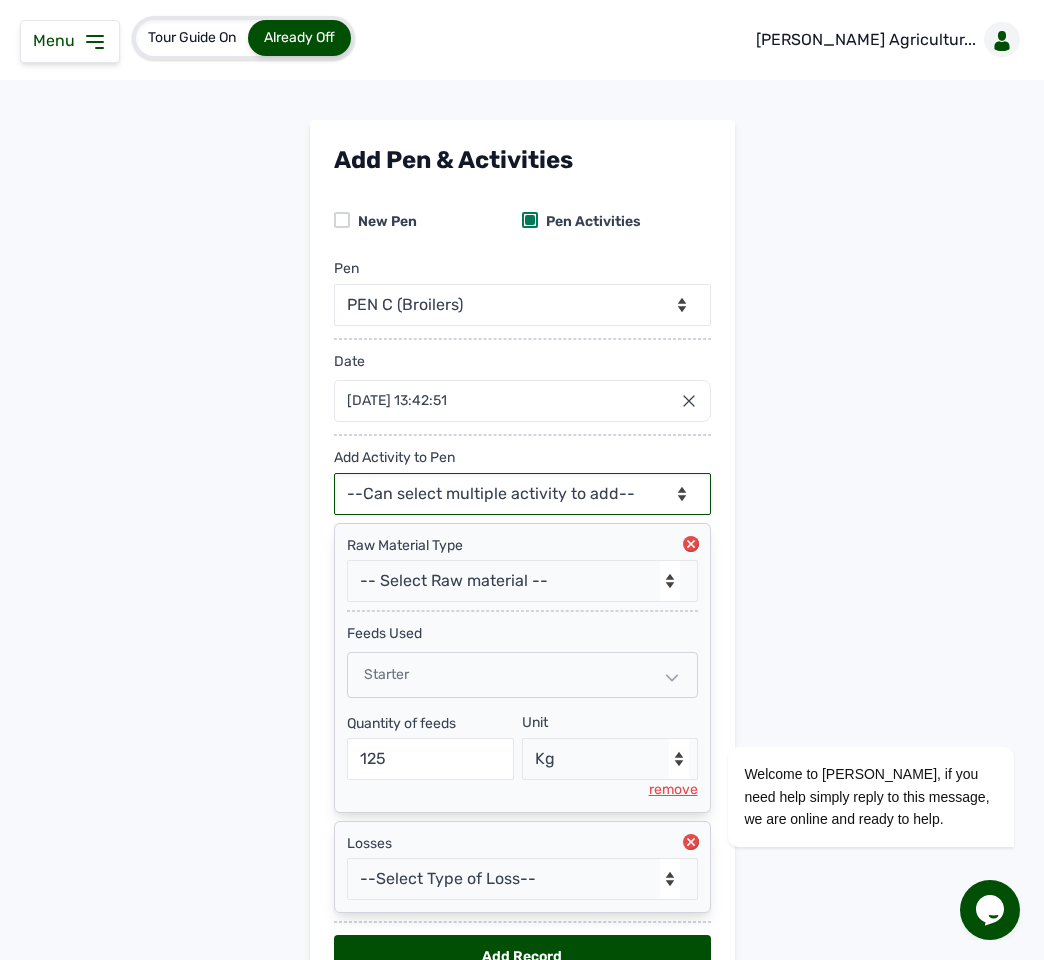 scroll, scrollTop: 129, scrollLeft: 0, axis: vertical 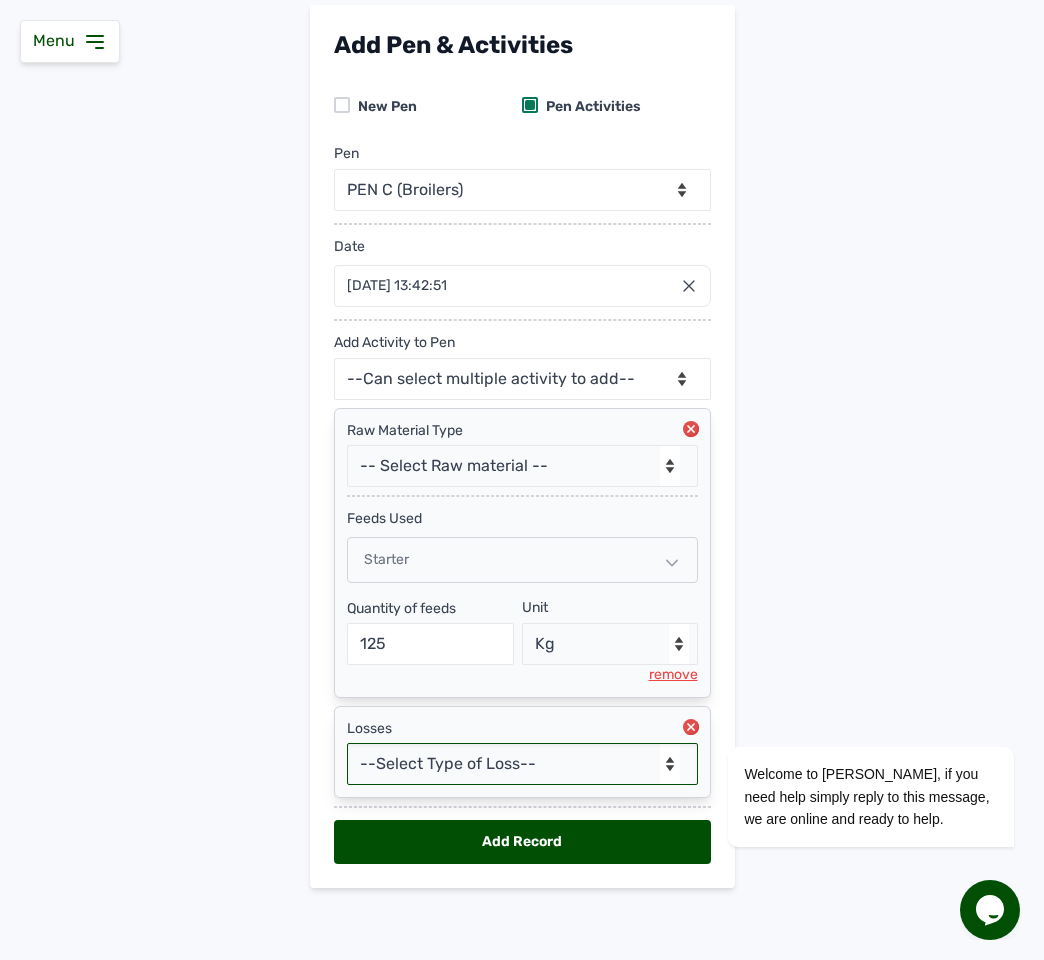click on "--Select Type of Loss-- Mortality Culled Theft" at bounding box center [522, 764] 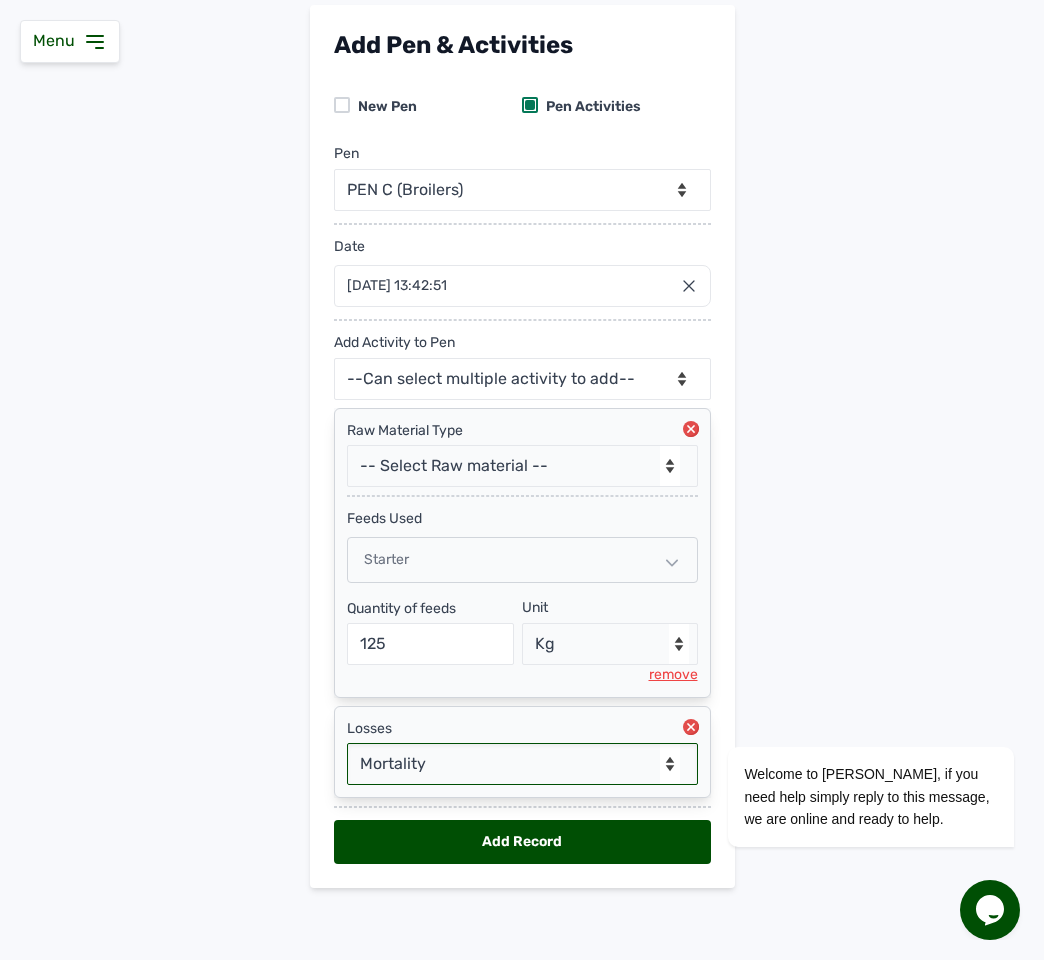 click on "--Select Type of Loss-- Mortality Culled Theft" at bounding box center [522, 764] 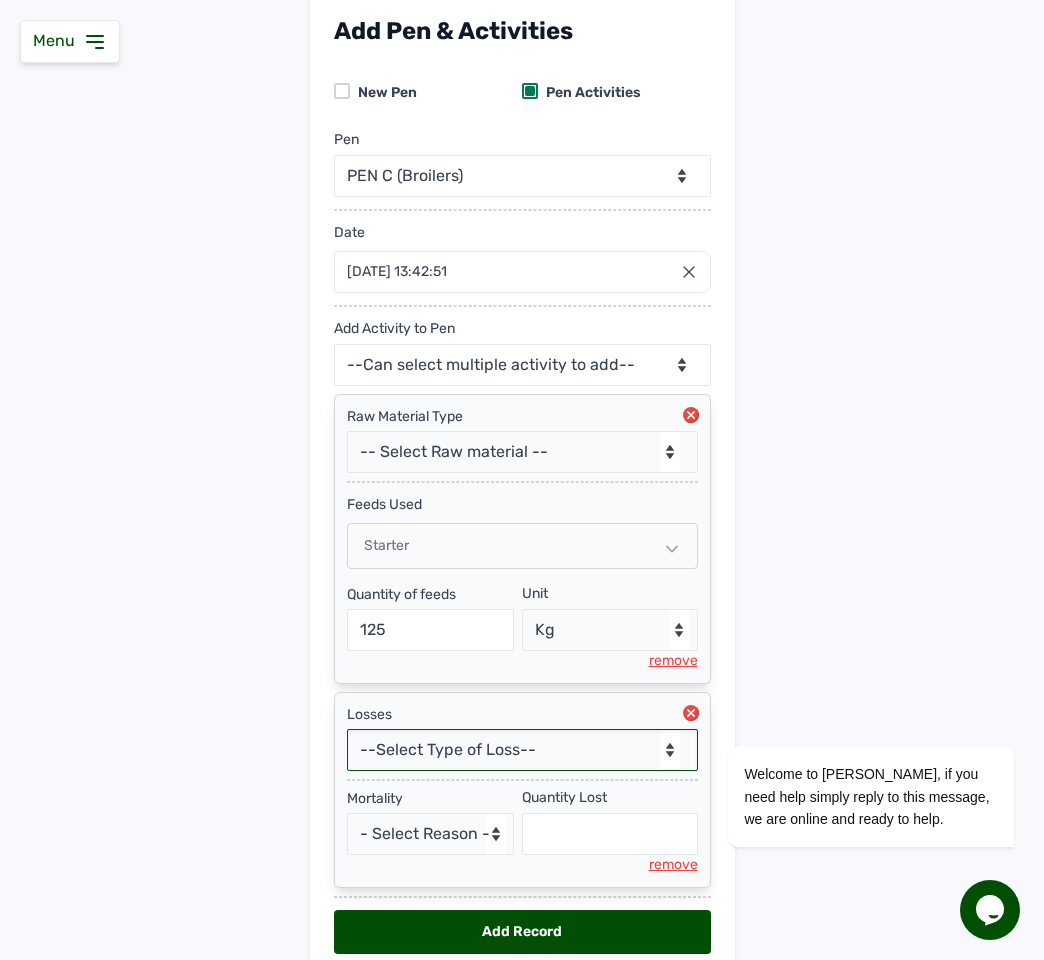 scroll, scrollTop: 235, scrollLeft: 0, axis: vertical 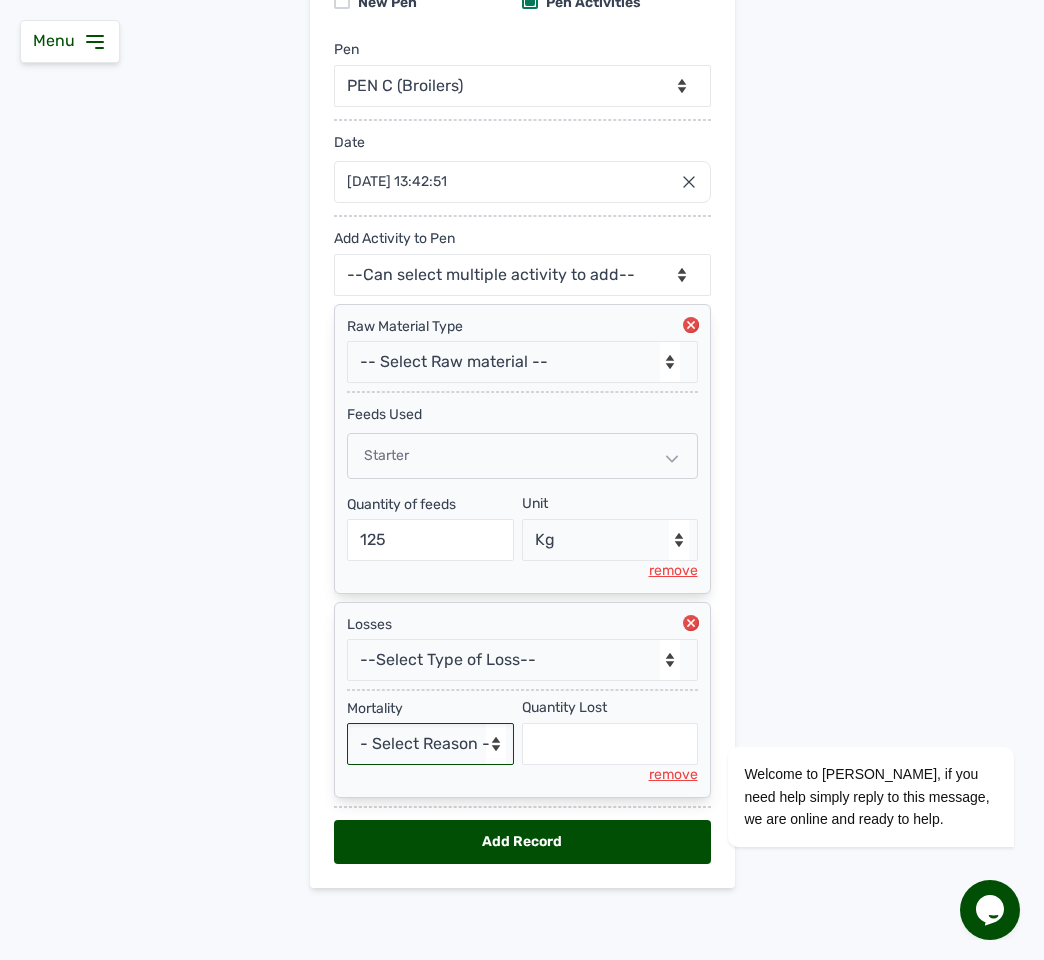 click on "- Select Reason - Disease Late Vaccination Wrong Vaccination Heat [MEDICAL_DATA] Others" at bounding box center [431, 744] 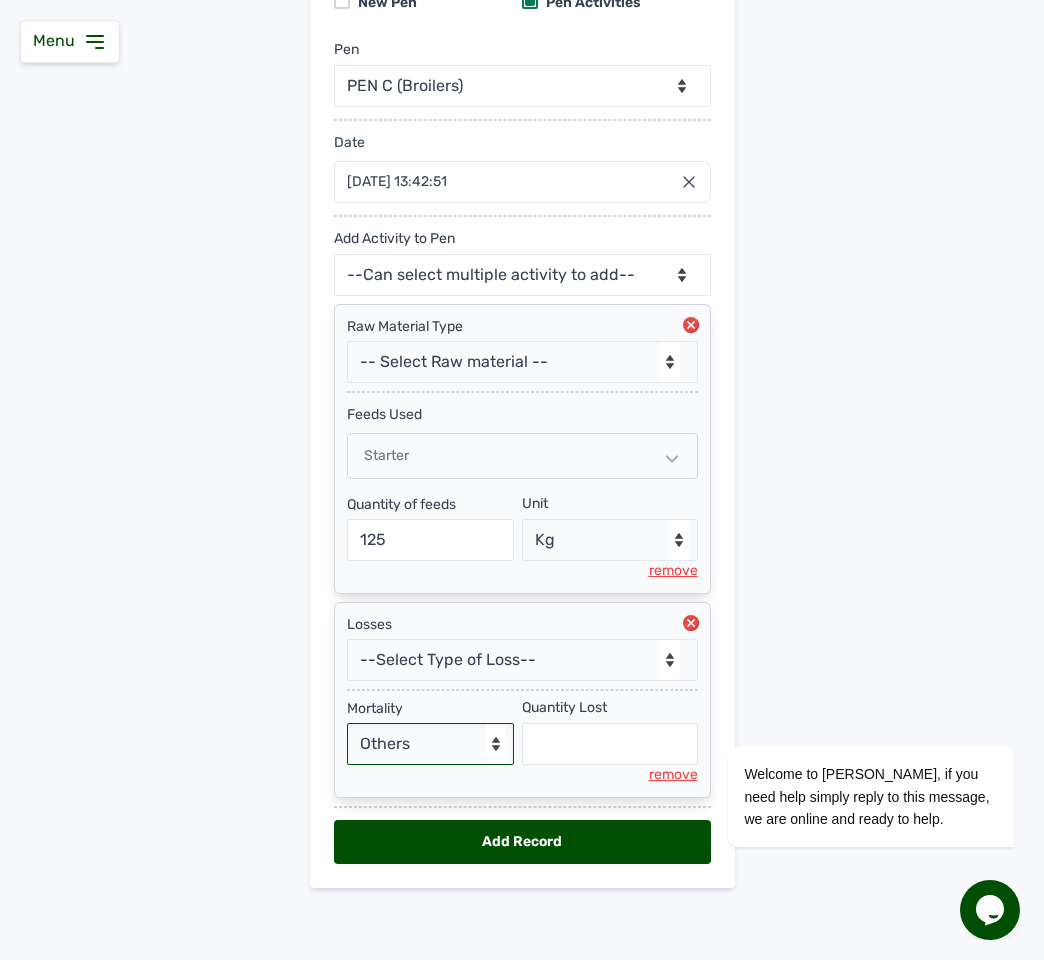 click on "- Select Reason - Disease Late Vaccination Wrong Vaccination Heat [MEDICAL_DATA] Others" at bounding box center [431, 744] 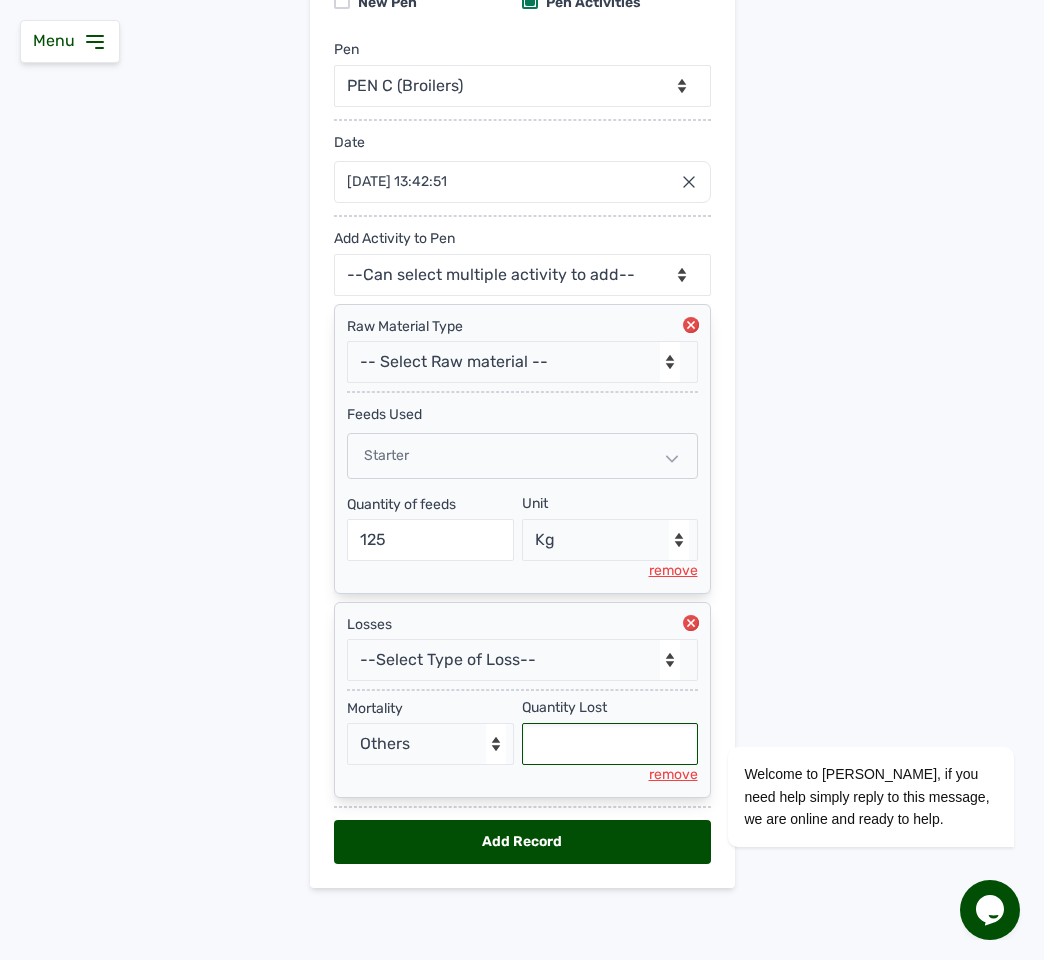 click at bounding box center [610, 744] 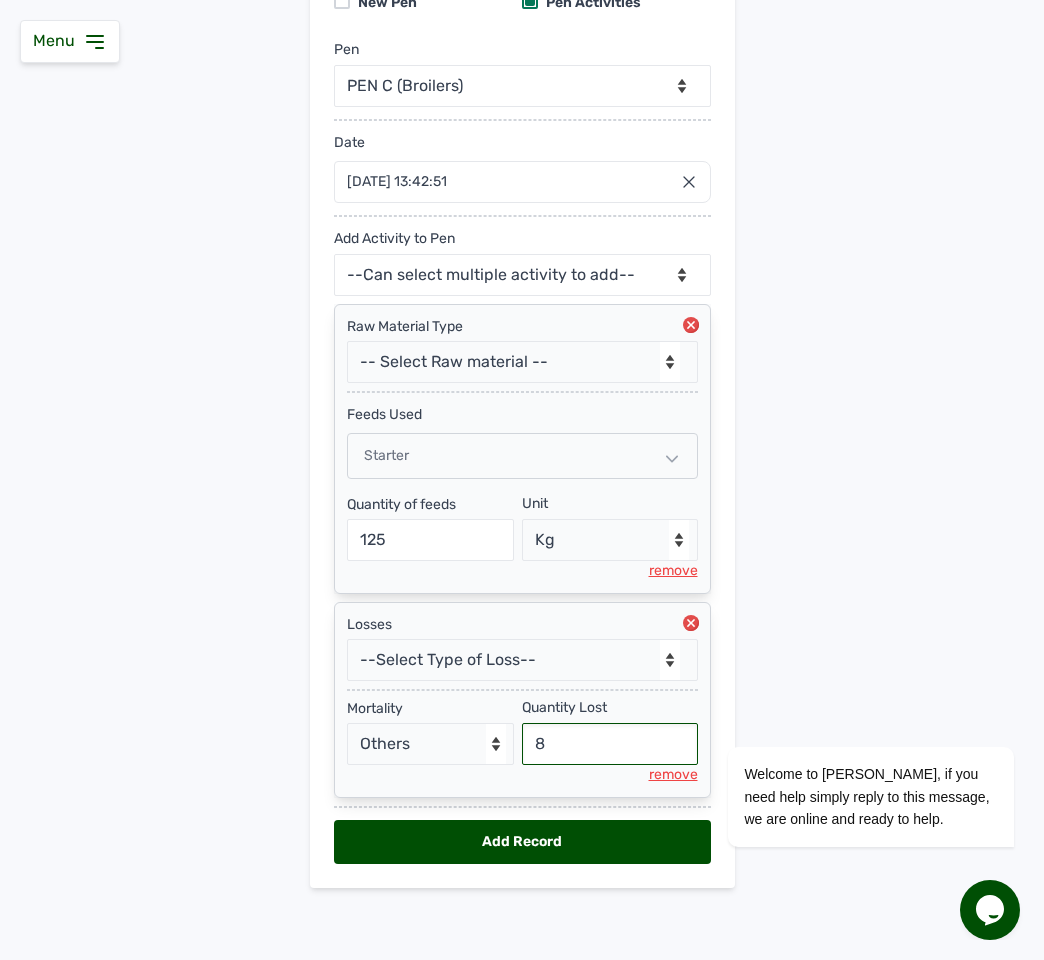 type on "8" 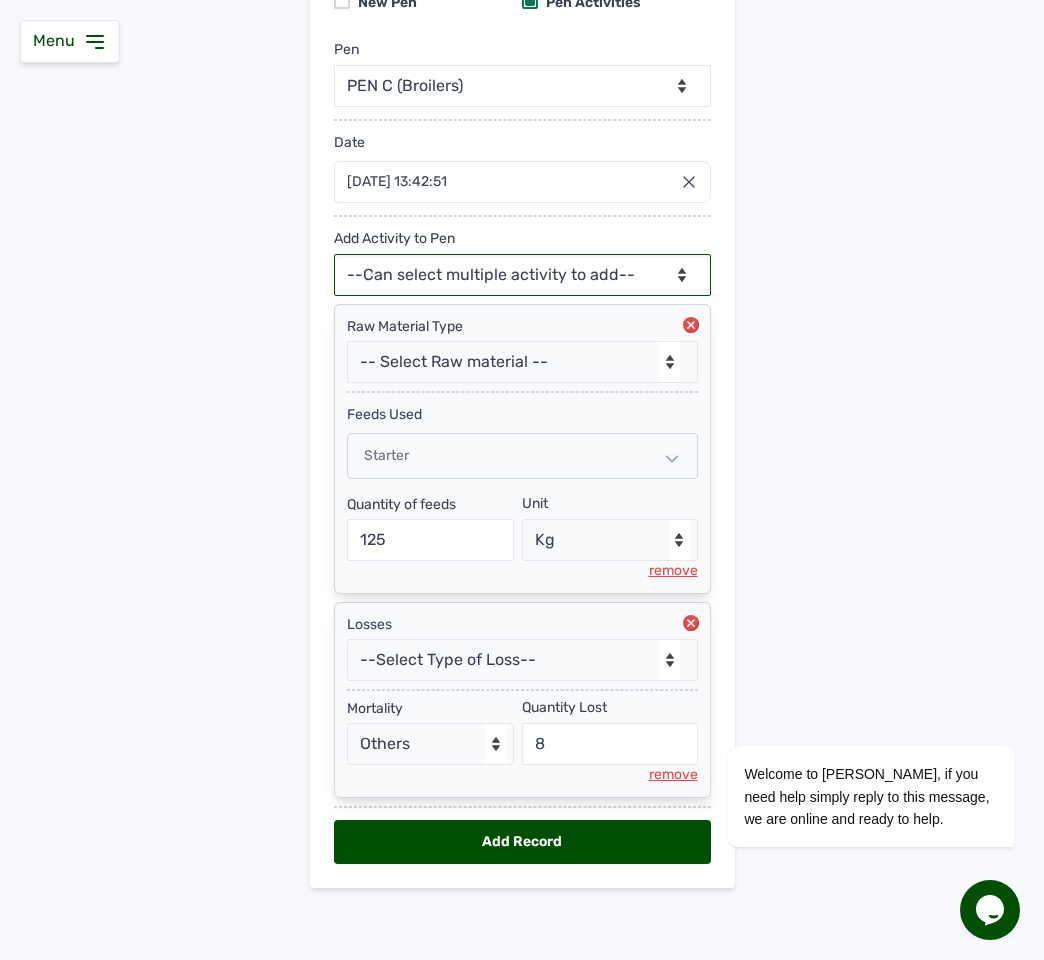 click on "--Can select multiple activity to add-- Raw Material Losses Weight" at bounding box center (522, 275) 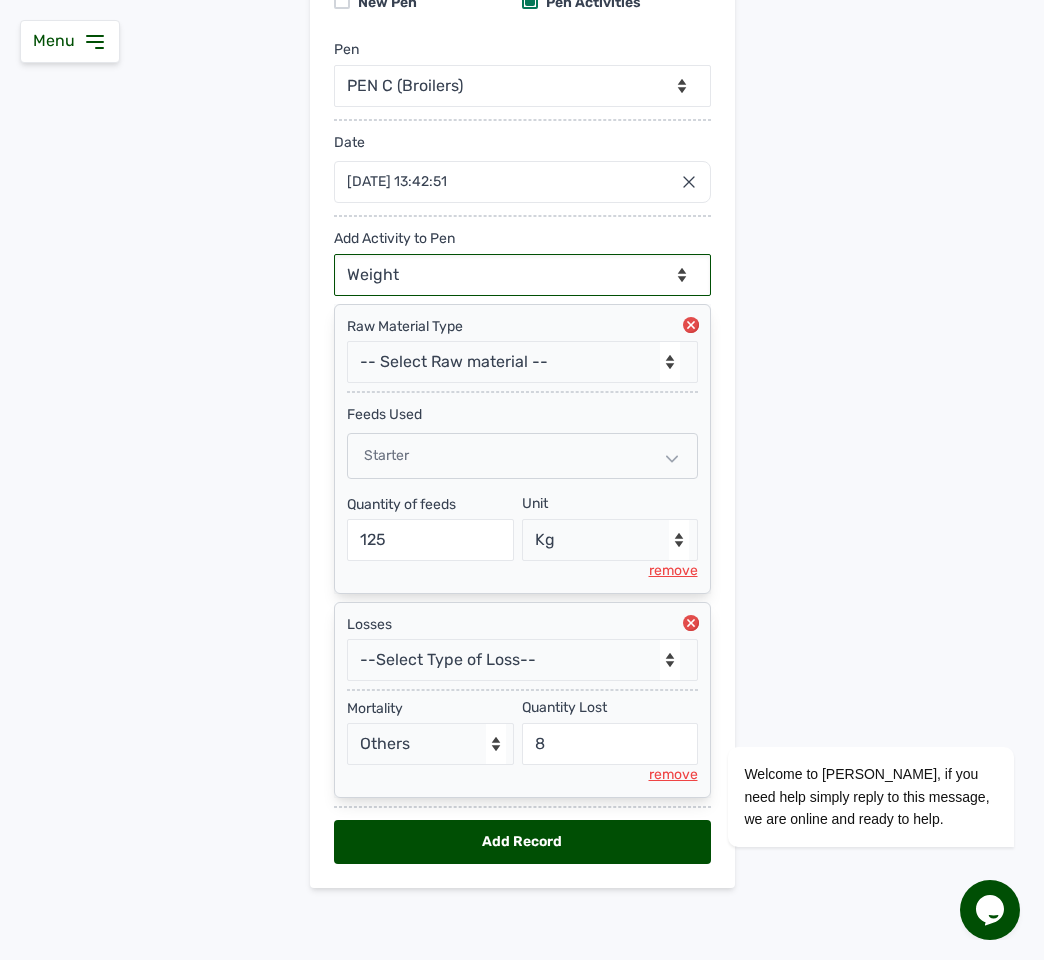 click on "--Can select multiple activity to add-- Raw Material Losses Weight" at bounding box center [522, 275] 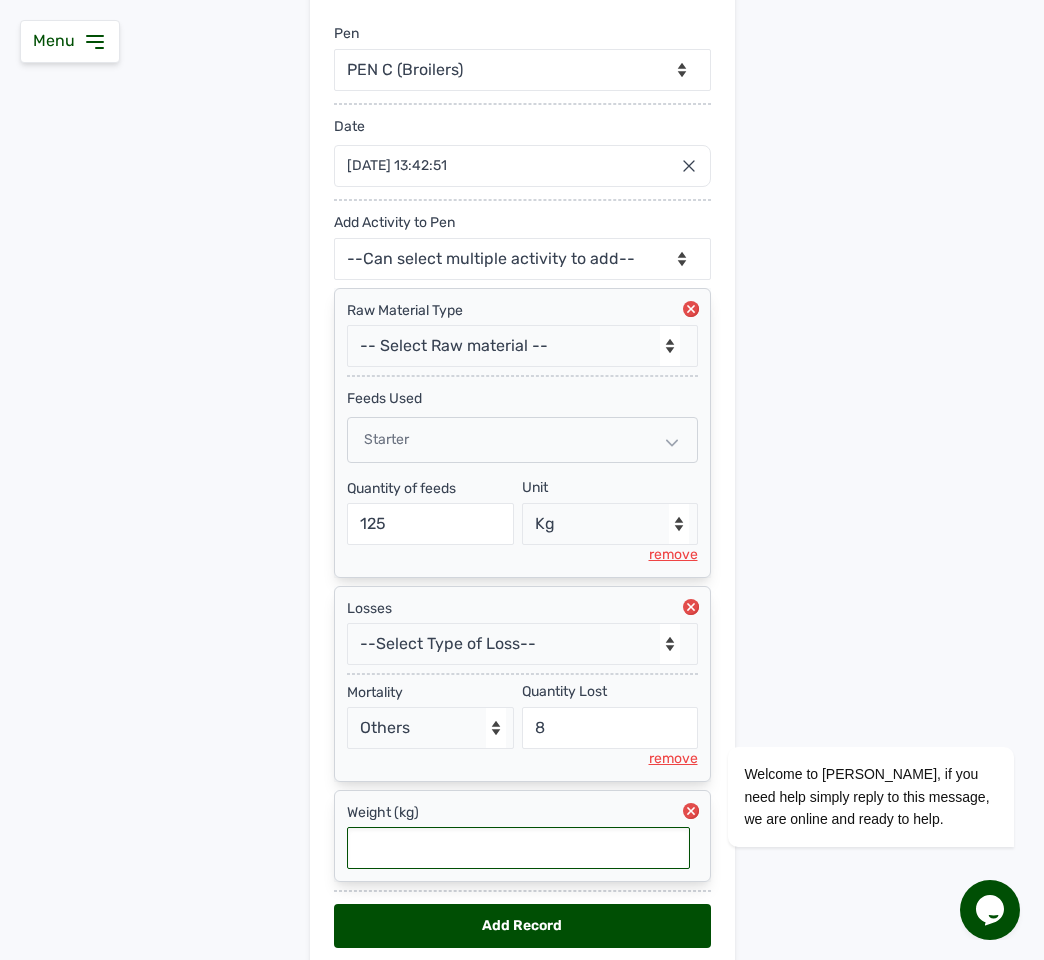 click at bounding box center [518, 848] 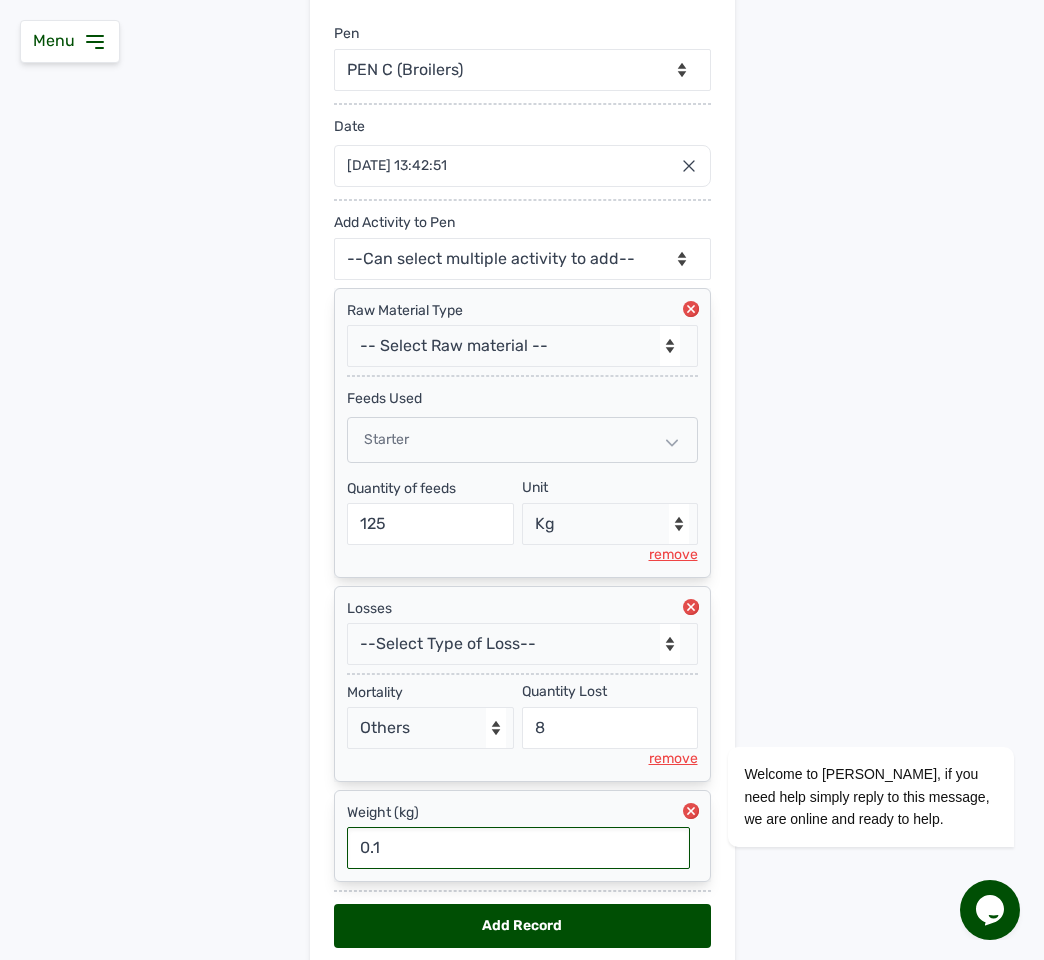 type on "0.14" 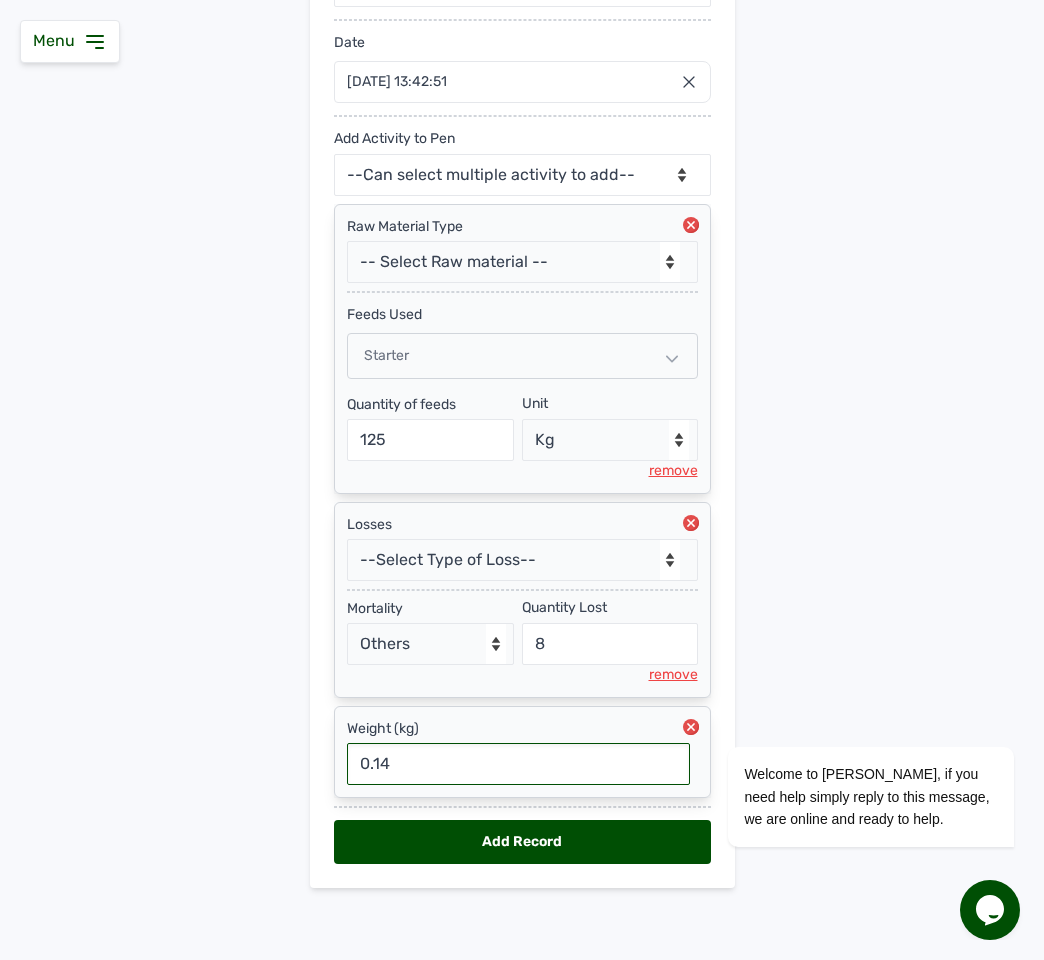 scroll, scrollTop: 337, scrollLeft: 0, axis: vertical 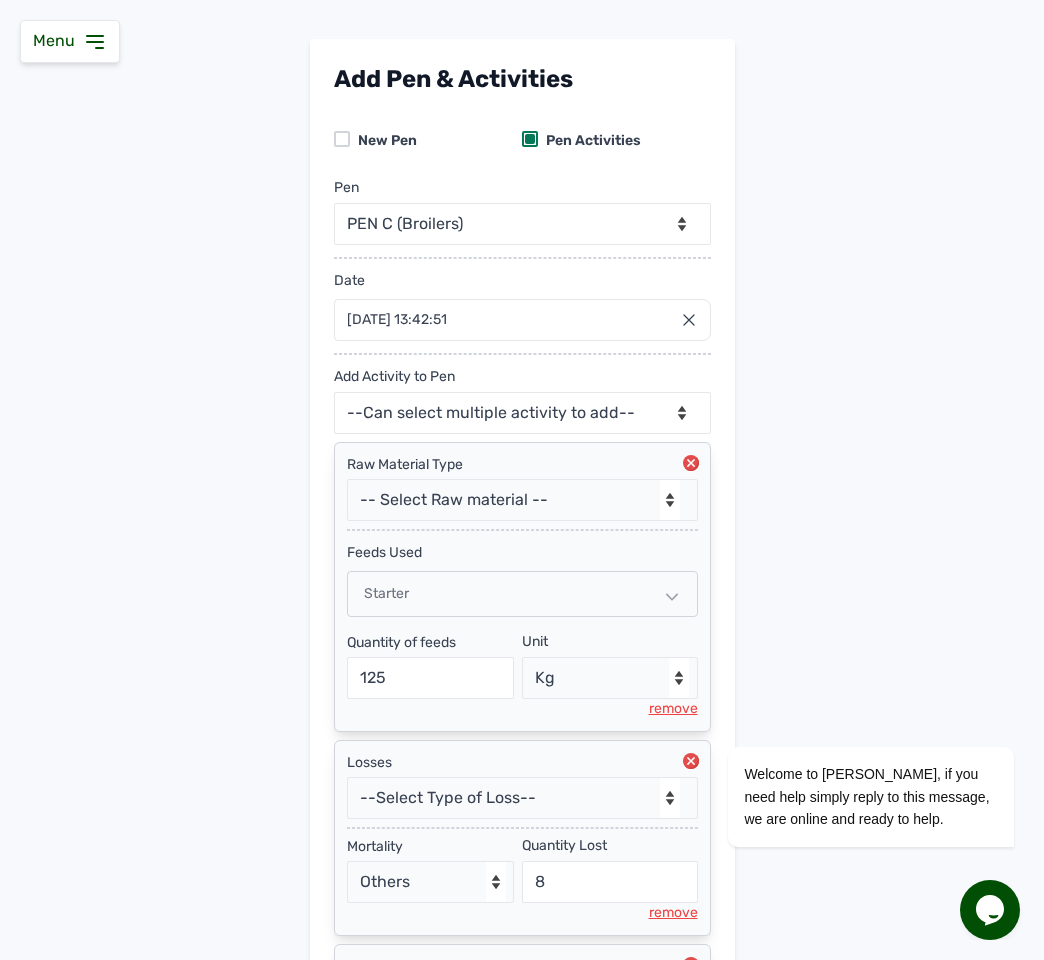 drag, startPoint x: 1038, startPoint y: 726, endPoint x: 349, endPoint y: 144, distance: 901.91187 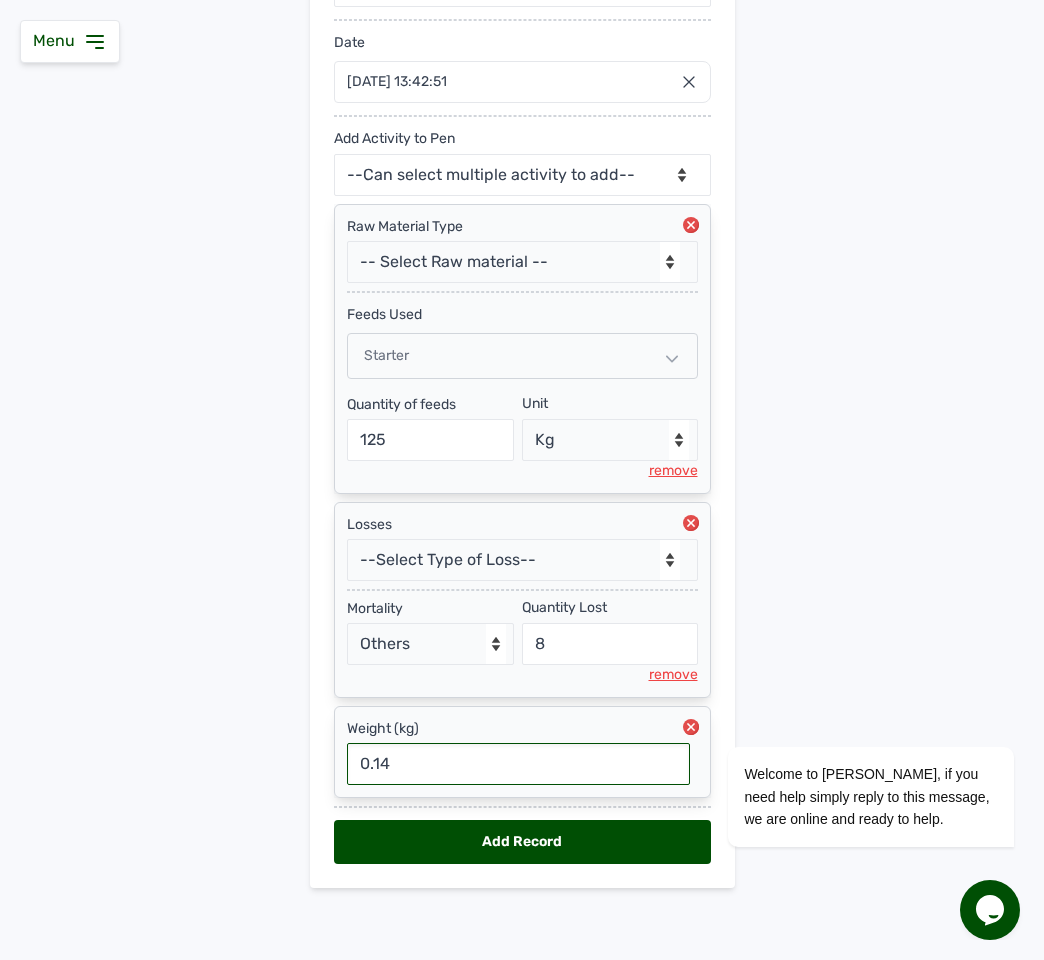 click on "Add Record" at bounding box center [522, 842] 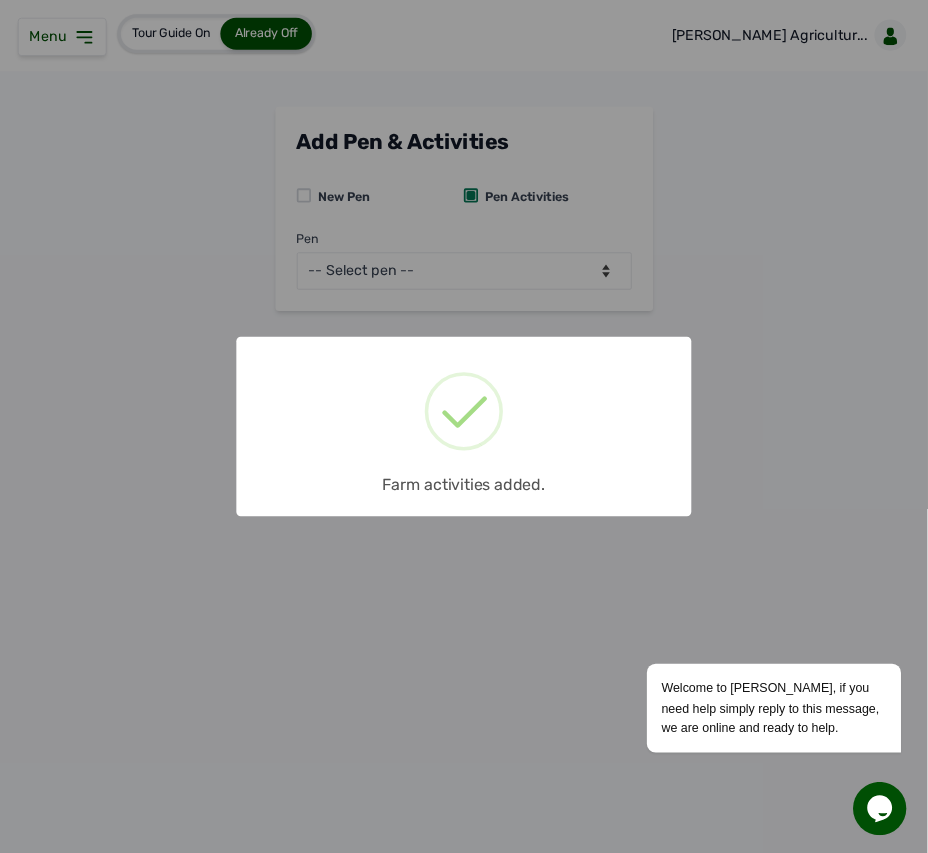scroll, scrollTop: 0, scrollLeft: 0, axis: both 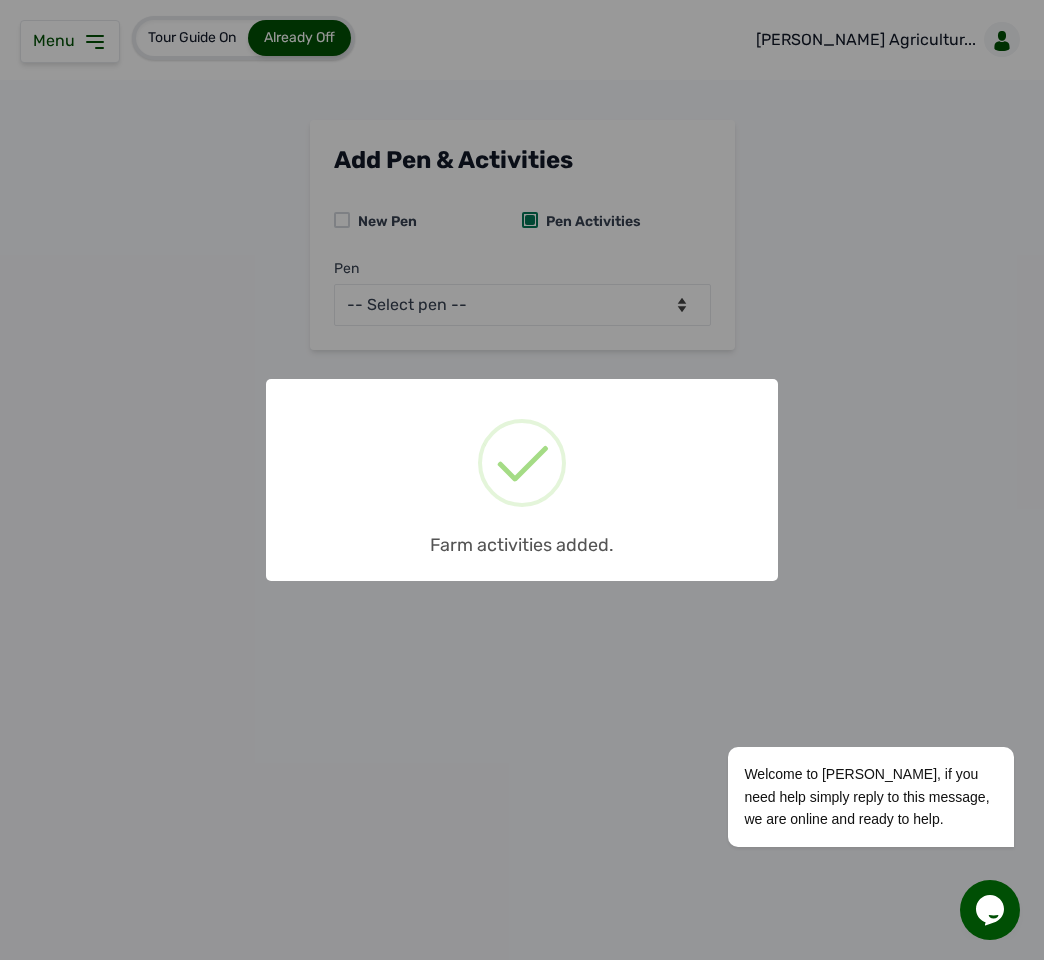 click on "×
Farm activities added. OK No Cancel" at bounding box center [522, 480] 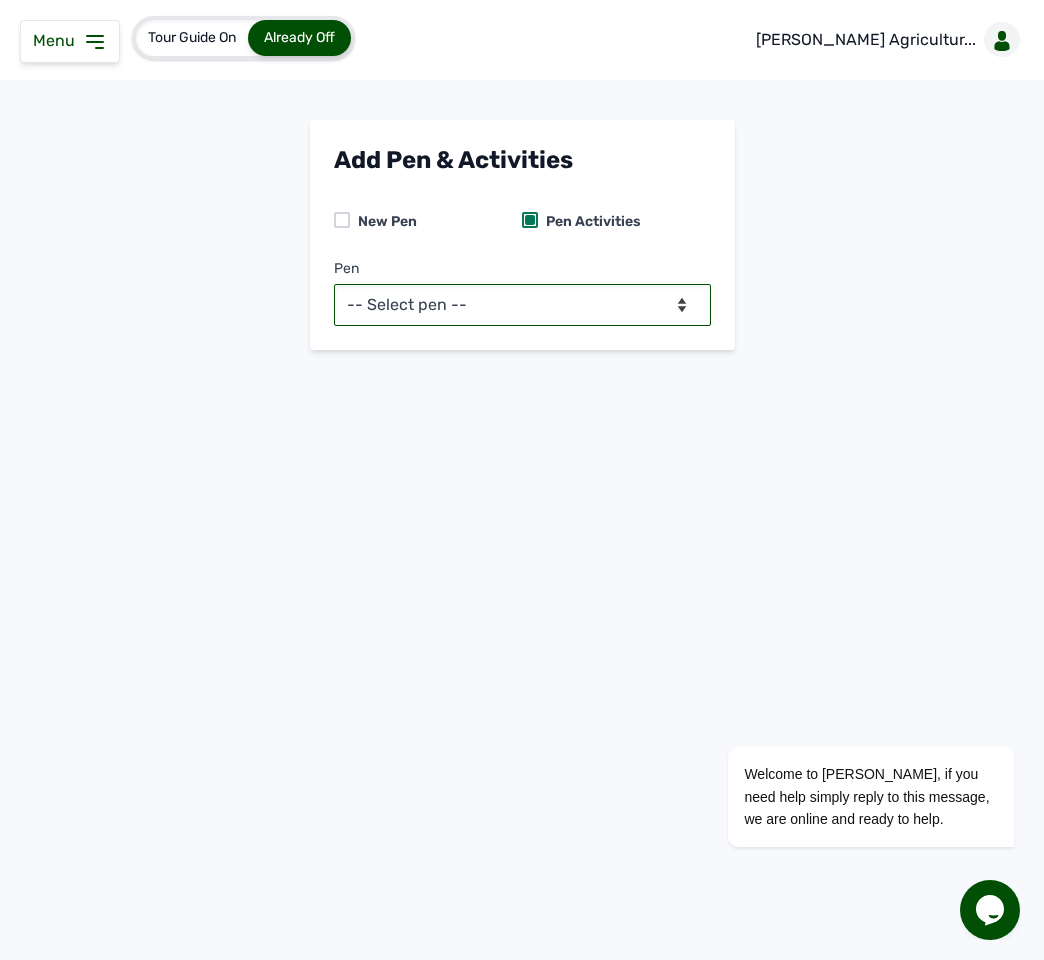 click on "-- Select pen -- Pen B (Broilers) PEN C (Broilers)" at bounding box center [522, 305] 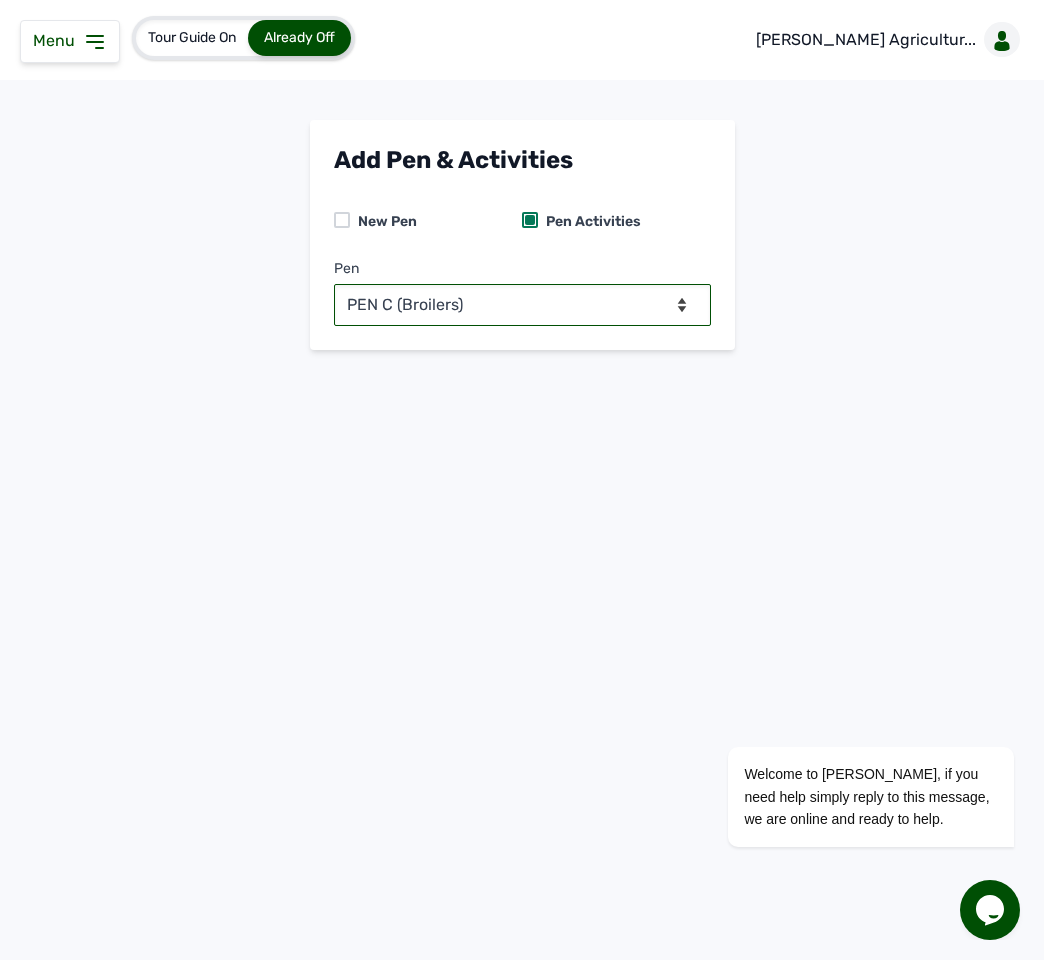 click on "-- Select pen -- Pen B (Broilers) PEN C (Broilers)" at bounding box center (522, 305) 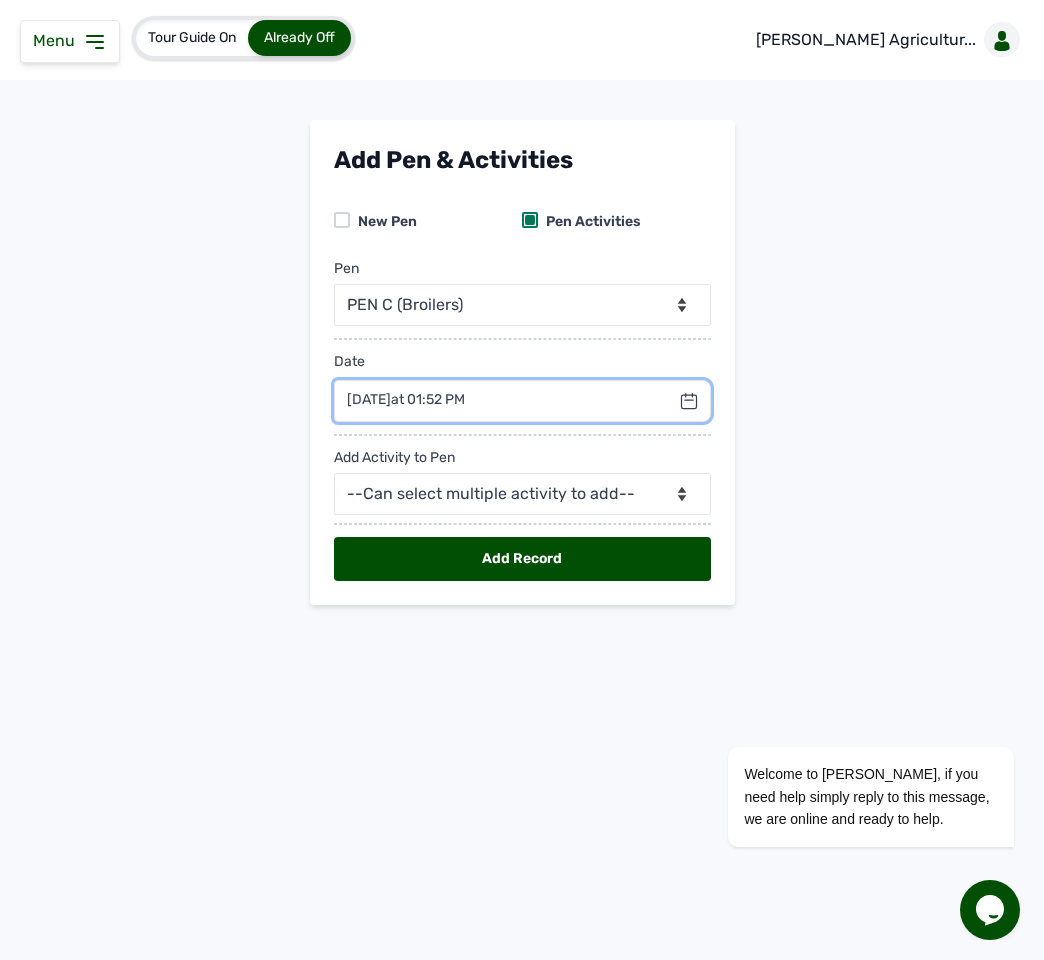 click at bounding box center [522, 401] 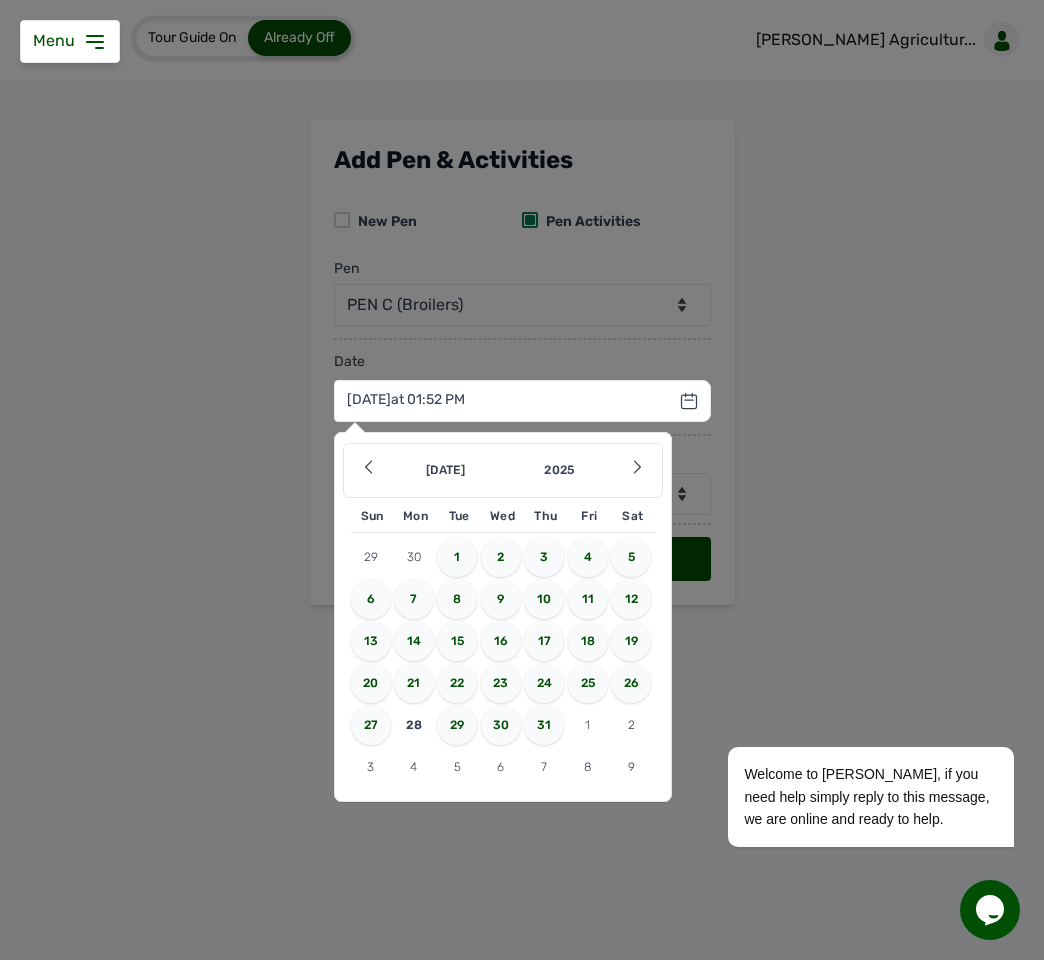 click on "26" at bounding box center [631, 683] 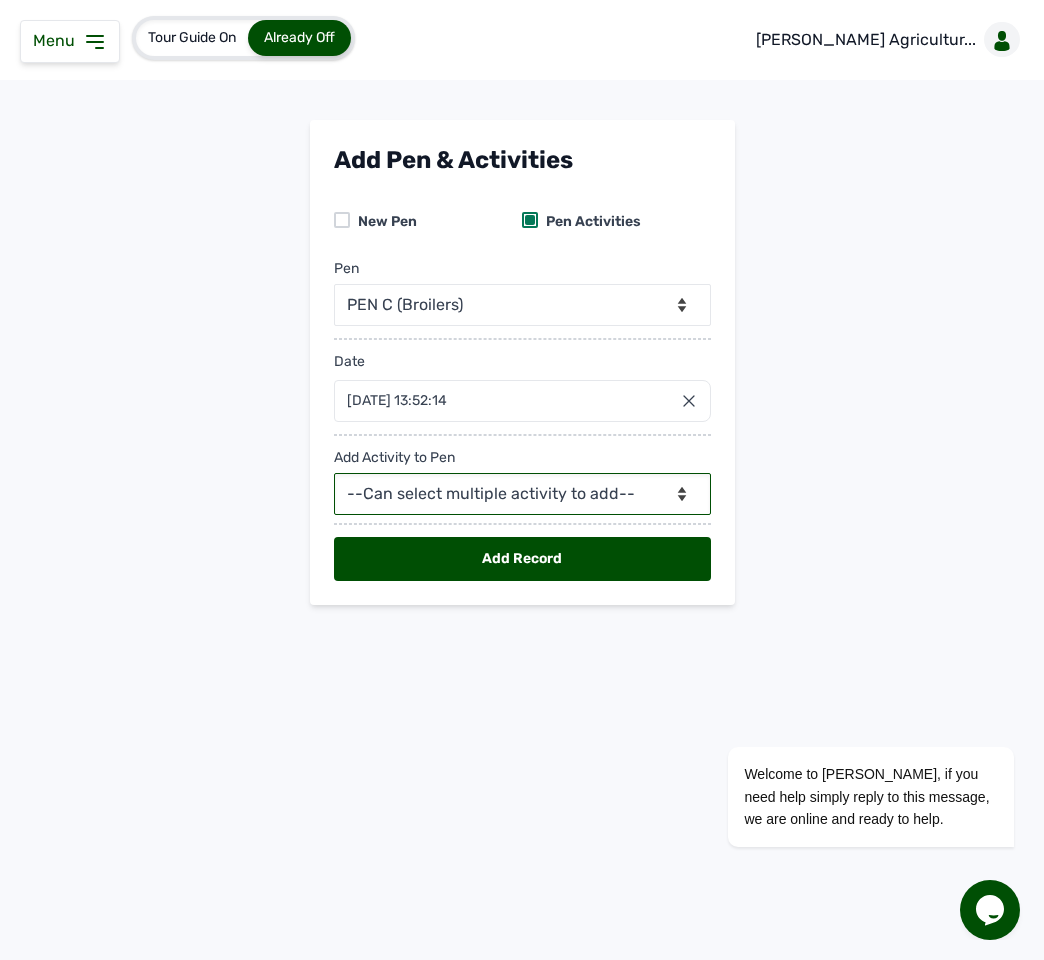 click on "--Can select multiple activity to add-- Raw Material Losses Weight" at bounding box center [522, 494] 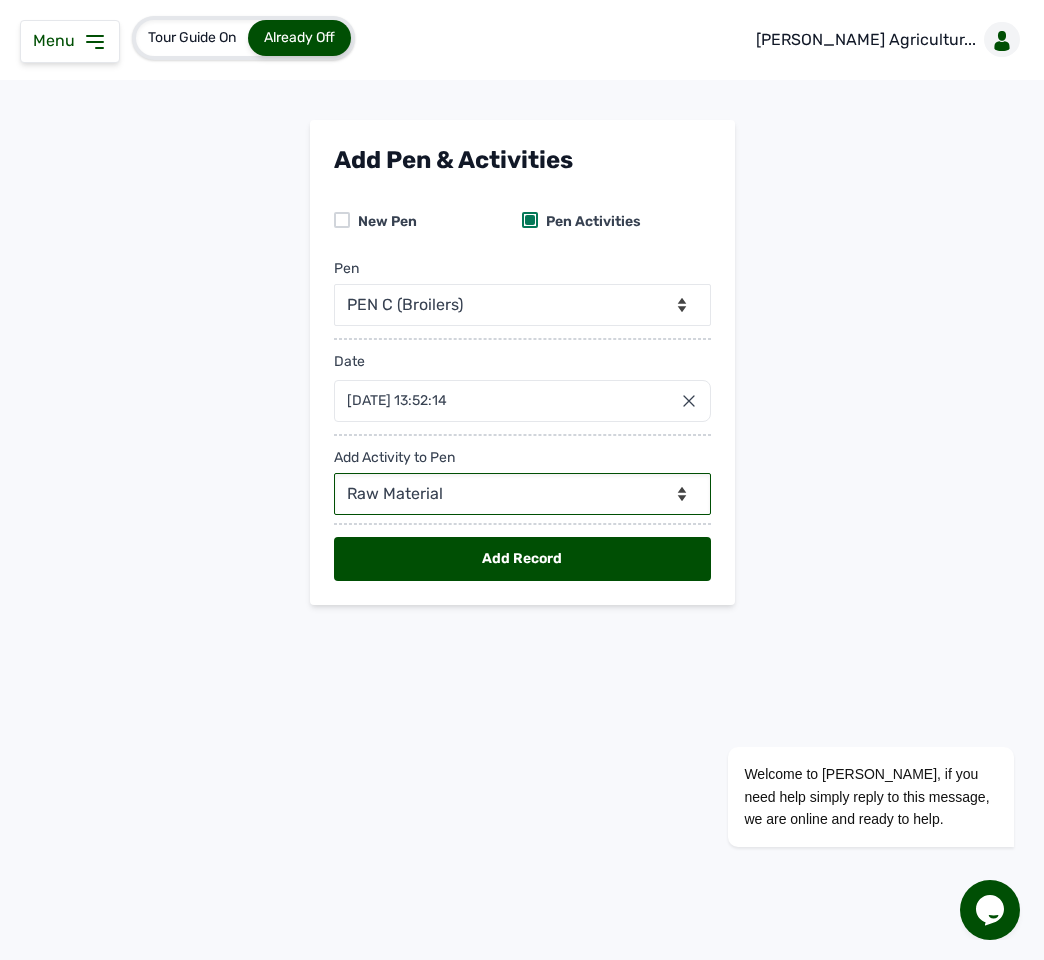 click on "--Can select multiple activity to add-- Raw Material Losses Weight" at bounding box center [522, 494] 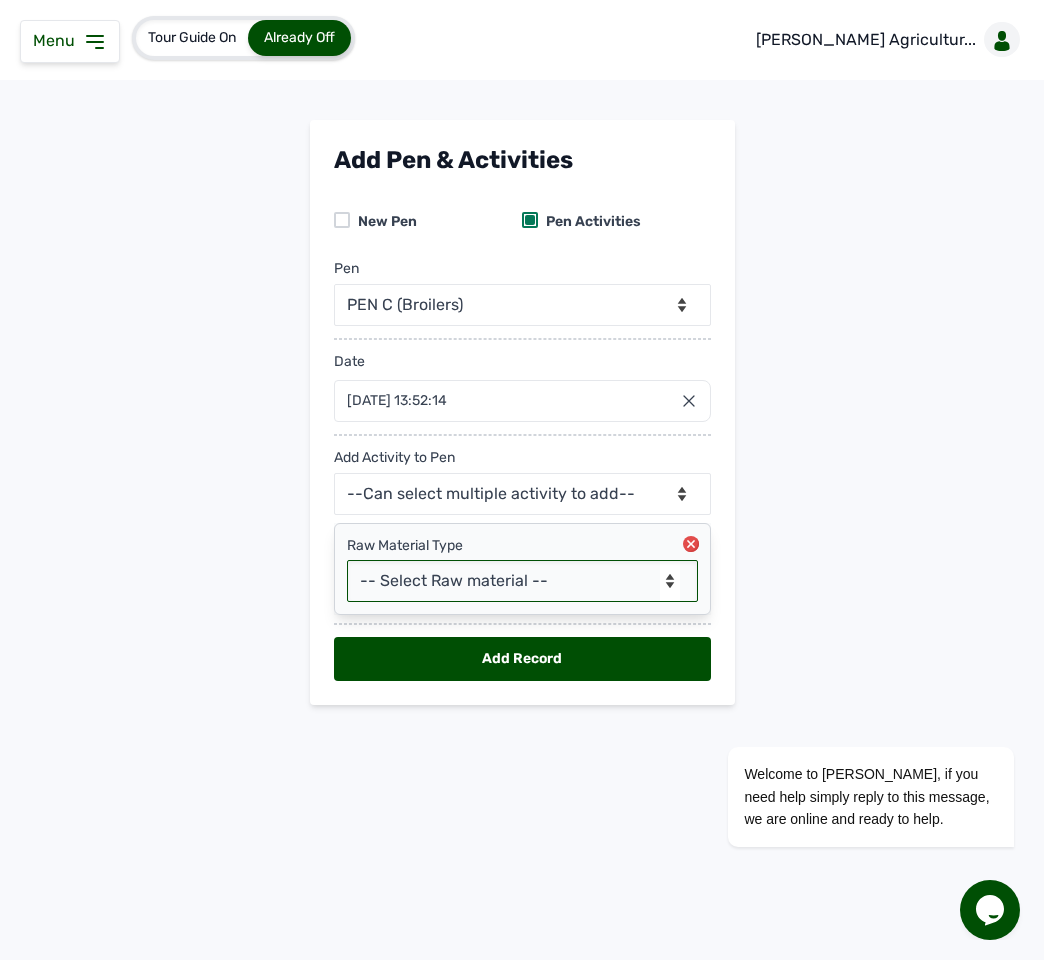 click on "-- Select Raw material -- feeds medications vaccines Biomass Fuel" at bounding box center [522, 581] 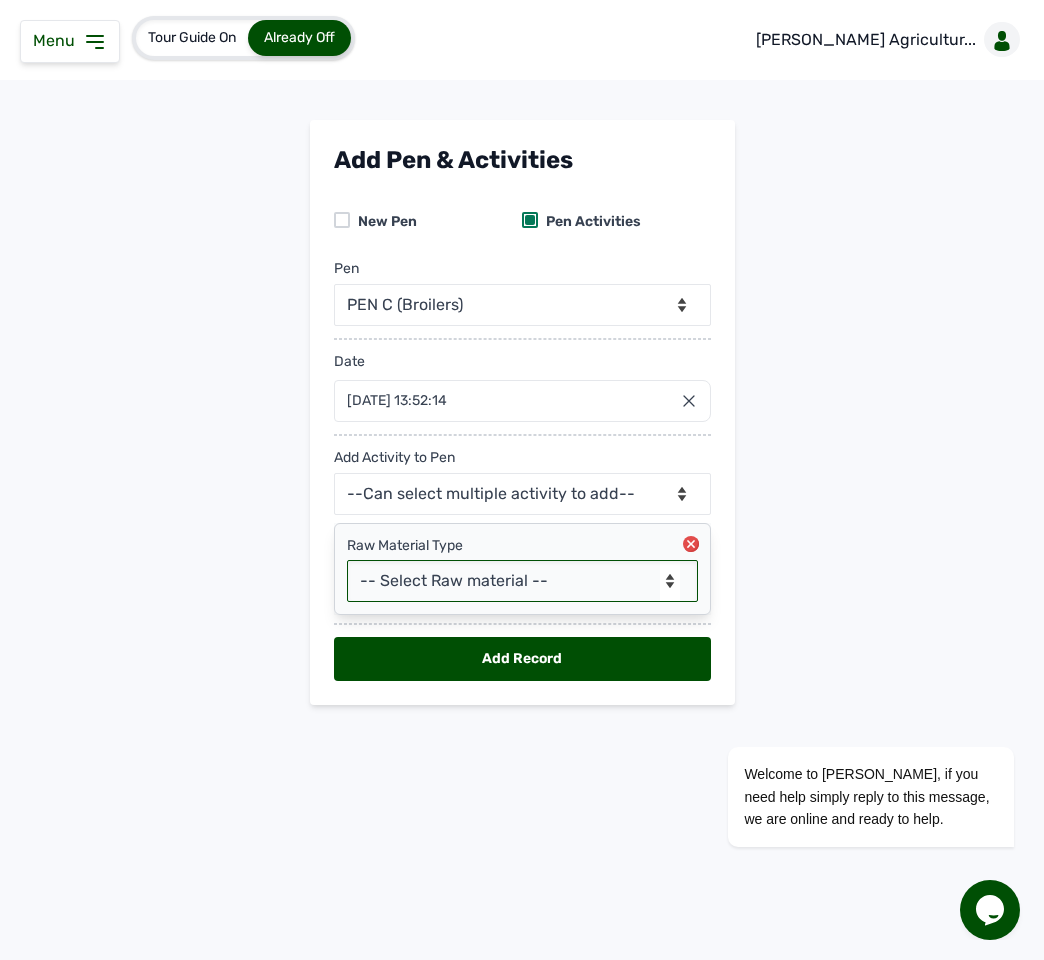 select on "feeds" 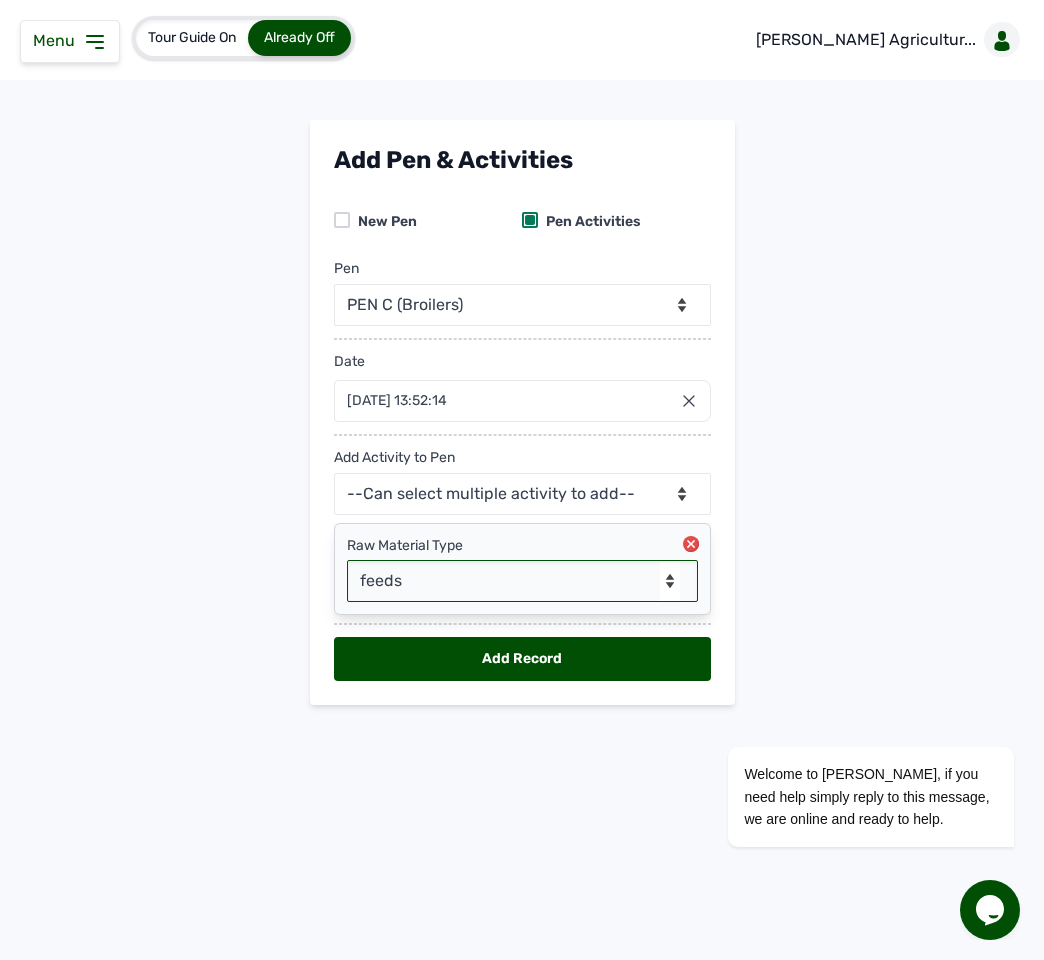 click on "-- Select Raw material -- feeds medications vaccines Biomass Fuel" at bounding box center [522, 581] 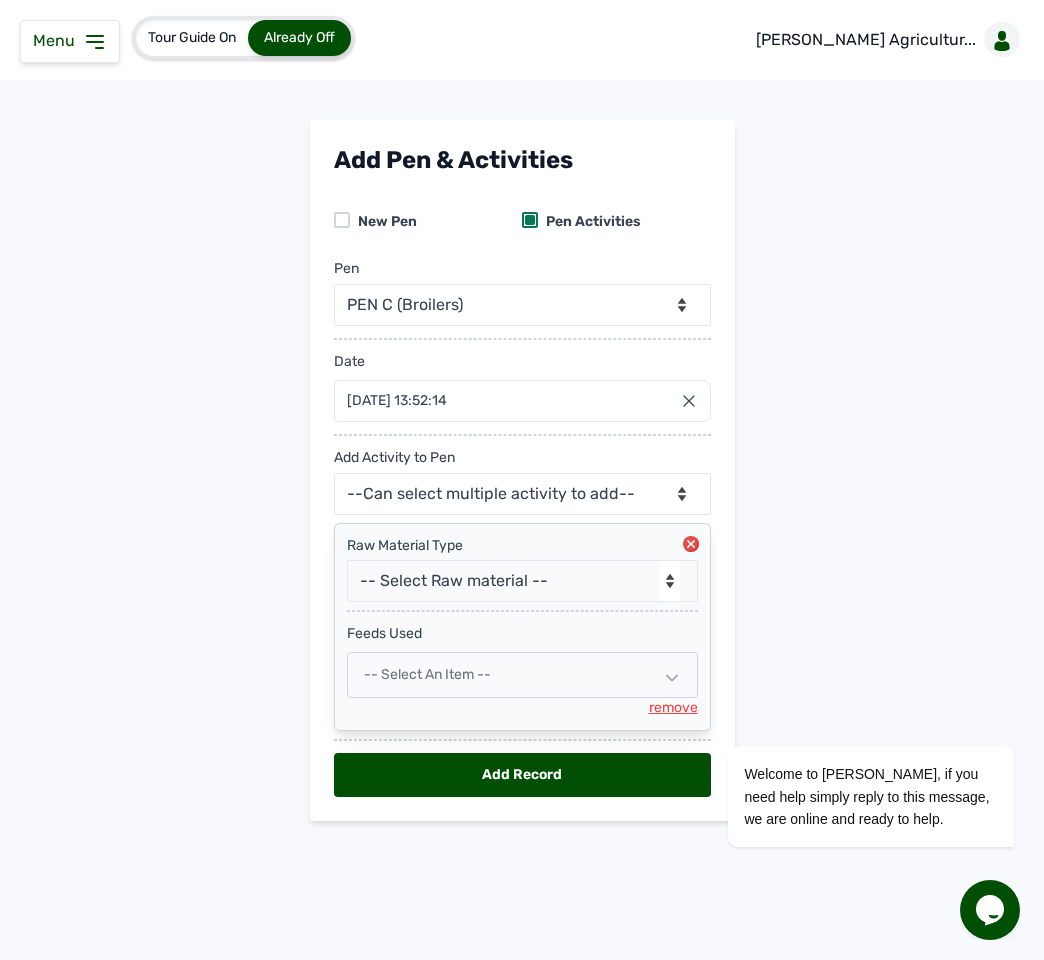 click on "-- Select an Item --" at bounding box center [427, 674] 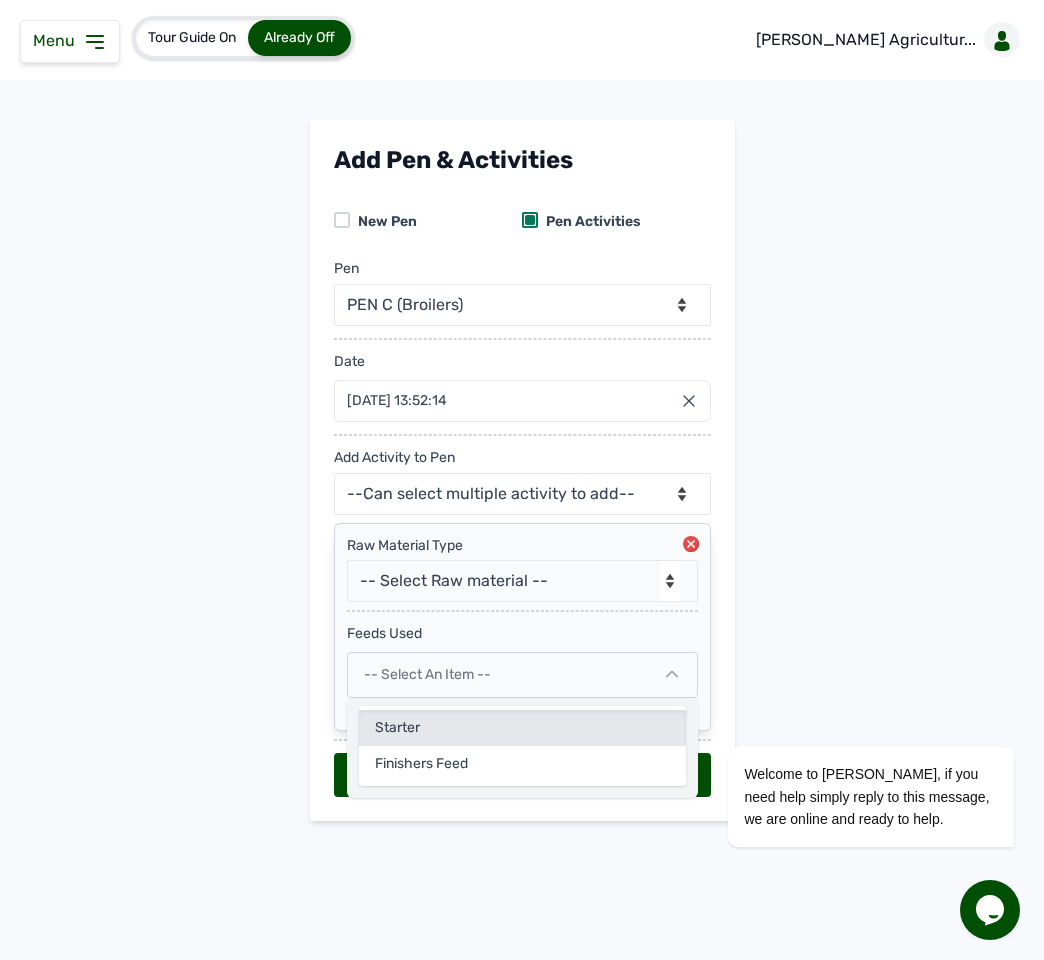 click on "Starter" 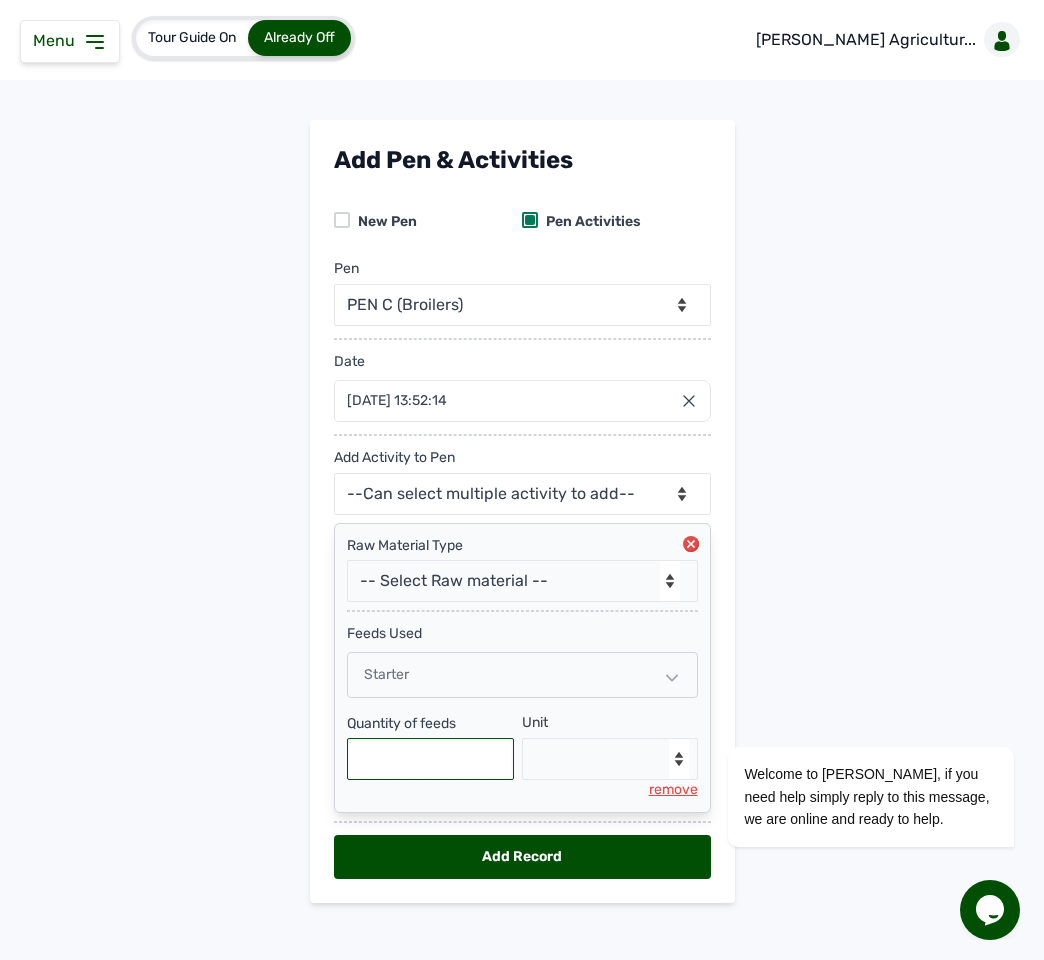click at bounding box center (431, 759) 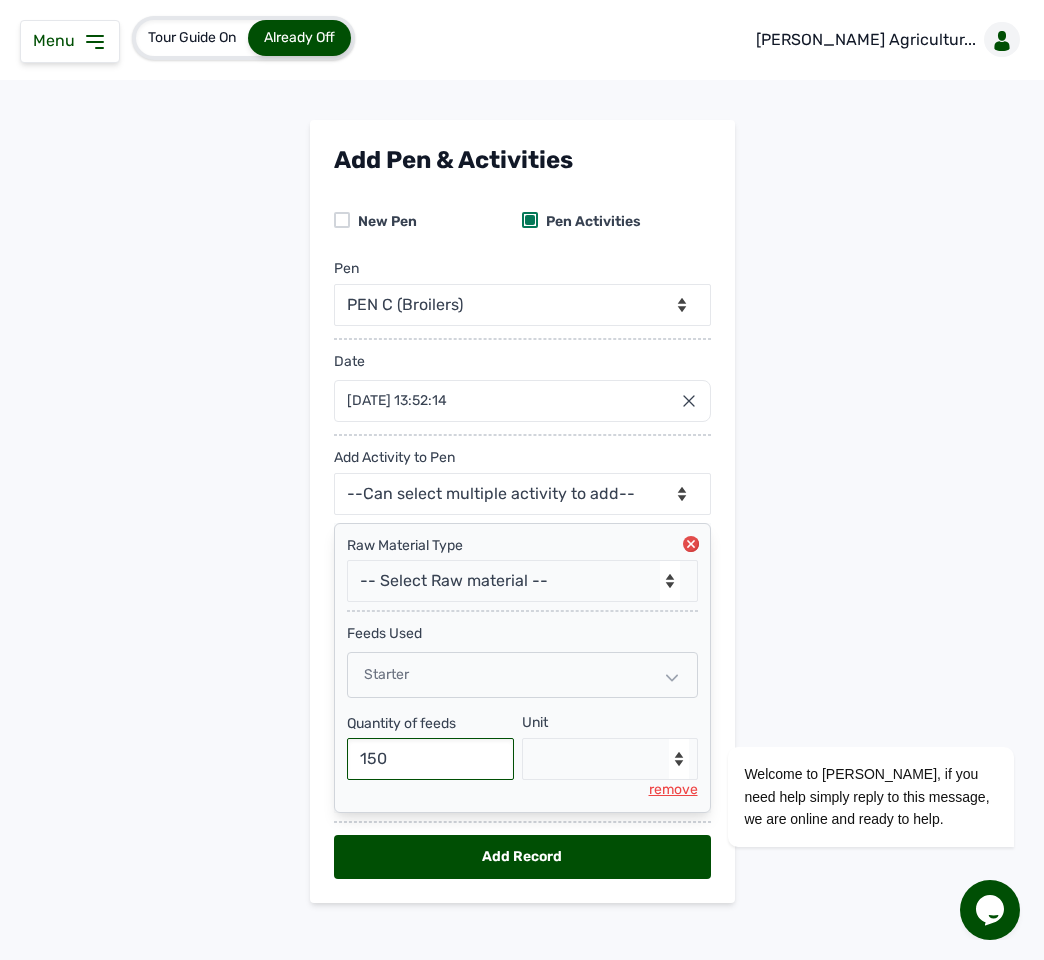 type on "150" 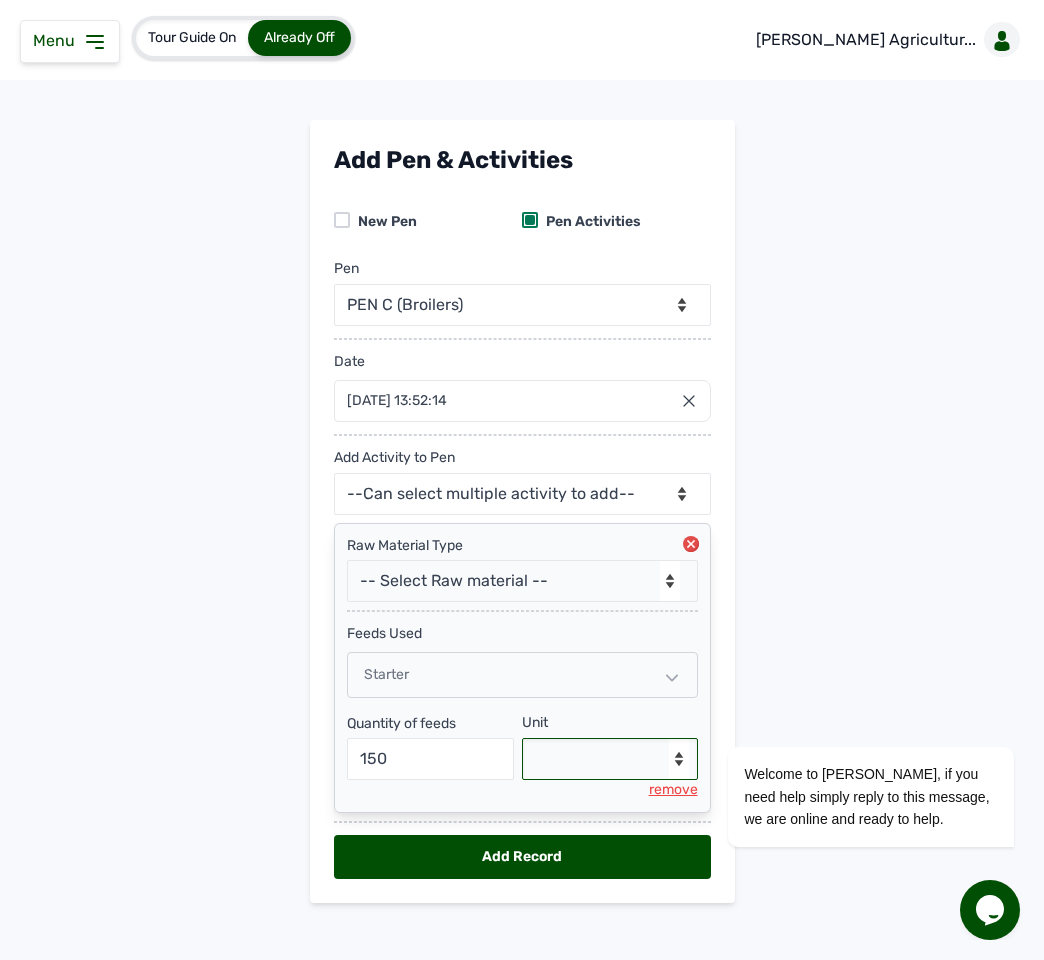 click on "--Select unit-- Bag(s) Kg" at bounding box center (610, 759) 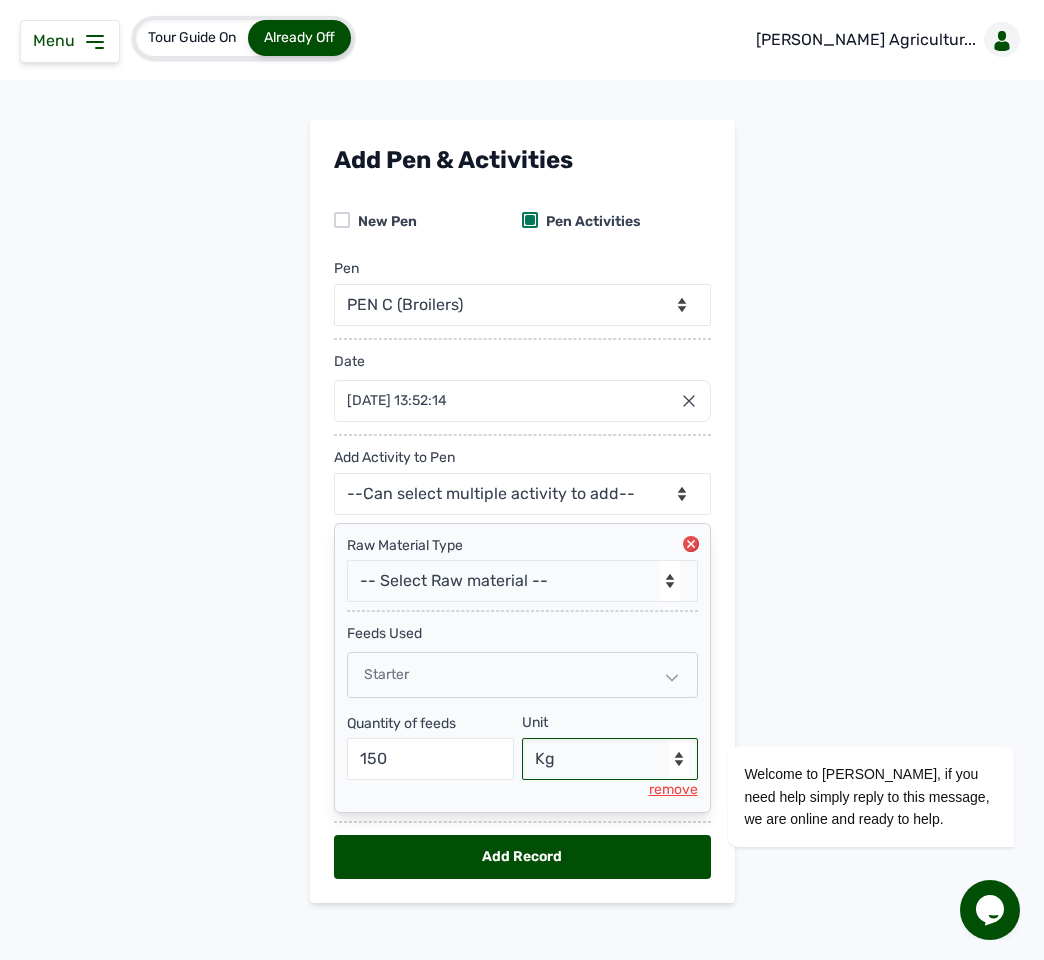 click on "--Select unit-- Bag(s) Kg" at bounding box center [610, 759] 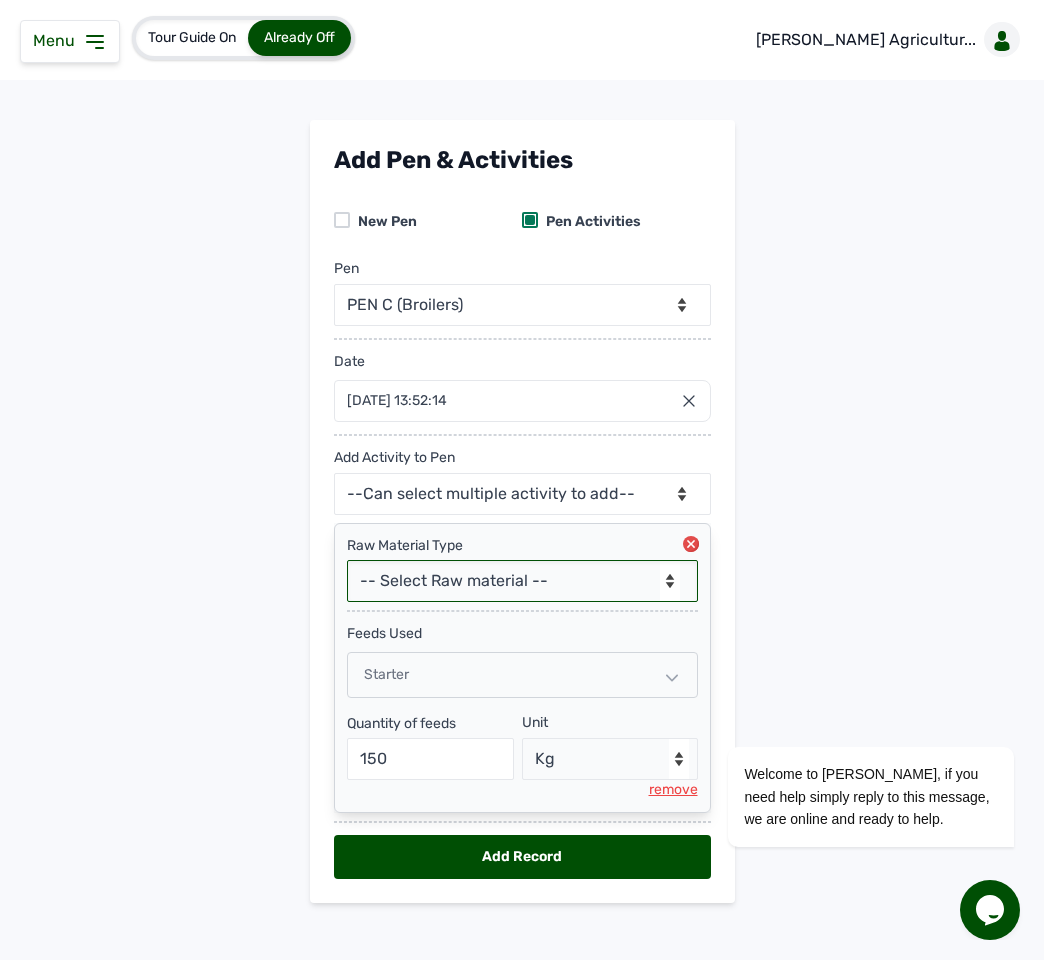 click on "-- Select Raw material -- feeds medications vaccines Biomass Fuel" at bounding box center (522, 581) 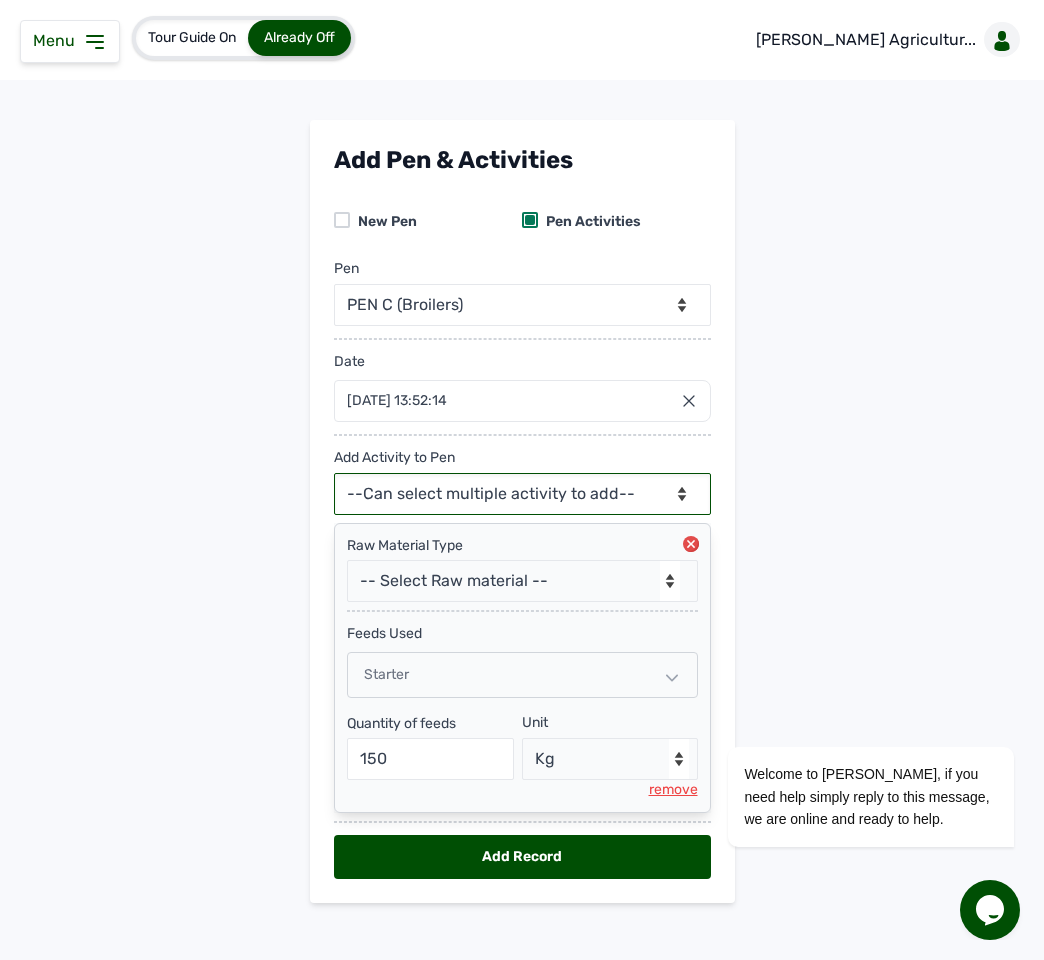 click on "--Can select multiple activity to add-- Raw Material Losses Weight" at bounding box center (522, 494) 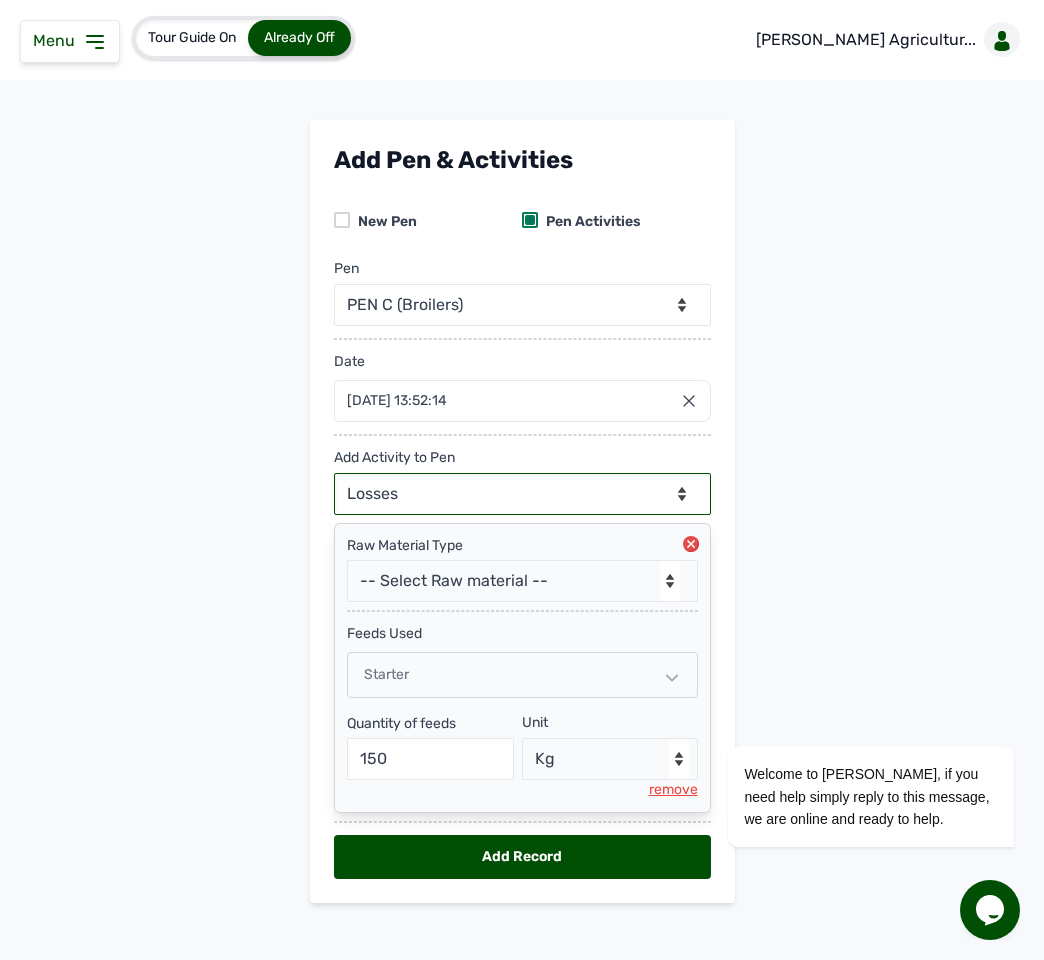 click on "--Can select multiple activity to add-- Raw Material Losses Weight" at bounding box center [522, 494] 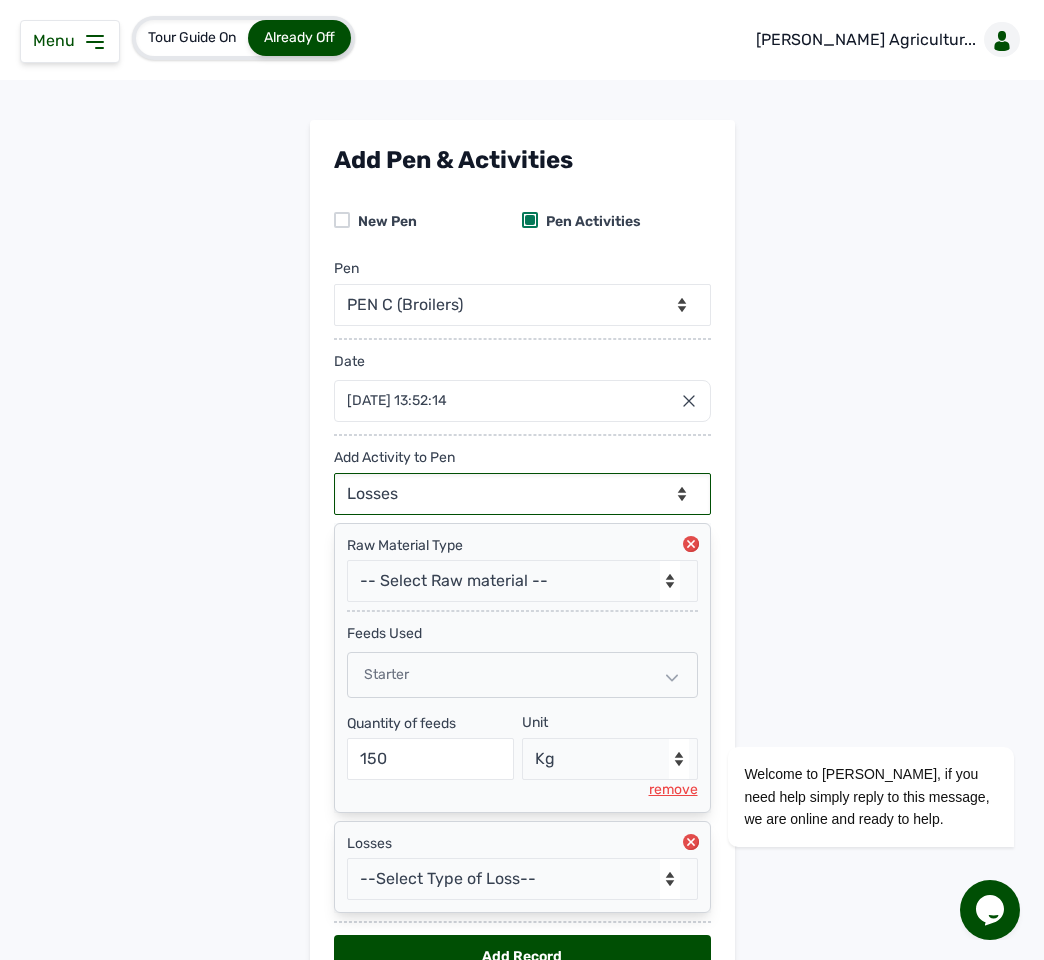 select on "null" 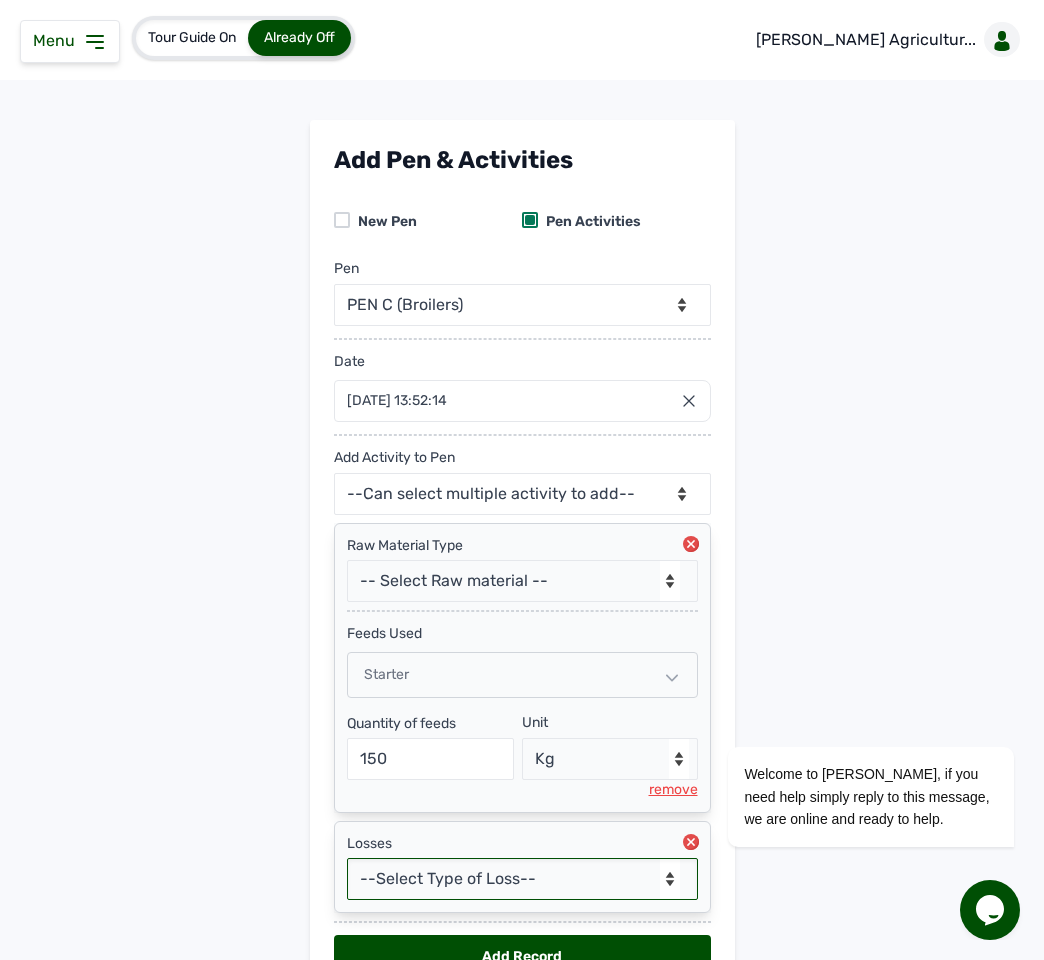 click on "--Select Type of Loss-- Mortality Culled Theft" at bounding box center [522, 879] 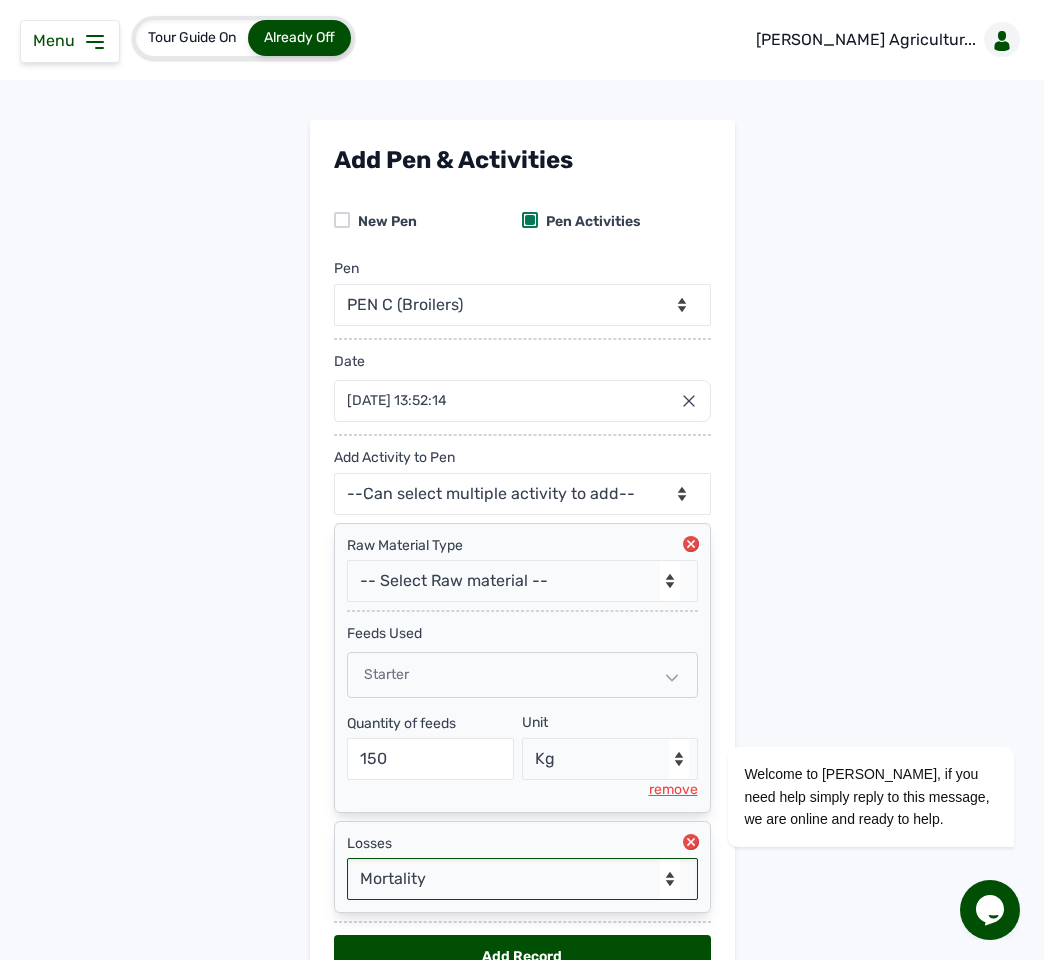 click on "--Select Type of Loss-- Mortality Culled Theft" at bounding box center (522, 879) 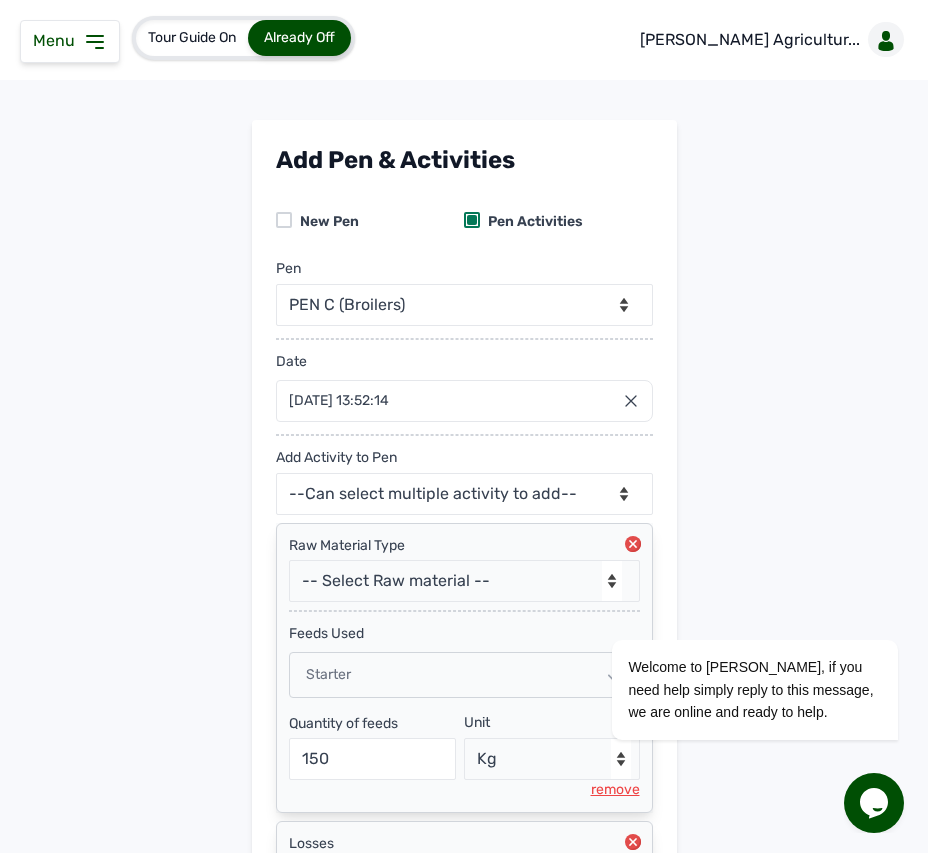 scroll, scrollTop: 336, scrollLeft: 0, axis: vertical 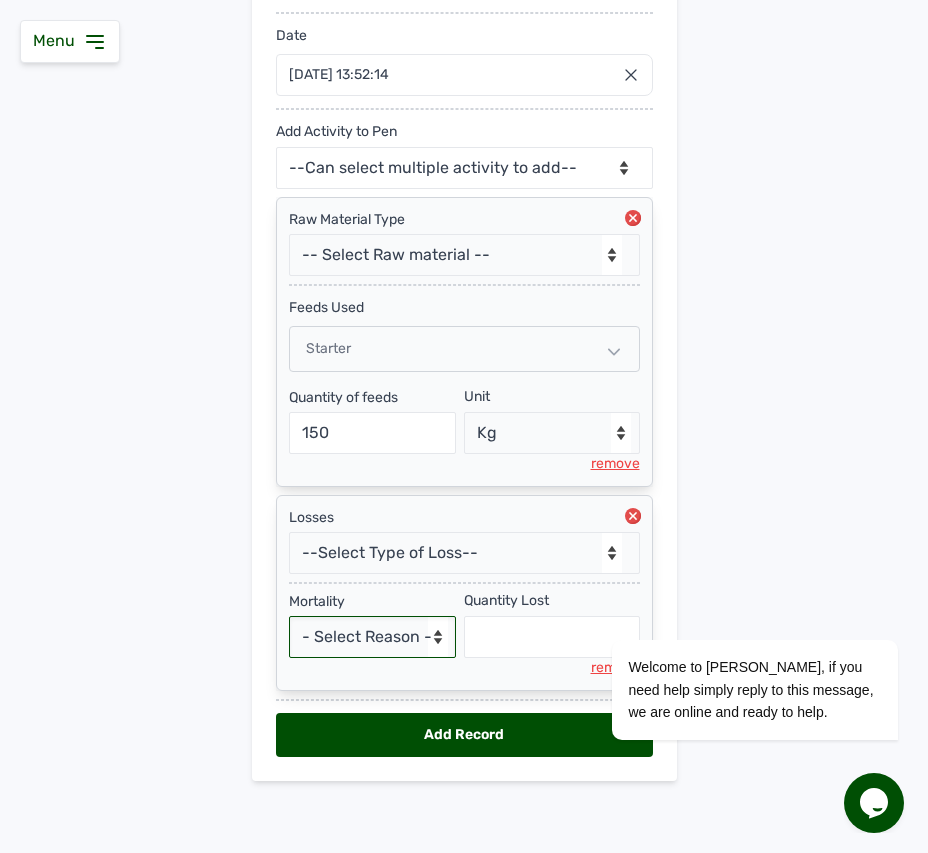 click on "- Select Reason - Disease Late Vaccination Wrong Vaccination Heat [MEDICAL_DATA] Others" at bounding box center (373, 637) 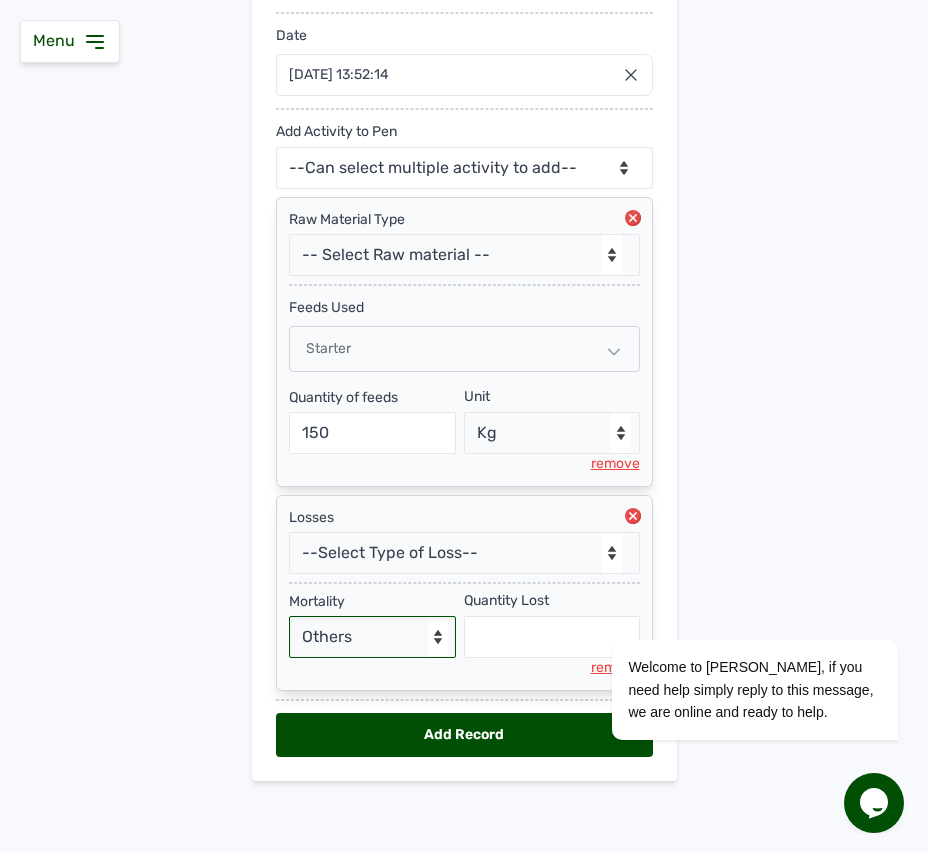 click on "- Select Reason - Disease Late Vaccination Wrong Vaccination Heat [MEDICAL_DATA] Others" at bounding box center [373, 637] 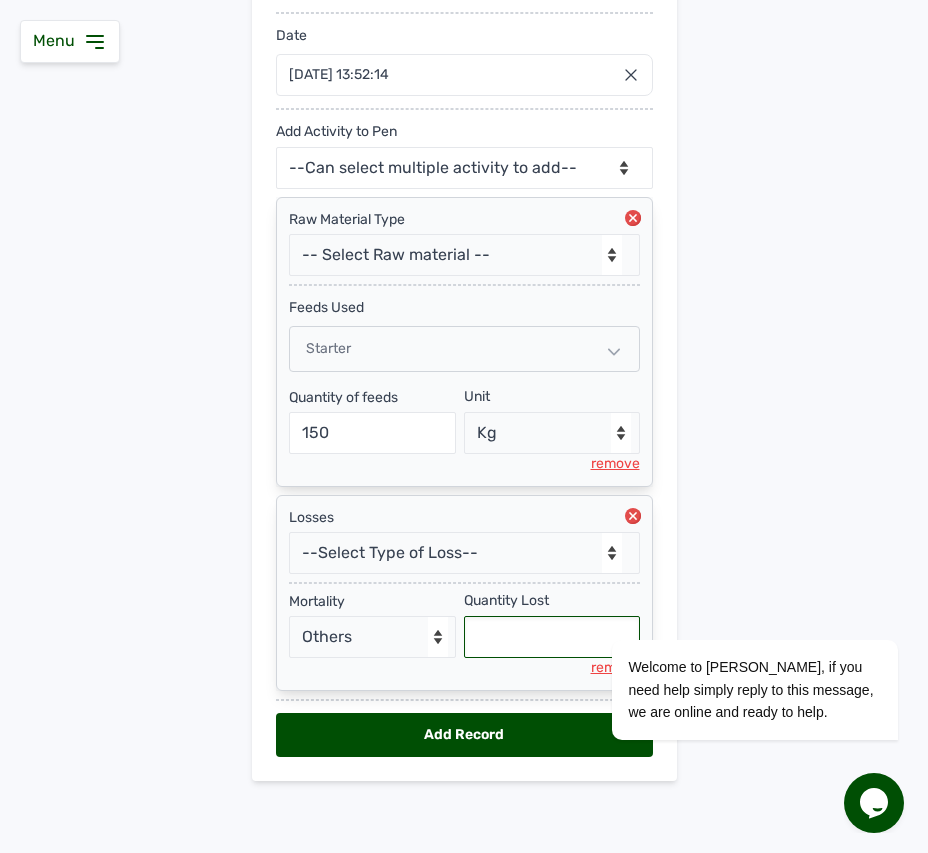 click at bounding box center (552, 637) 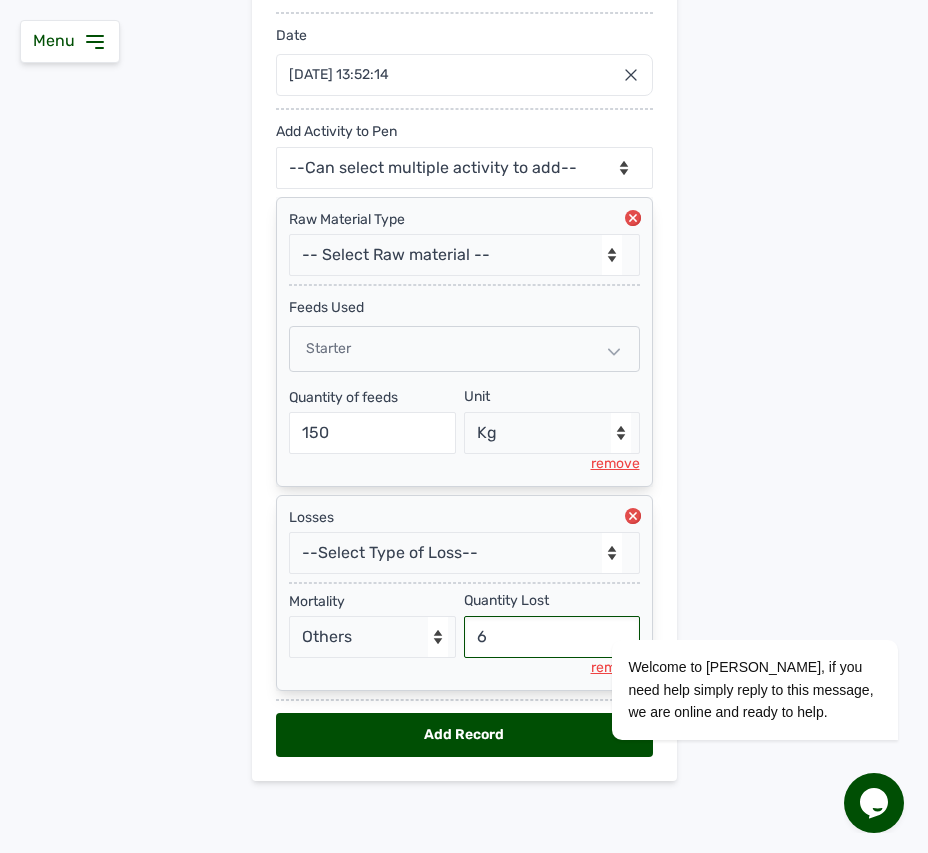 type on "6" 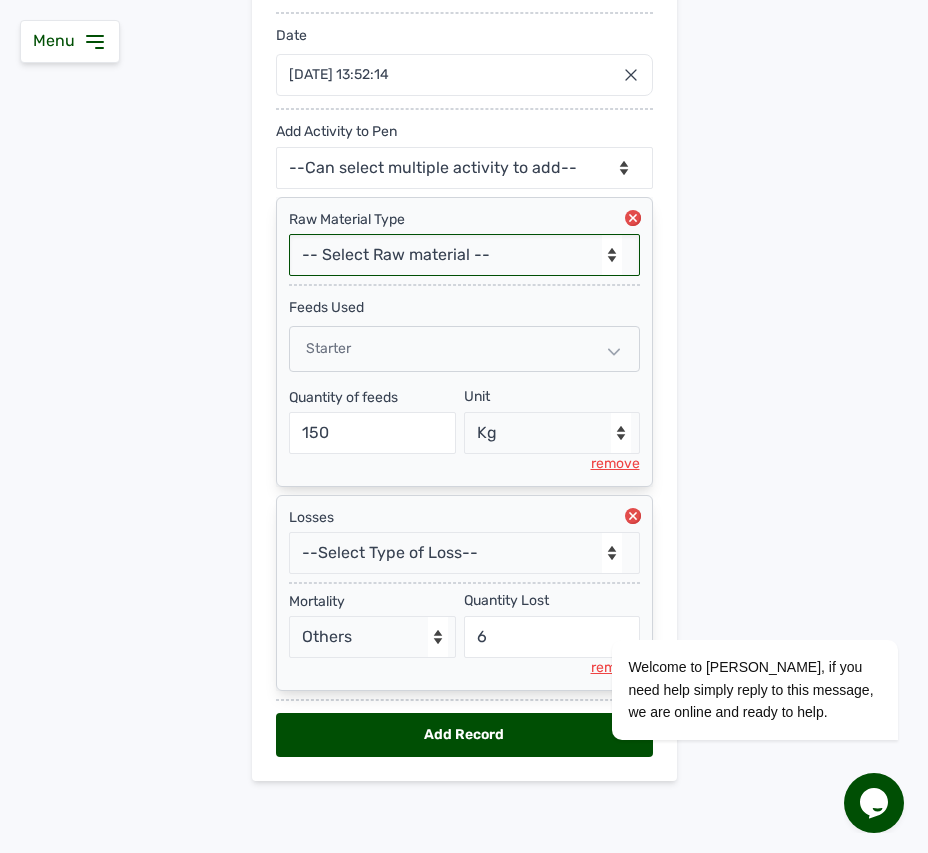 click on "-- Select Raw material -- feeds medications vaccines Biomass Fuel" at bounding box center [464, 255] 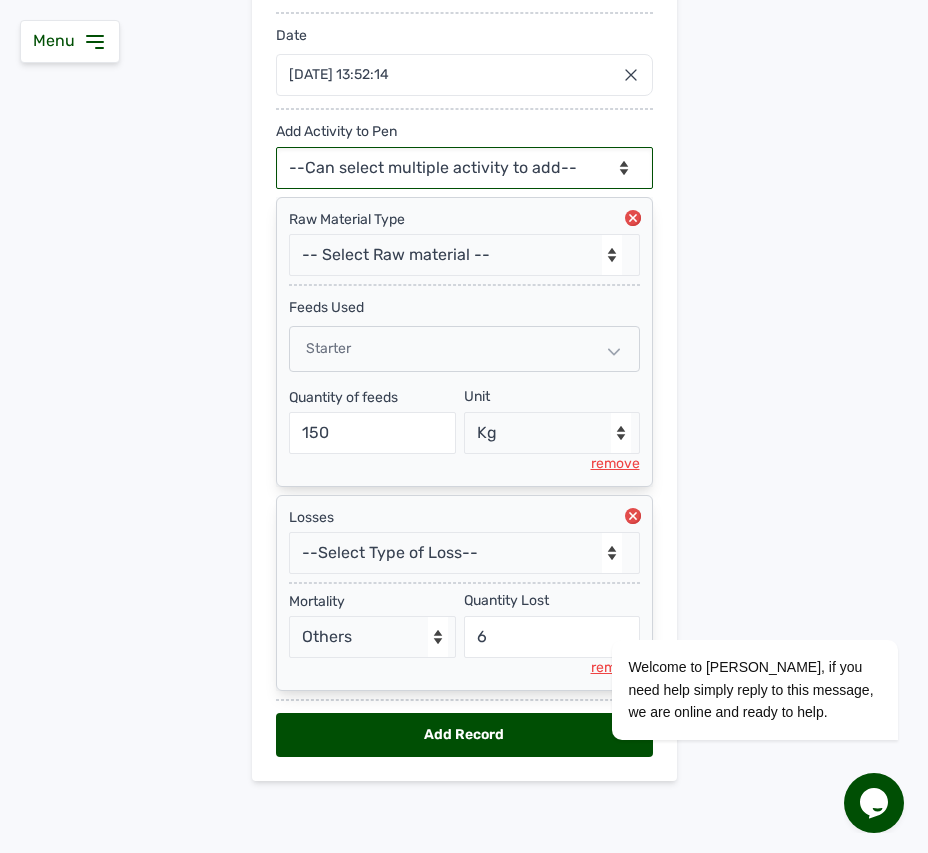 click on "--Can select multiple activity to add-- Raw Material Losses Weight" at bounding box center [464, 168] 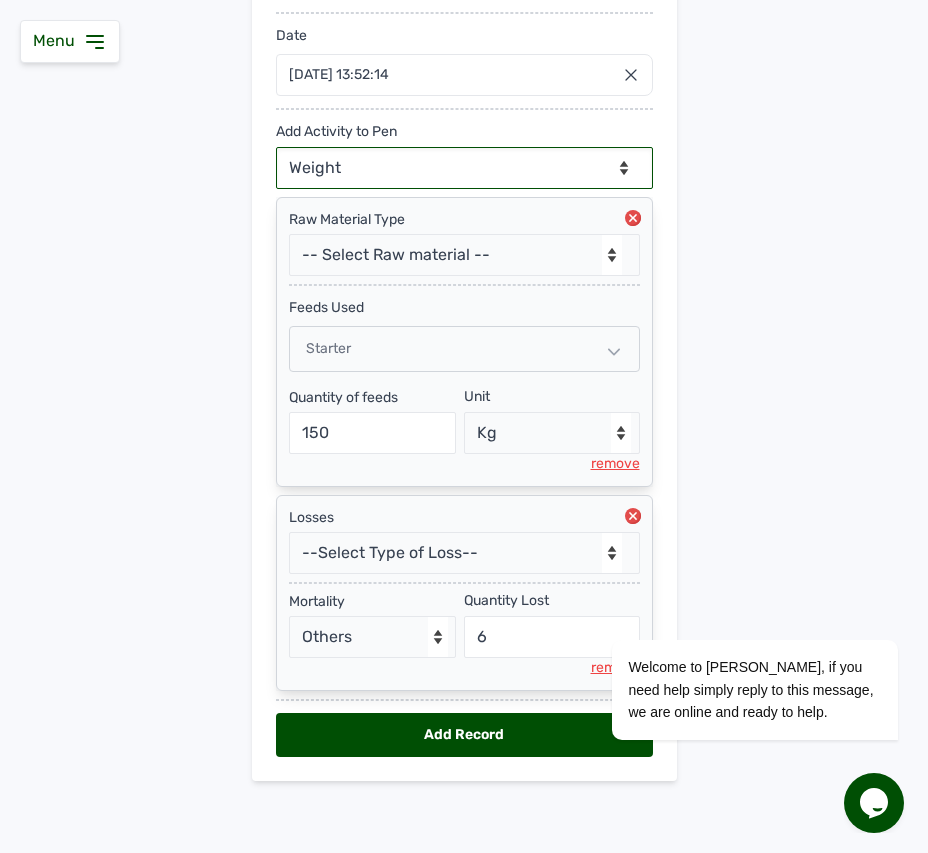 click on "--Can select multiple activity to add-- Raw Material Losses Weight" at bounding box center (464, 168) 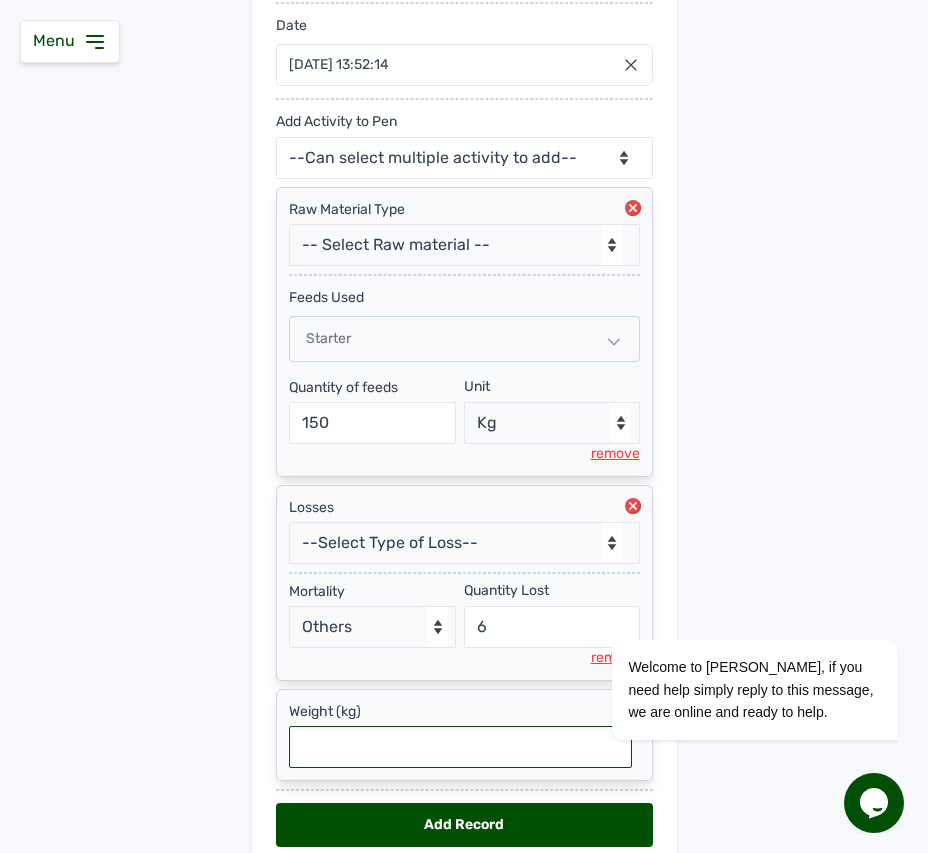 click at bounding box center [460, 747] 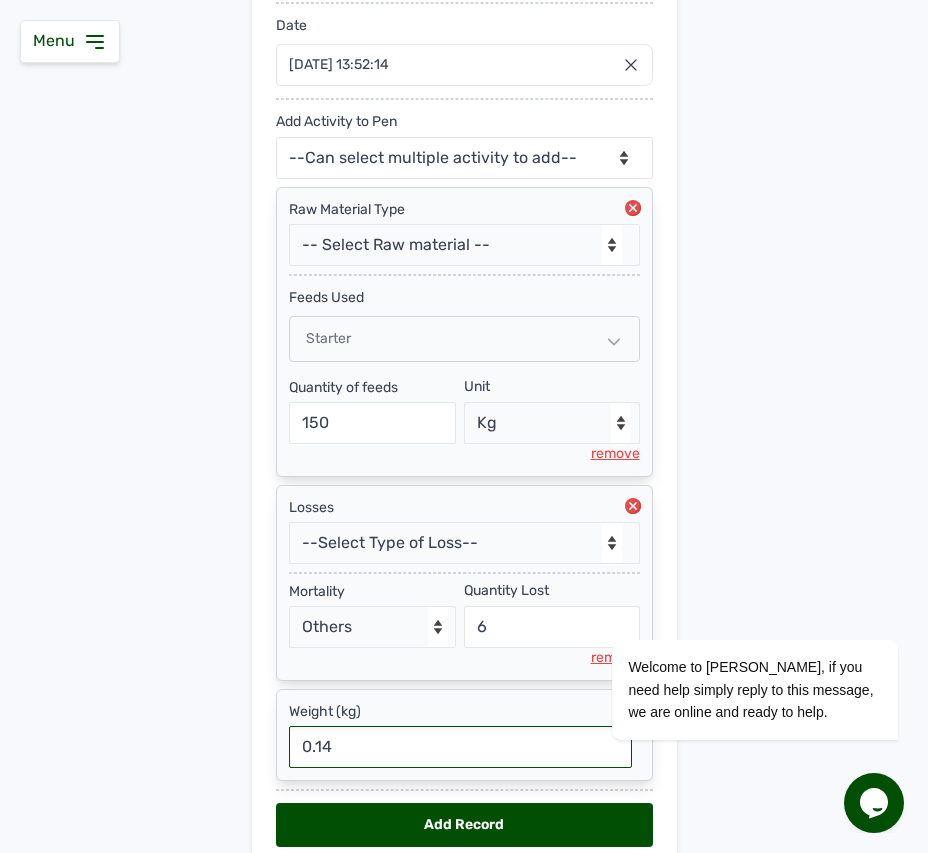 scroll, scrollTop: 437, scrollLeft: 0, axis: vertical 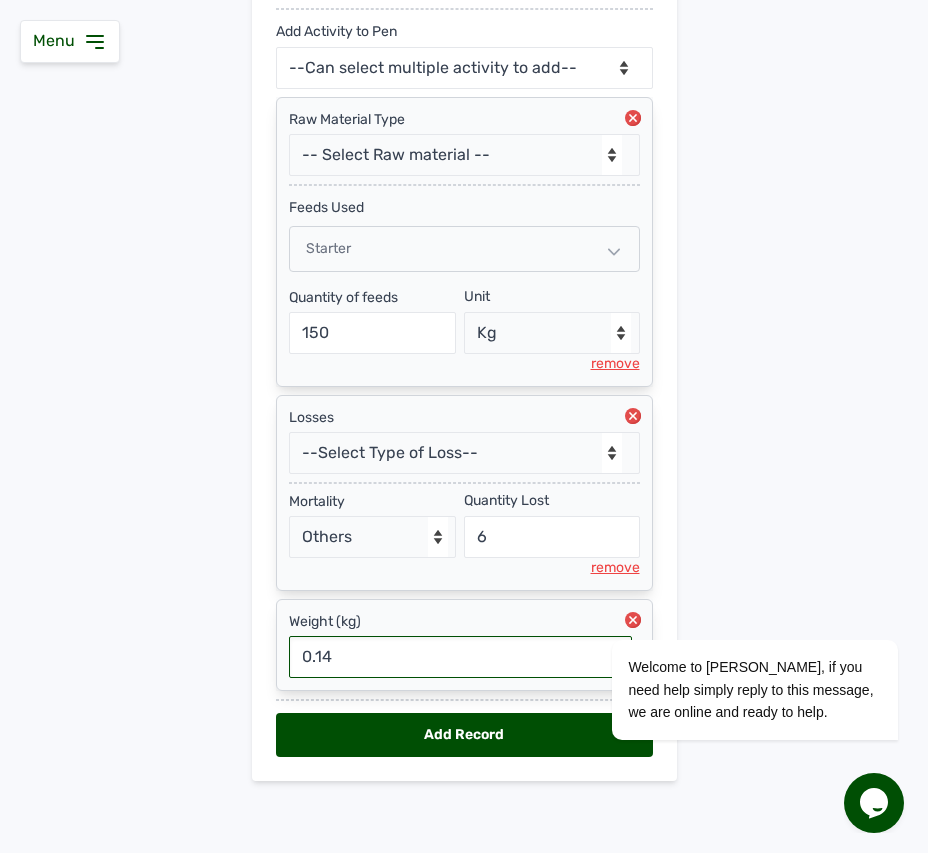 type on "0.14" 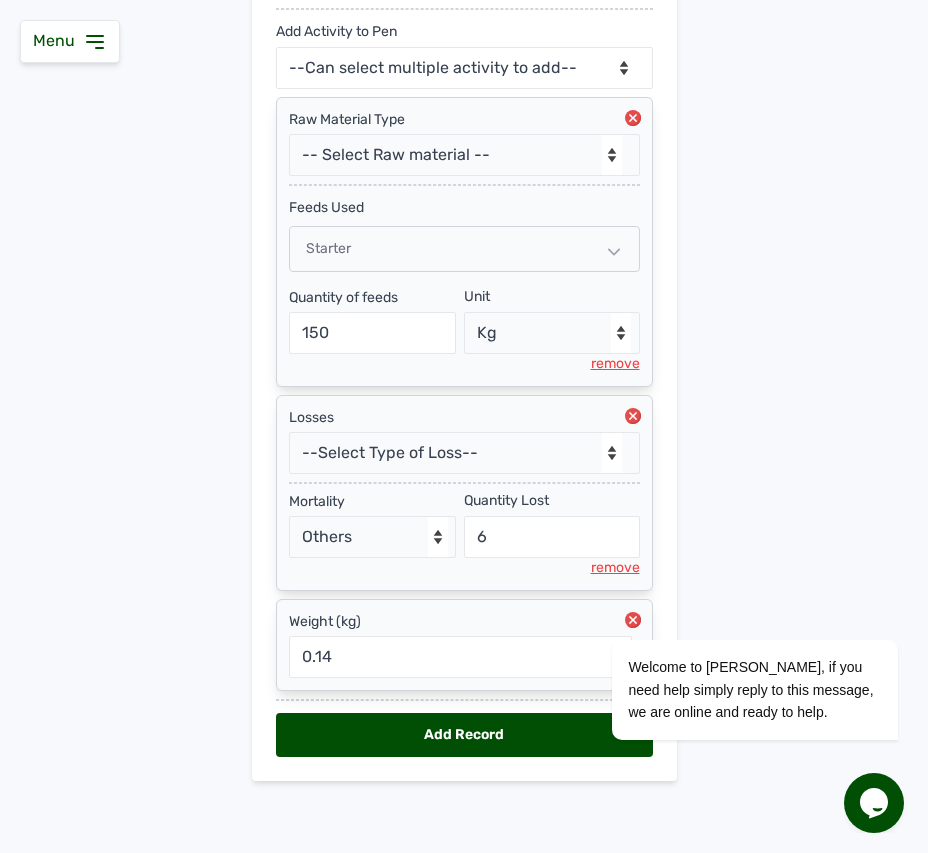 click on "Add Record" at bounding box center (464, 735) 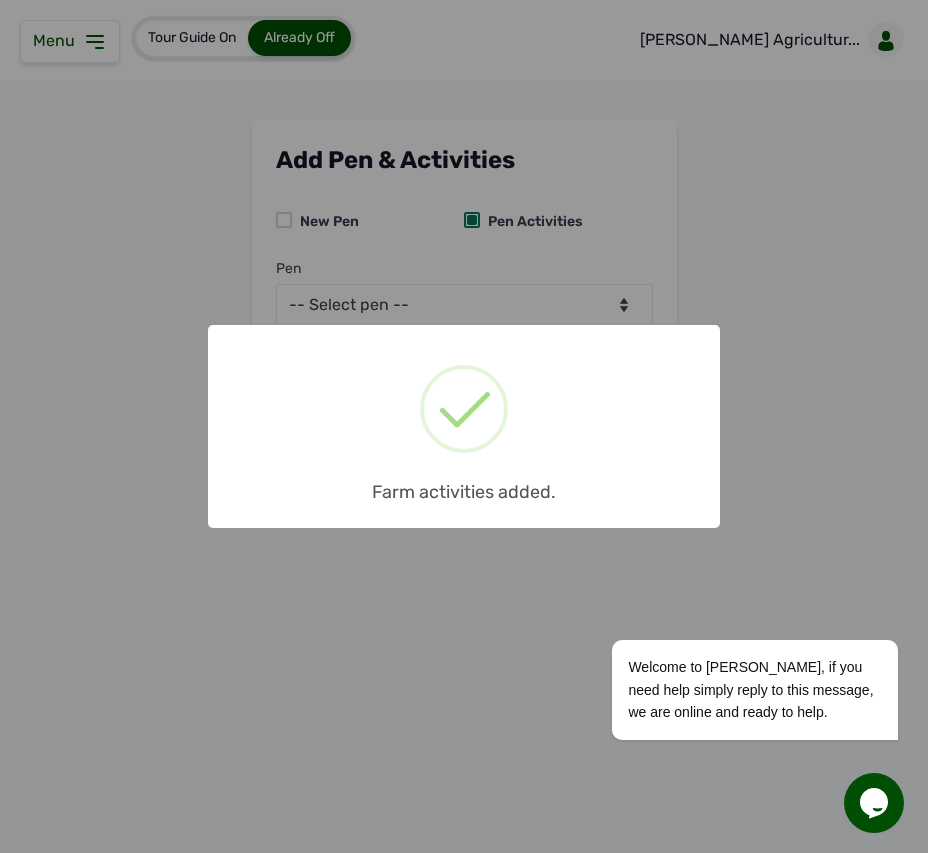 scroll, scrollTop: 0, scrollLeft: 0, axis: both 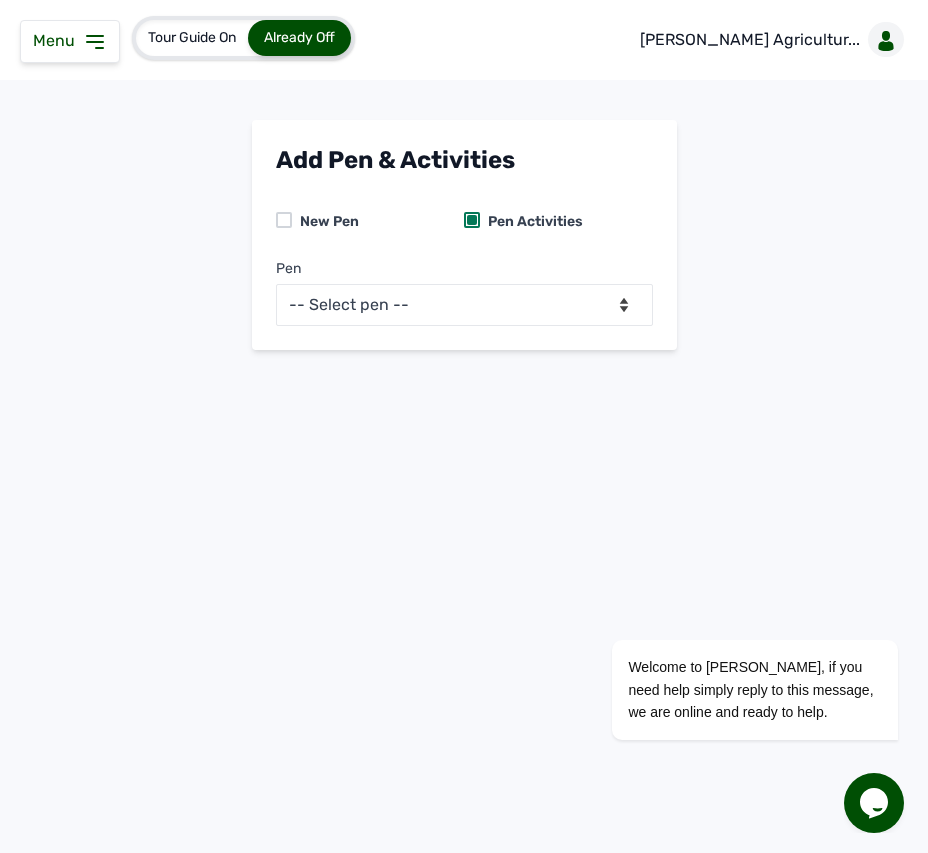 click 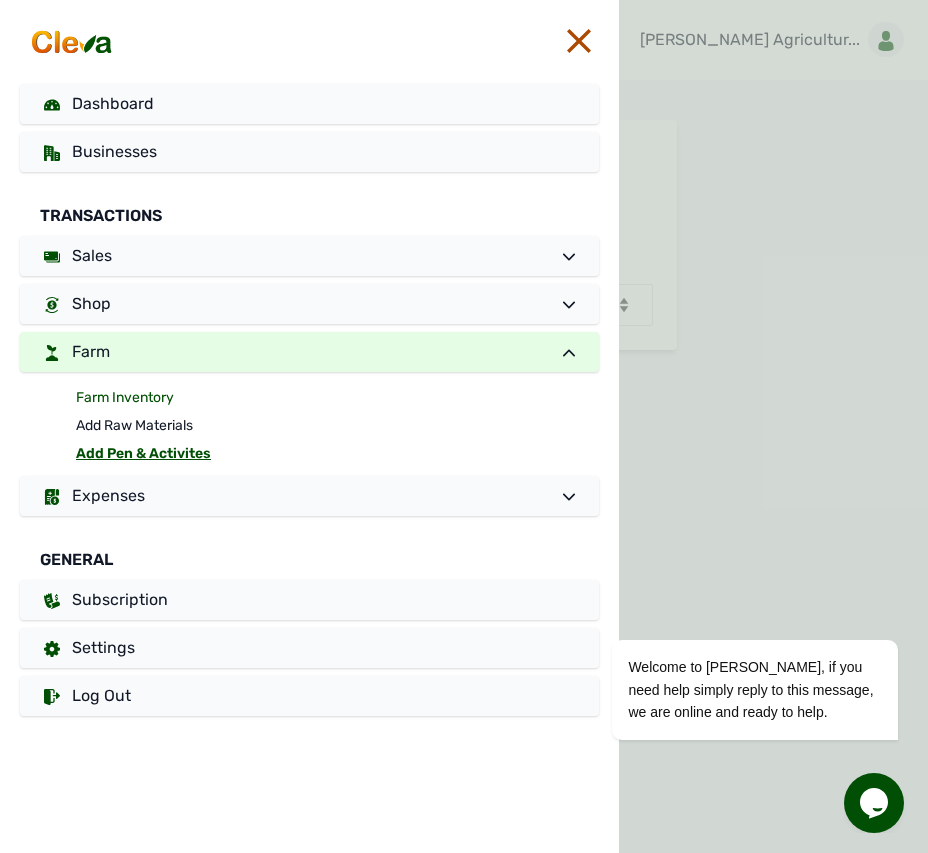 click on "Farm Inventory" at bounding box center (337, 398) 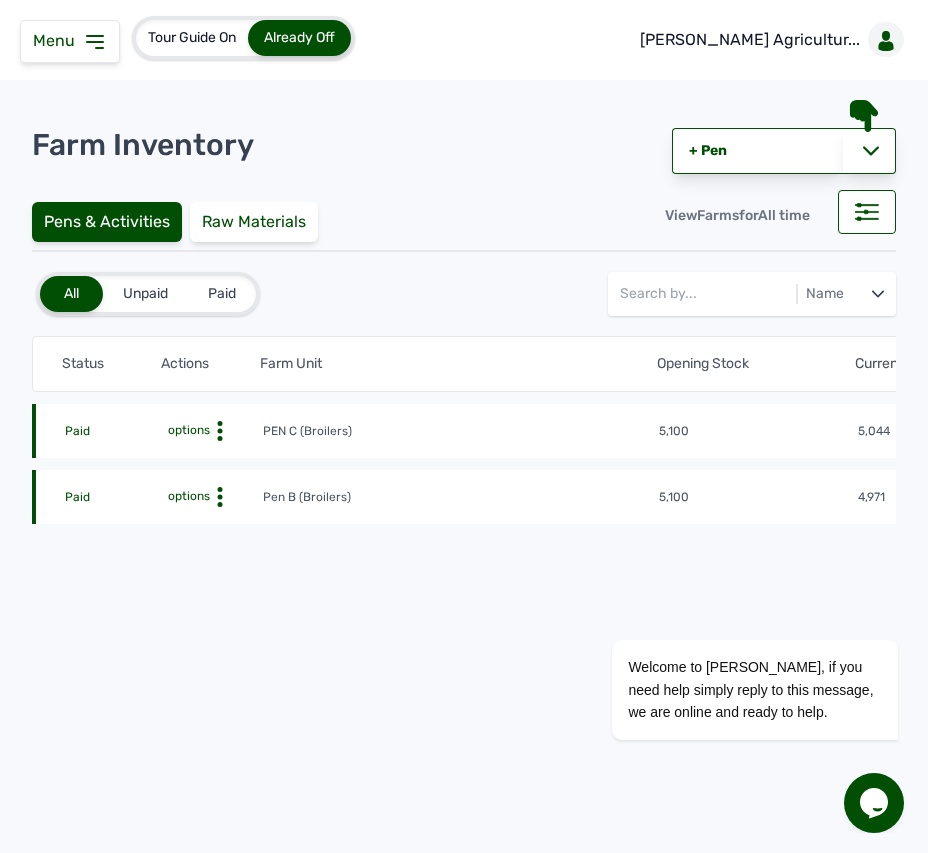 click 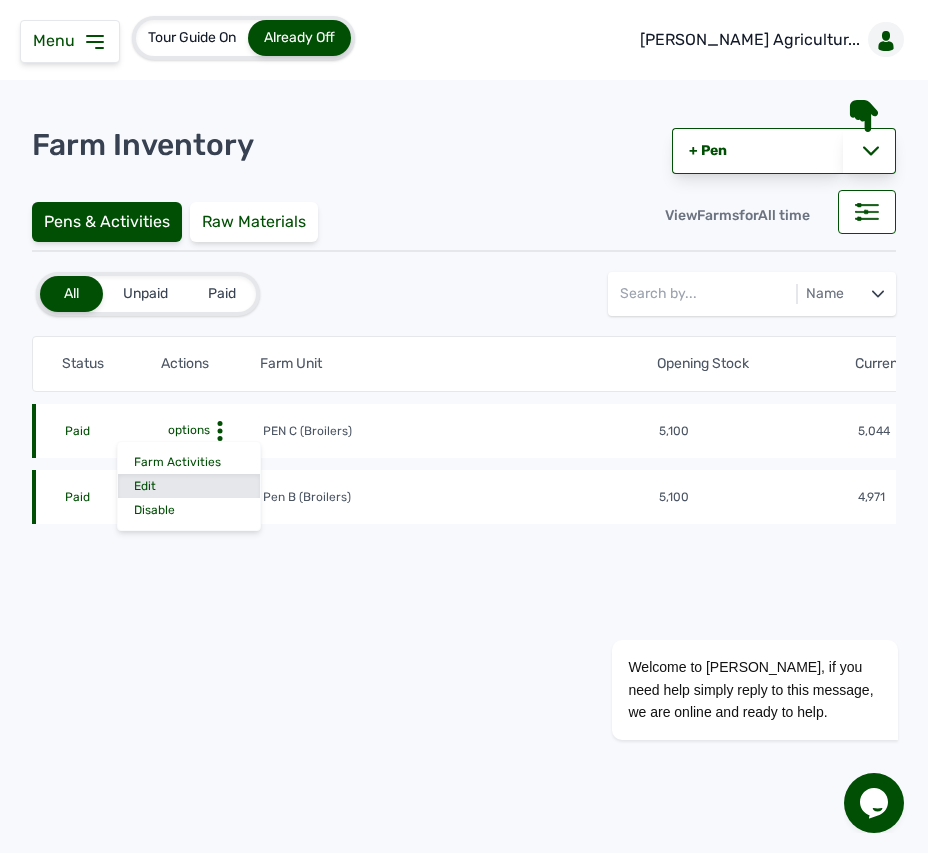 click on "Edit" at bounding box center [189, 486] 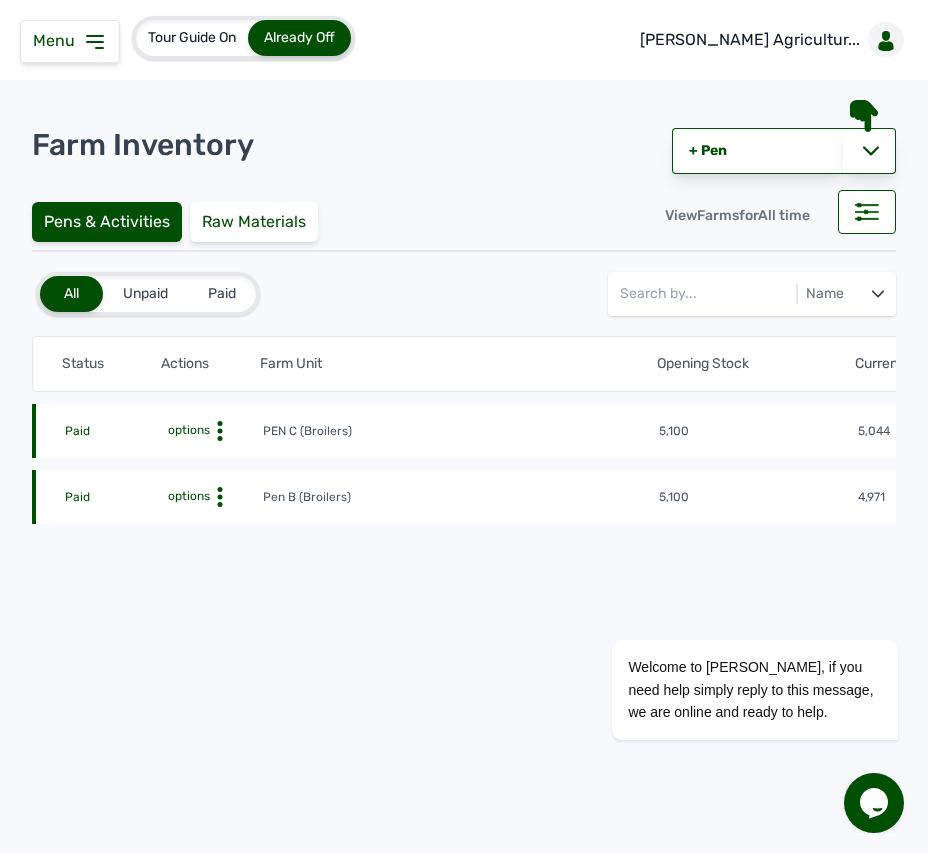 click 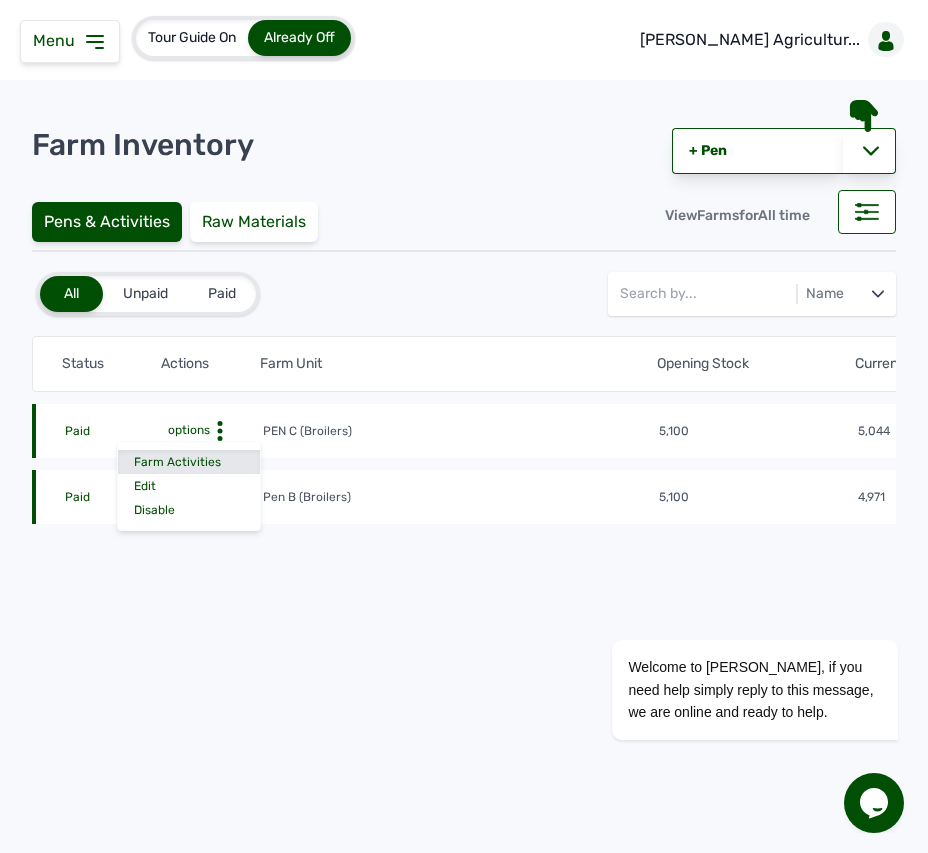 click on "Farm Activities" at bounding box center [189, 462] 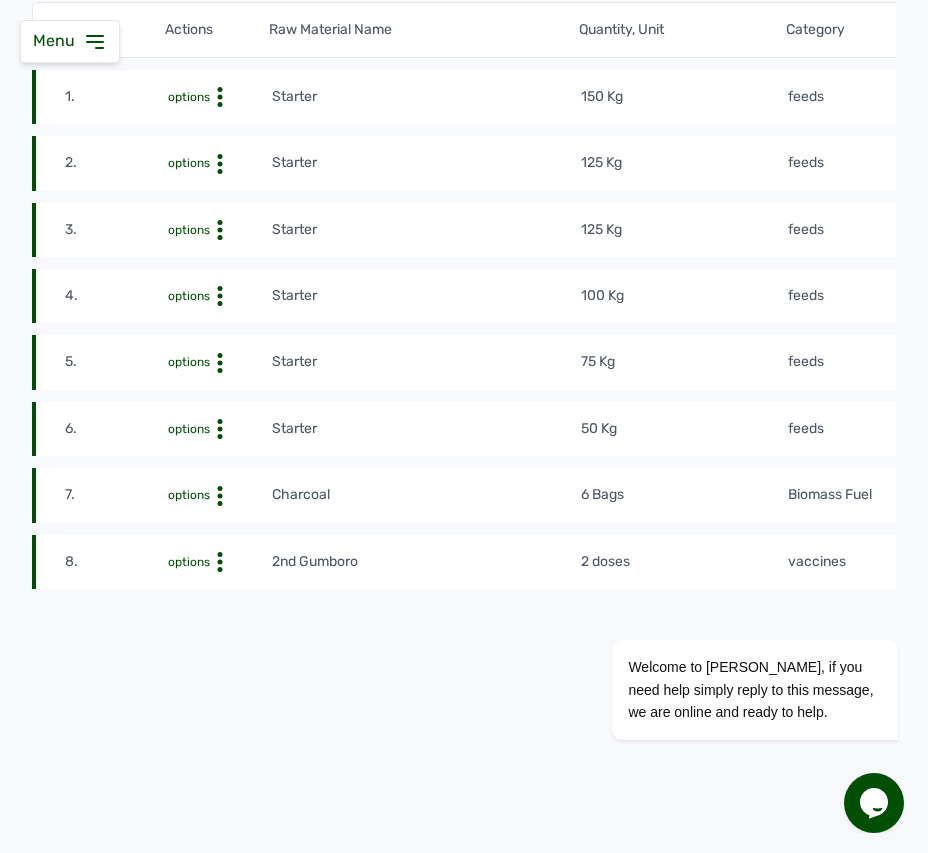 scroll, scrollTop: 0, scrollLeft: 0, axis: both 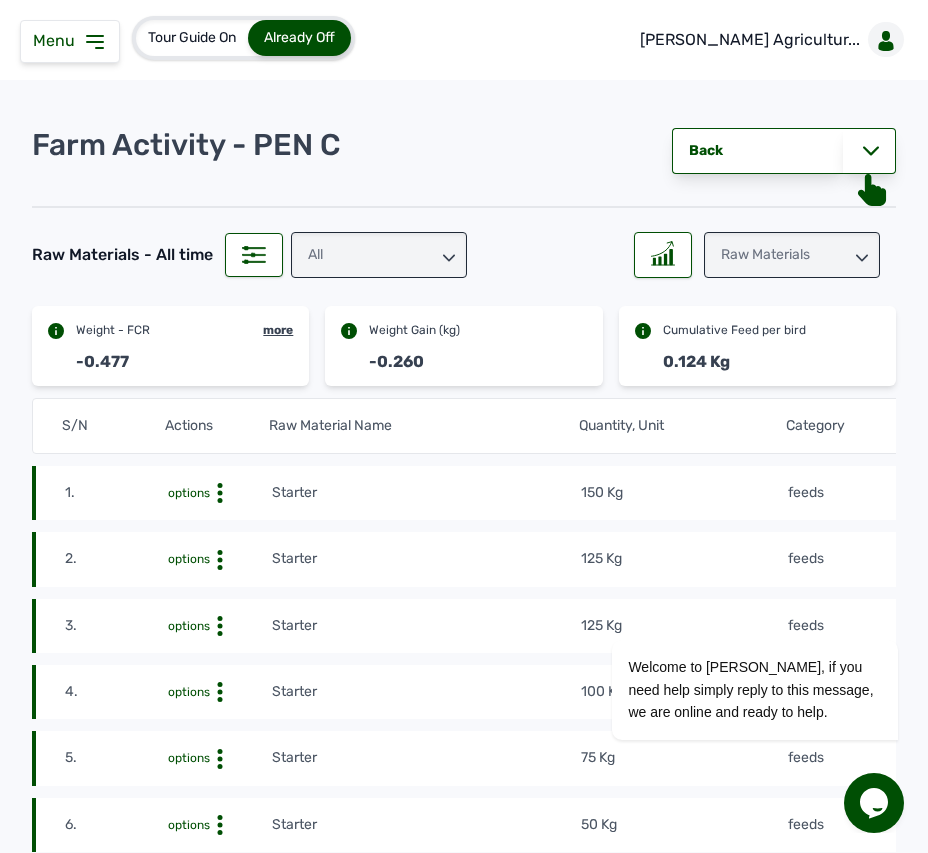 click on "Raw Materials" at bounding box center [792, 255] 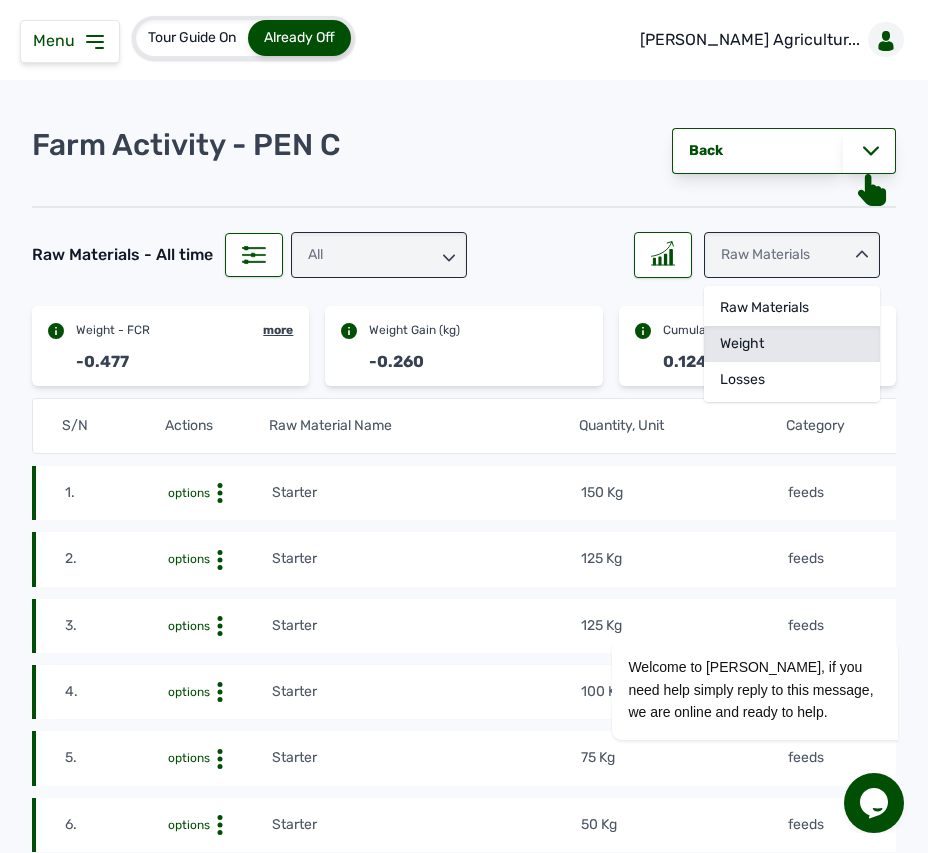 click on "Weight" 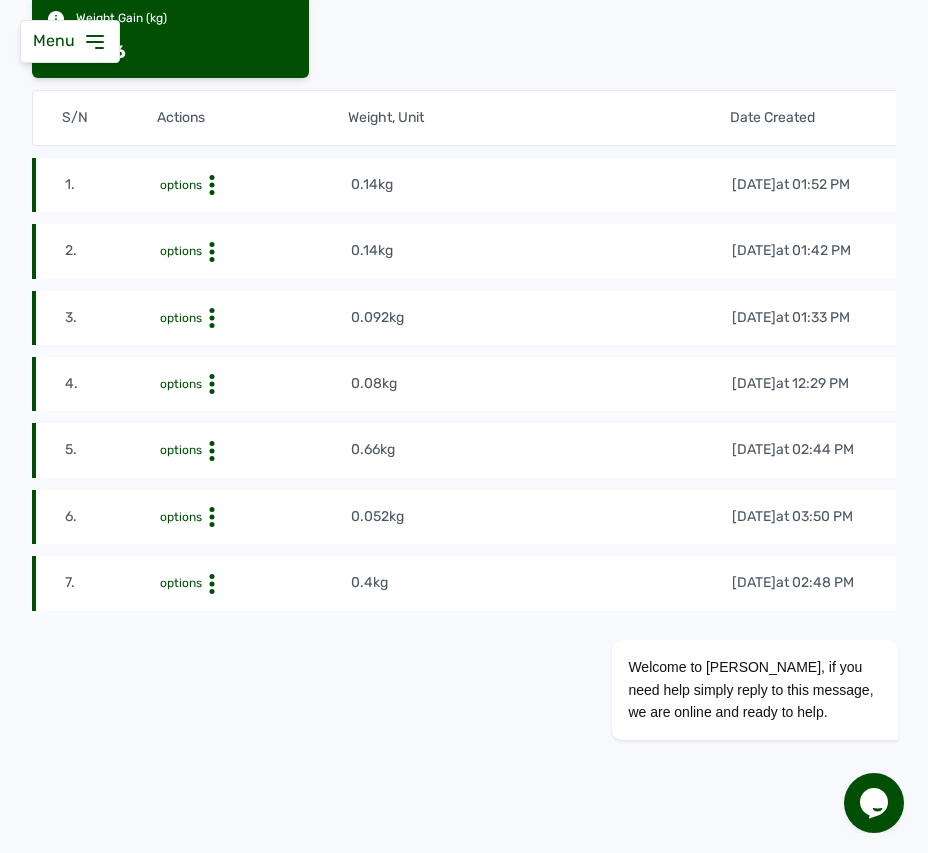 scroll, scrollTop: 348, scrollLeft: 0, axis: vertical 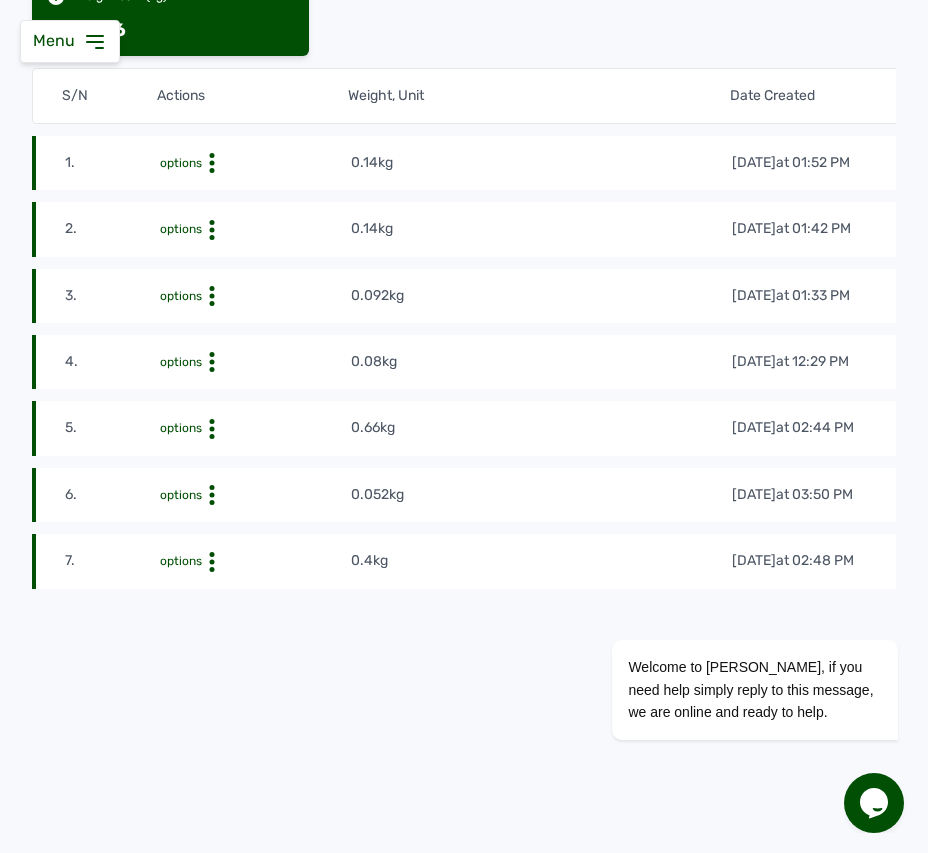 click 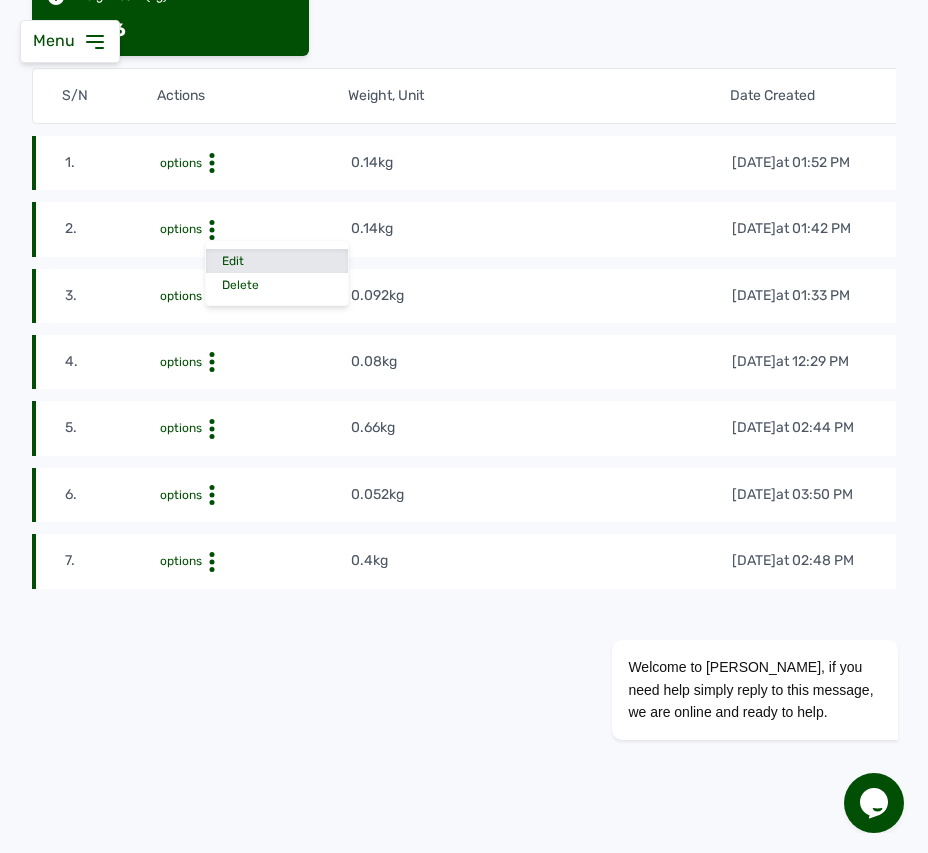 click on "Edit" at bounding box center (277, 261) 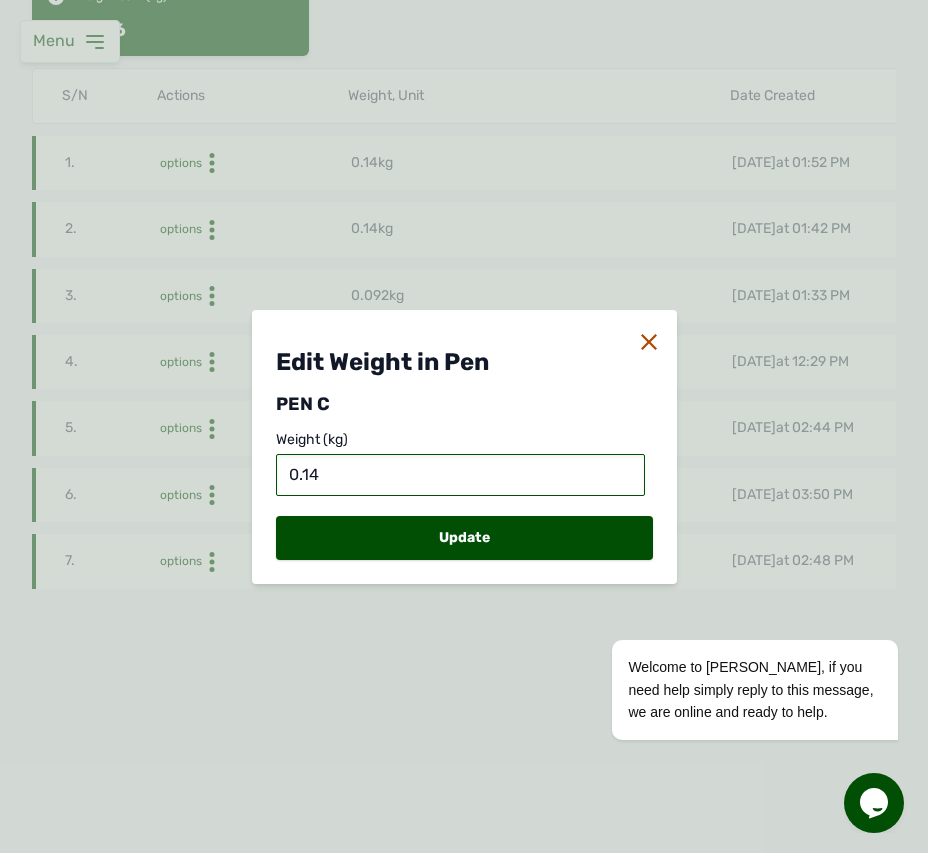 click on "0.14" at bounding box center [460, 475] 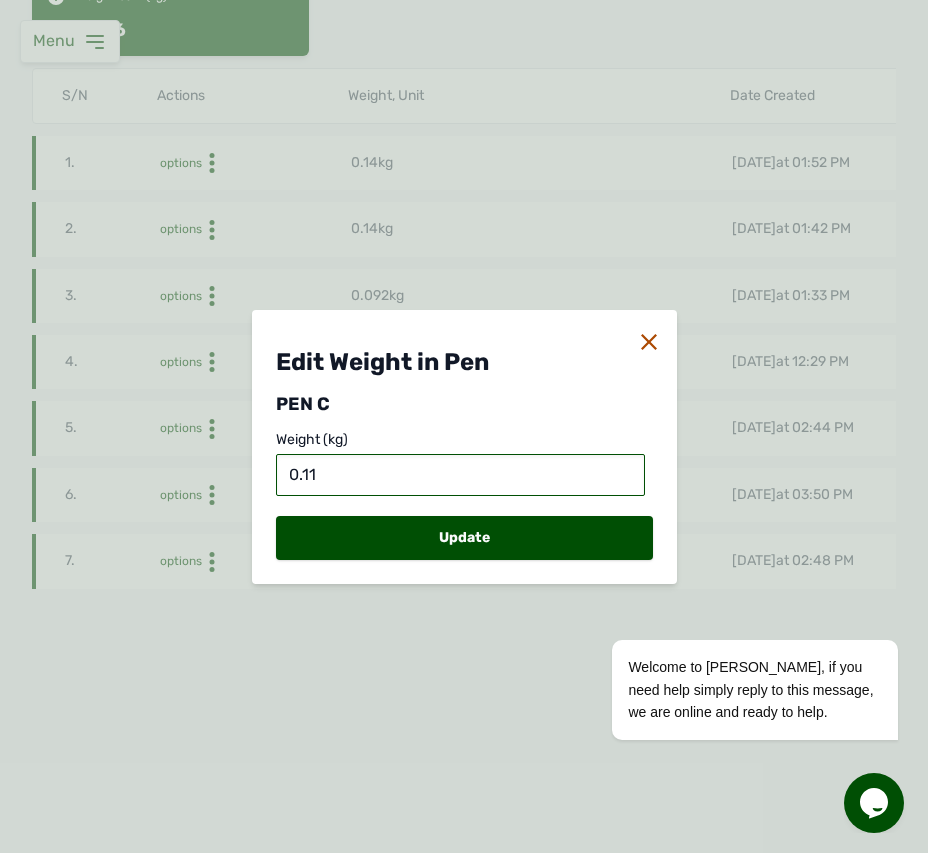 type on "0.117" 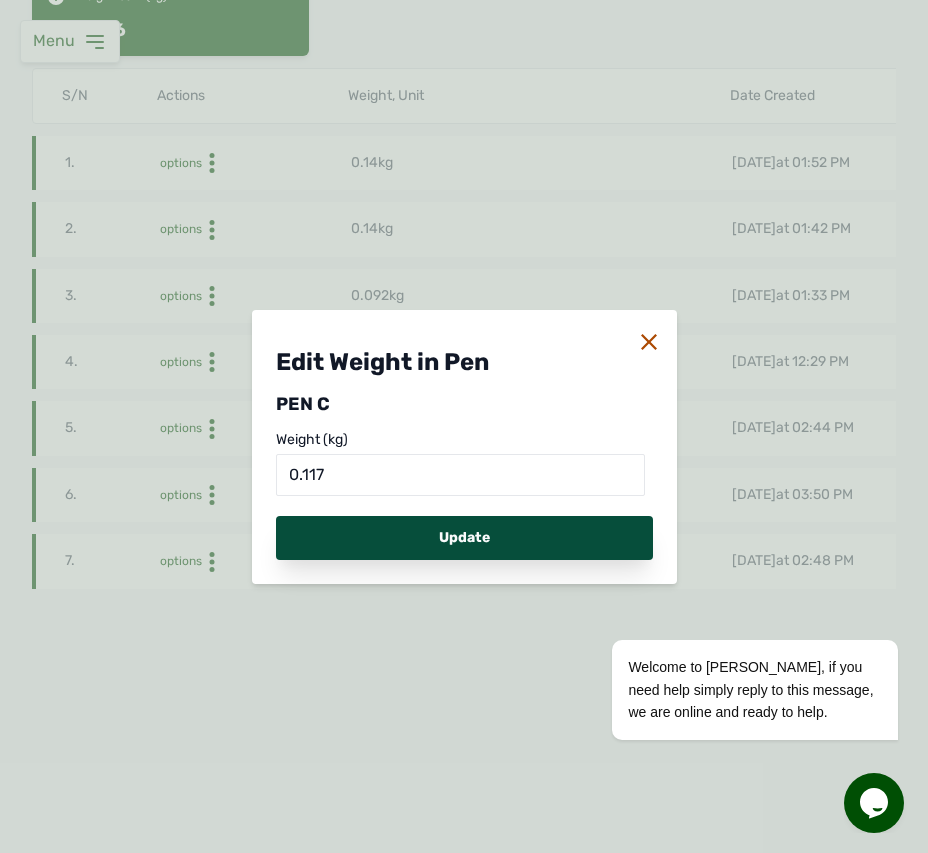 click on "Update" at bounding box center (464, 538) 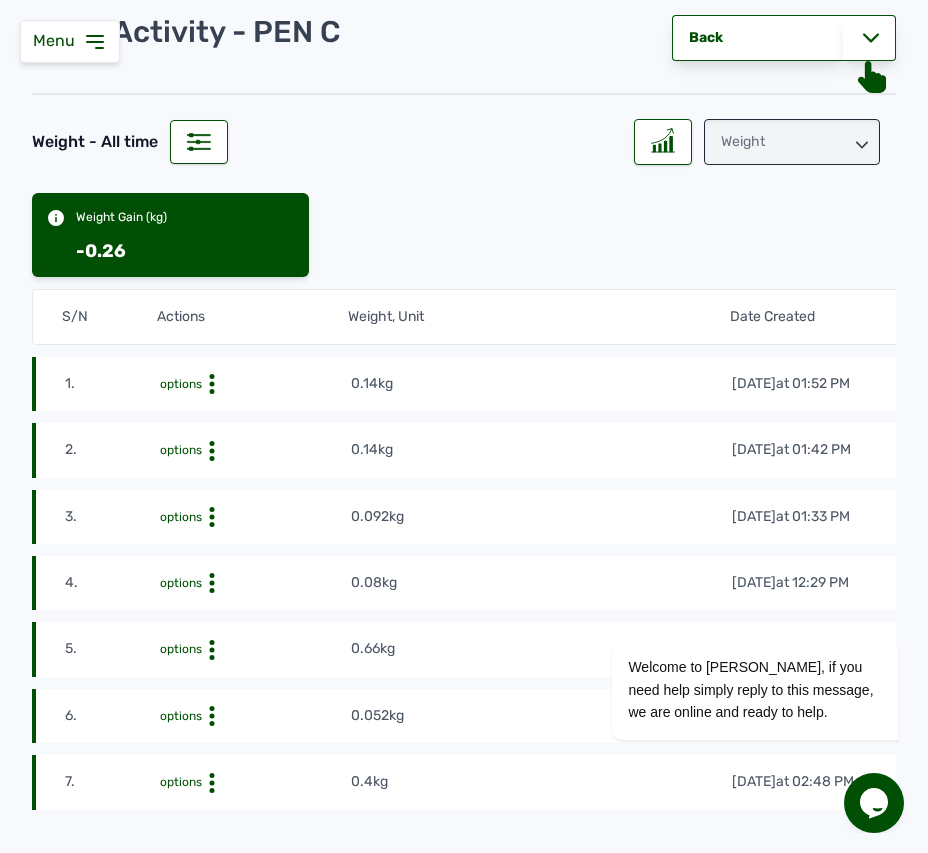 scroll, scrollTop: 109, scrollLeft: 0, axis: vertical 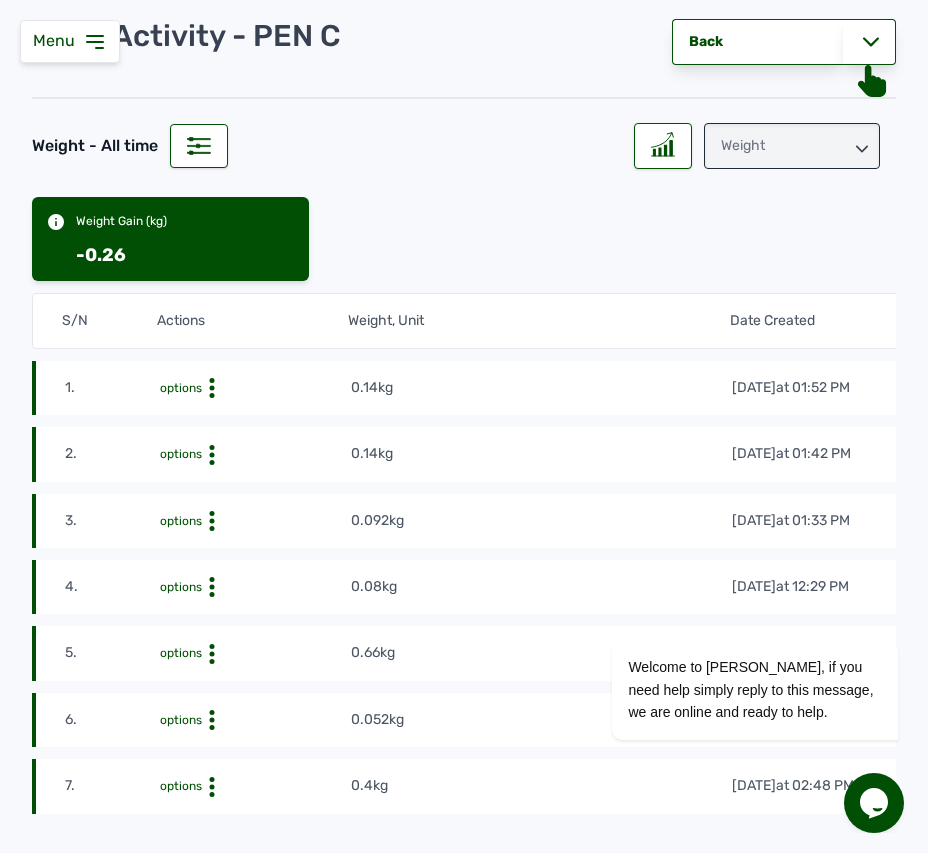 click on "Weight" at bounding box center (792, 146) 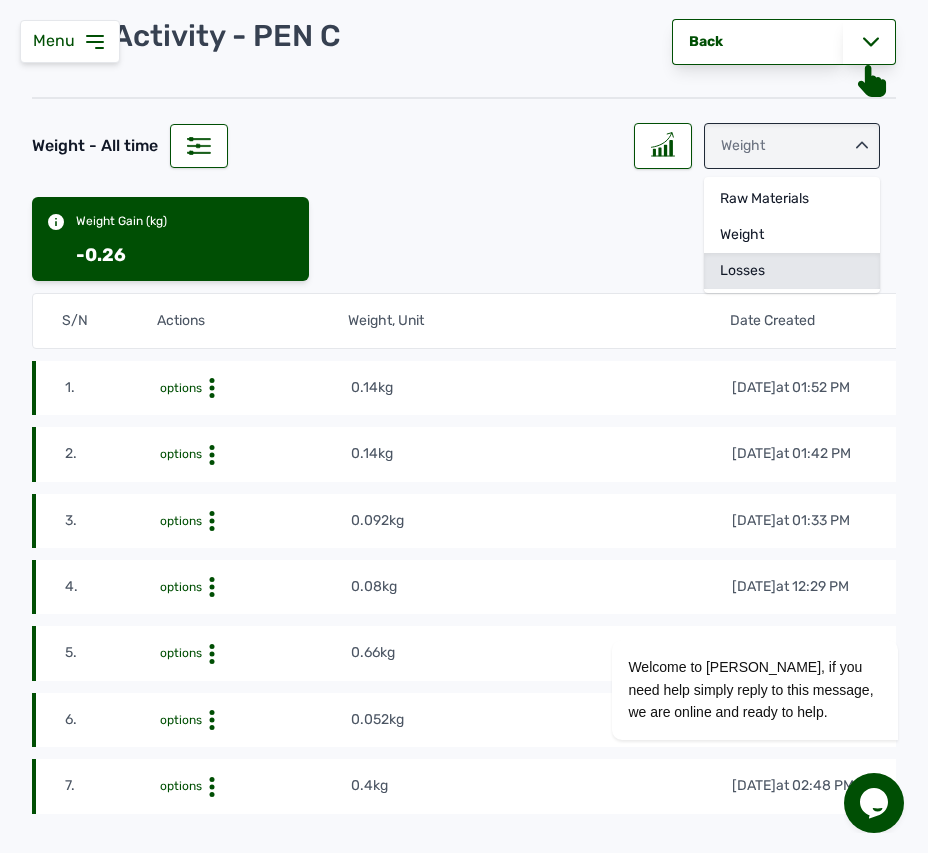 click on "Losses" 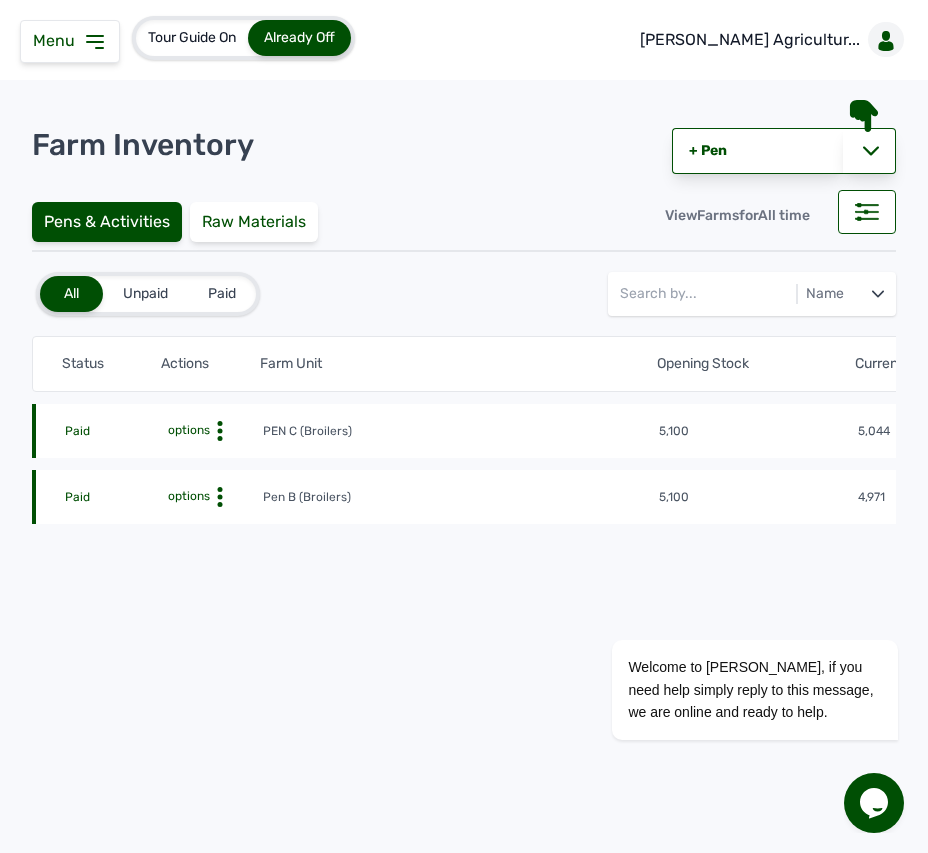 click 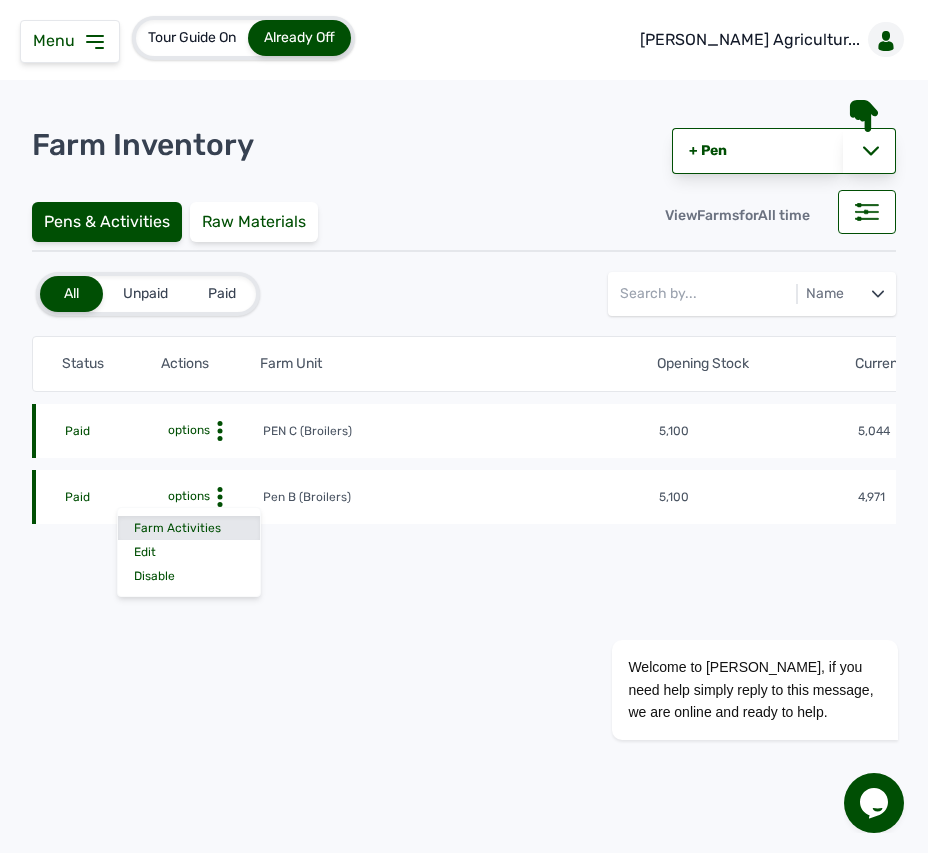 click on "Farm Activities" at bounding box center [189, 528] 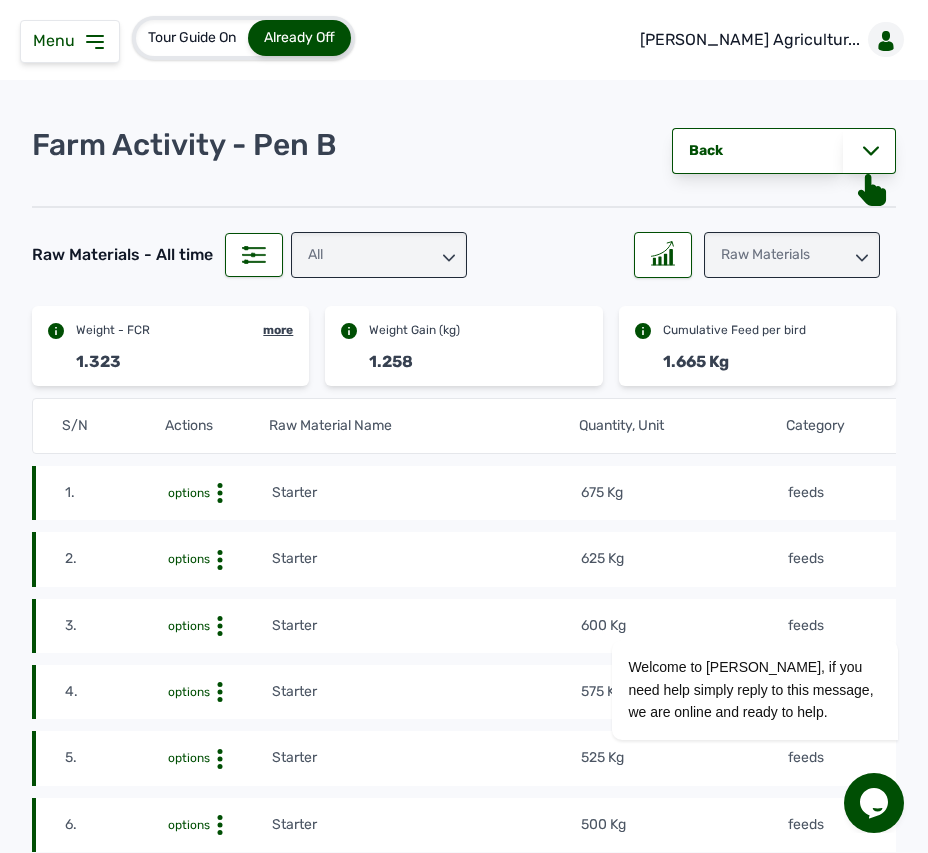 click on "Raw Materials" at bounding box center (792, 255) 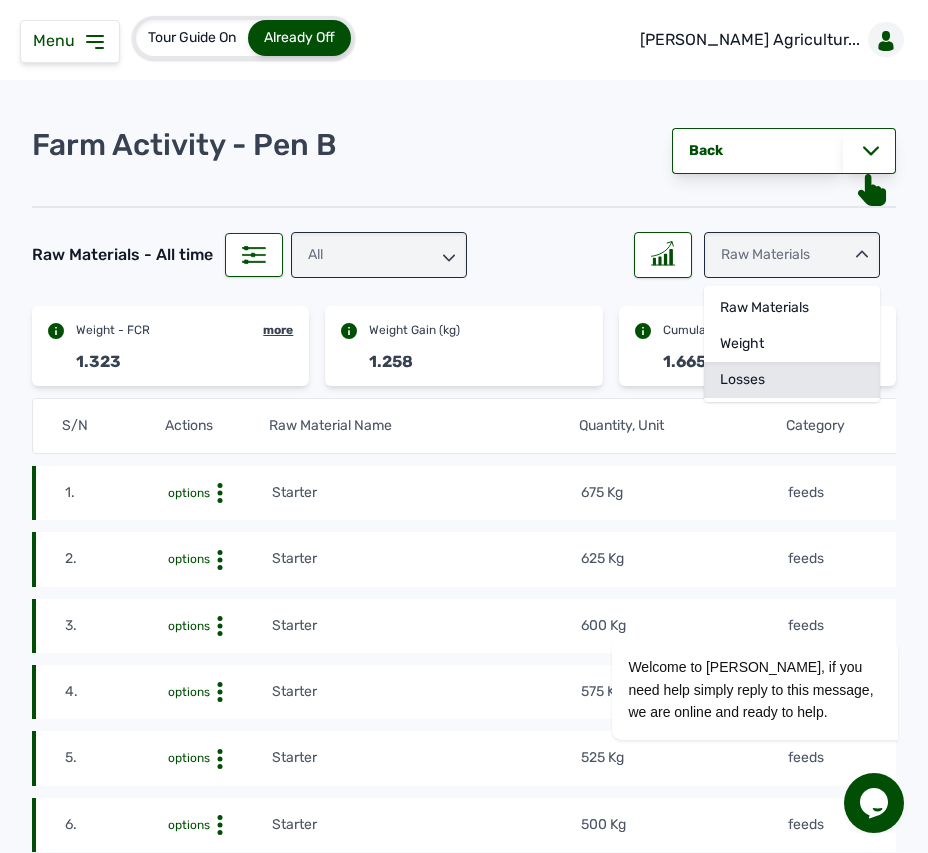 click on "Losses" 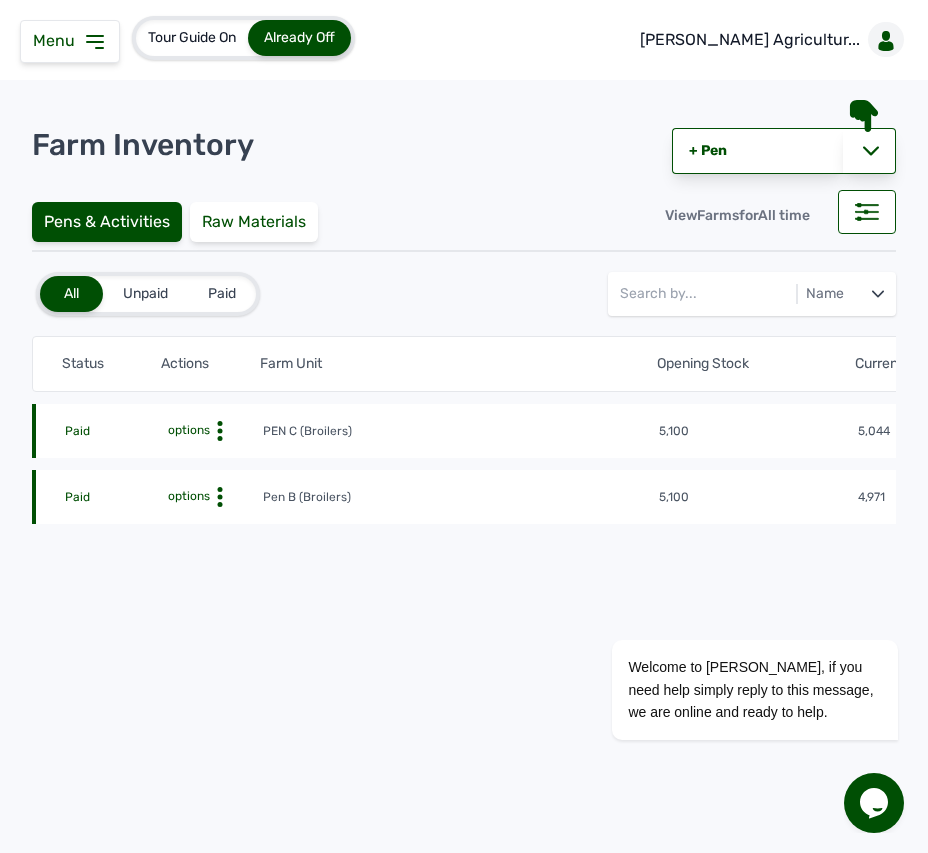 click 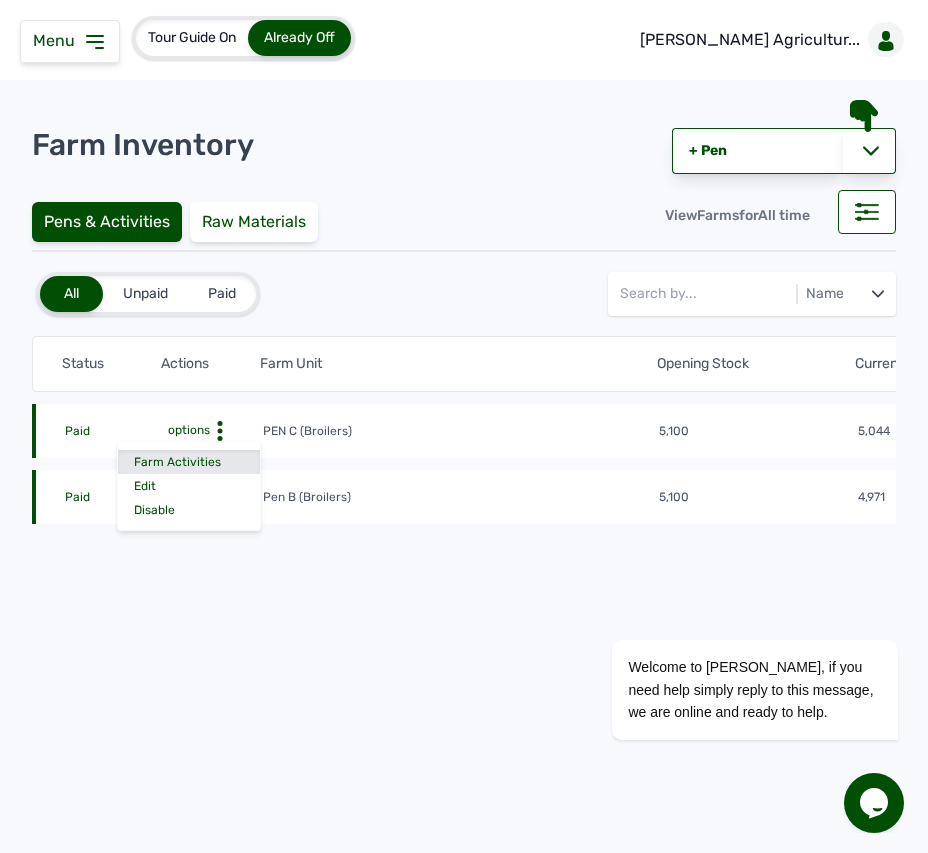 click on "Farm Activities" at bounding box center (189, 462) 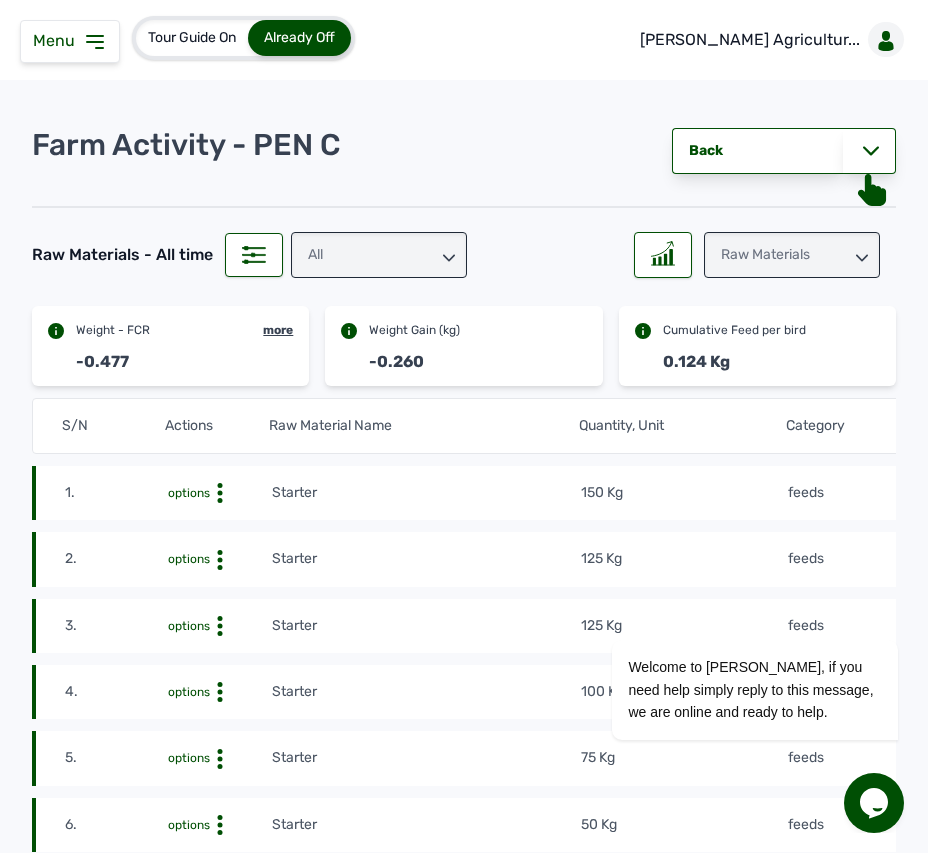 click on "Raw Materials" at bounding box center (792, 255) 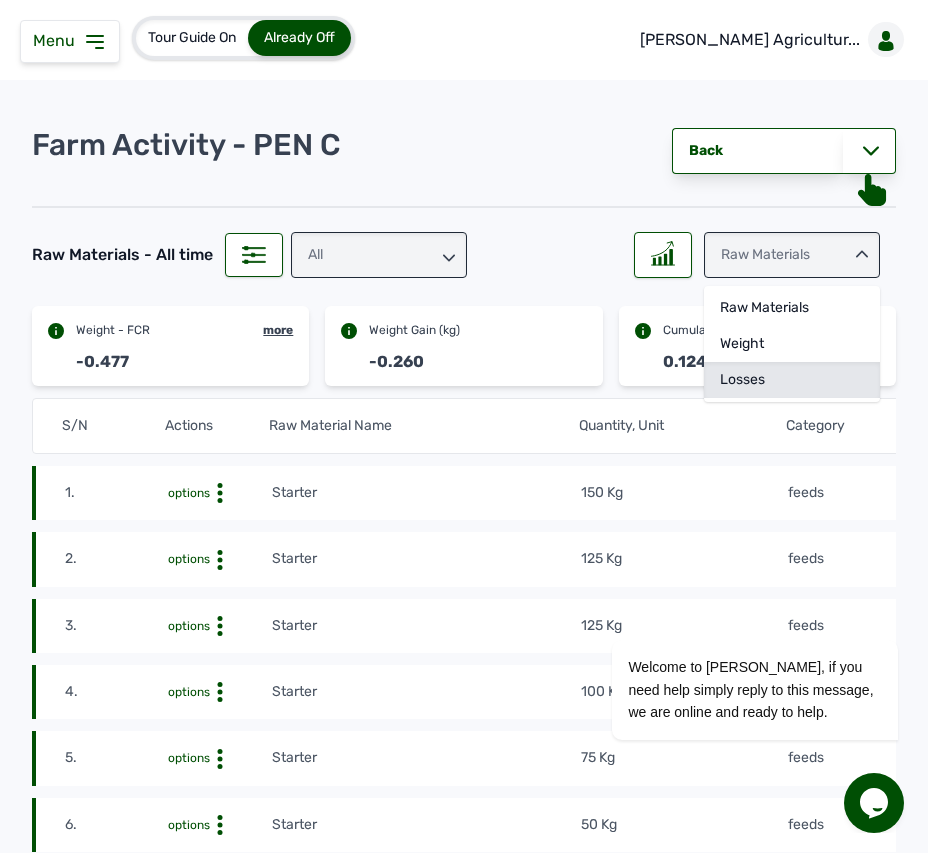 click on "Losses" 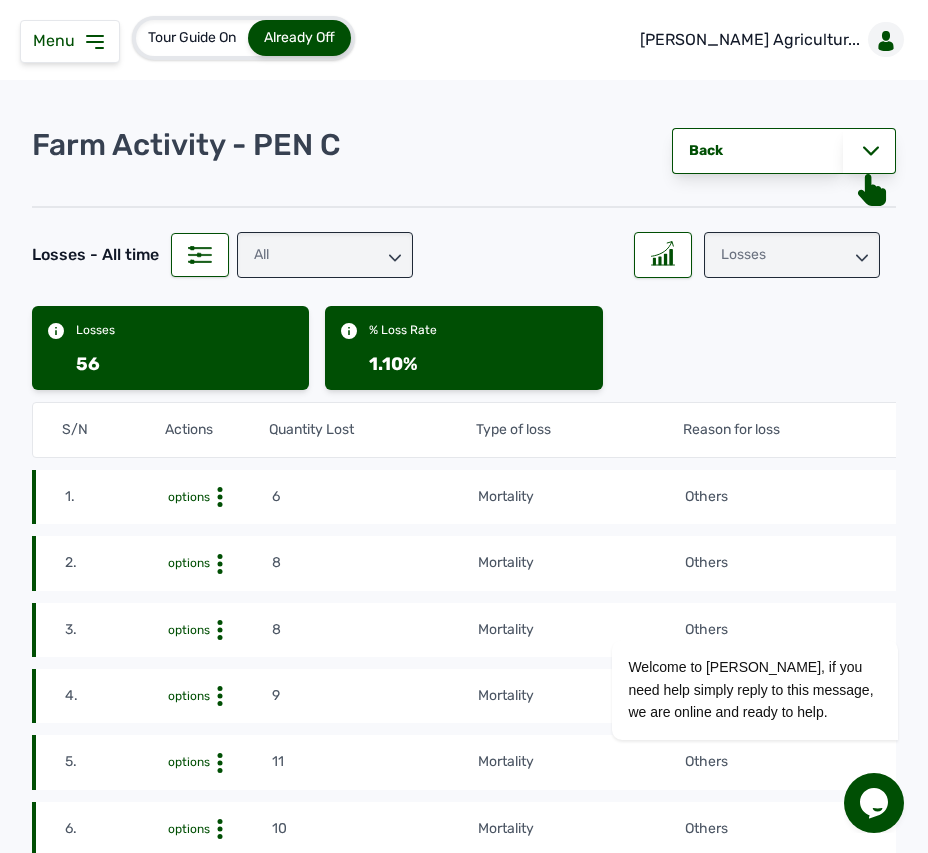 scroll, scrollTop: 348, scrollLeft: 0, axis: vertical 